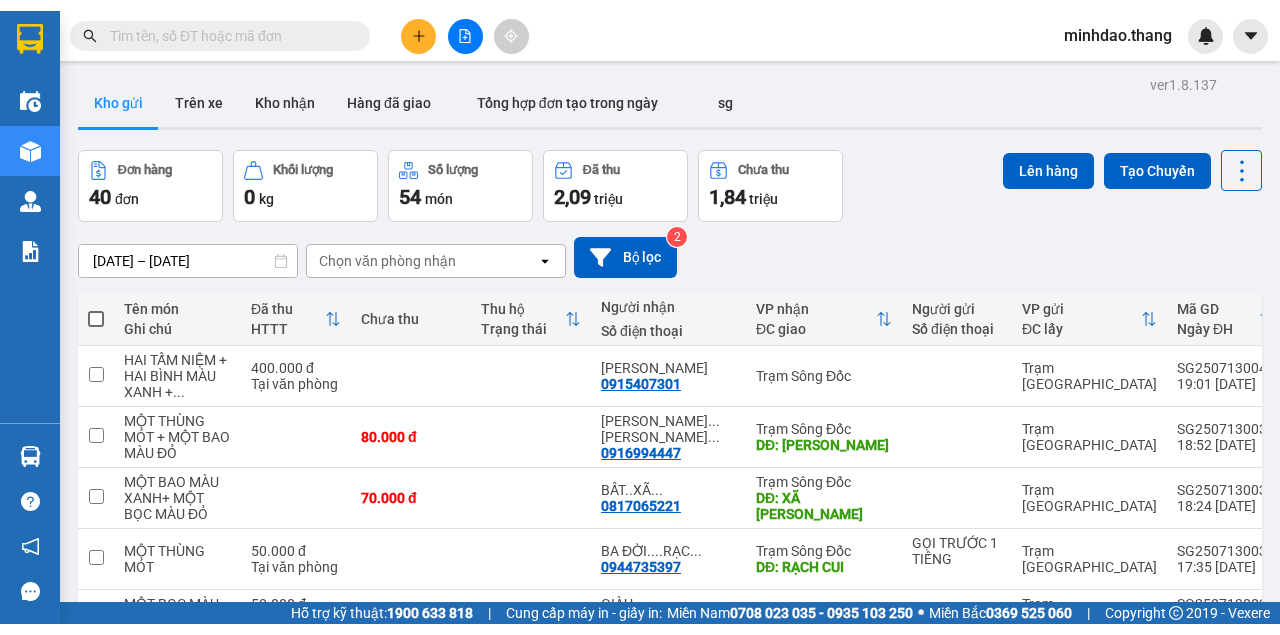 scroll, scrollTop: 0, scrollLeft: 0, axis: both 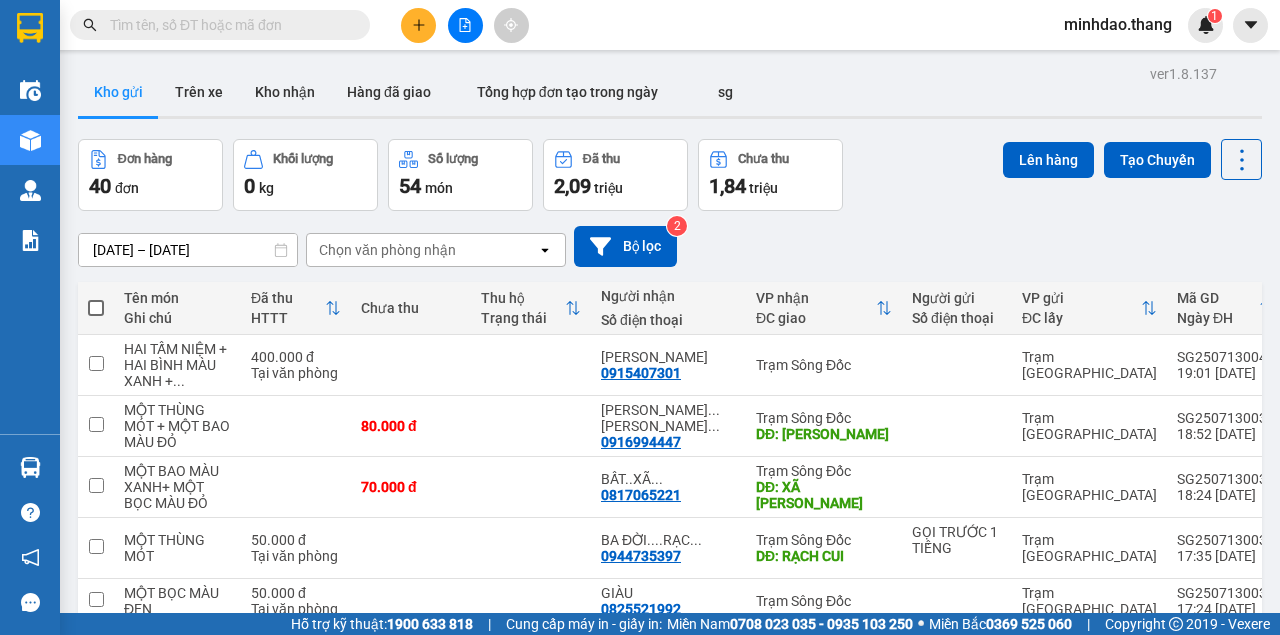 drag, startPoint x: 426, startPoint y: 36, endPoint x: 415, endPoint y: 32, distance: 11.7046995 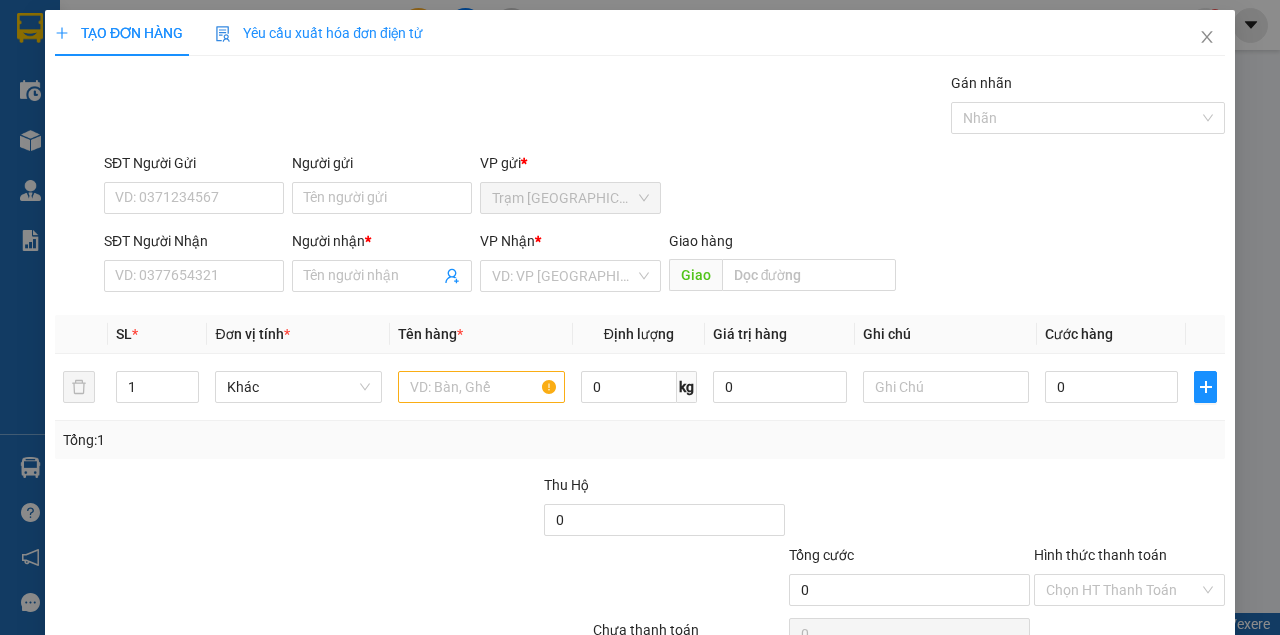 click on "Yêu cầu xuất hóa đơn điện tử" at bounding box center (319, 33) 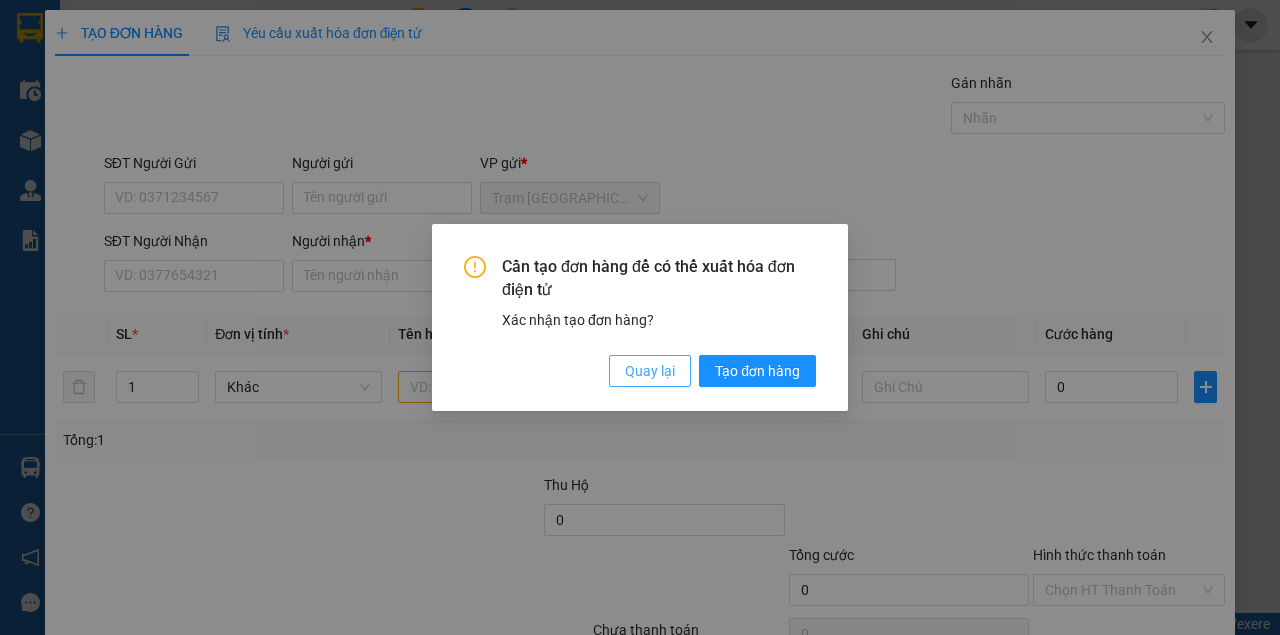 click on "Quay lại" at bounding box center (650, 371) 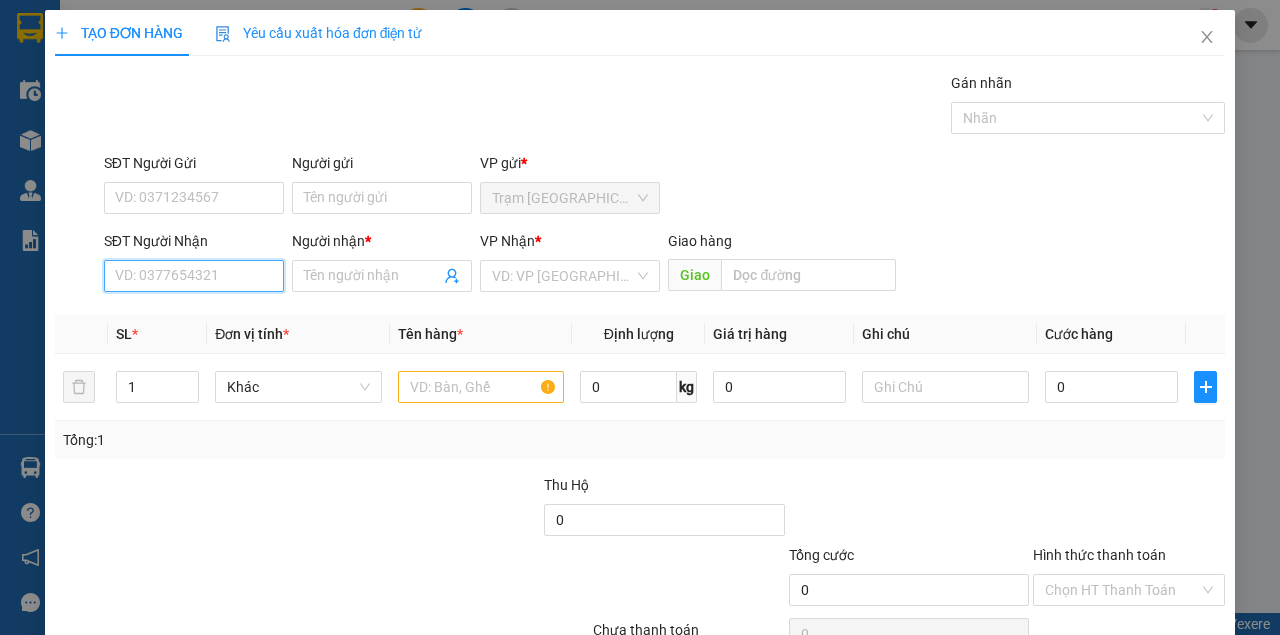 click on "SĐT Người Nhận" at bounding box center [194, 276] 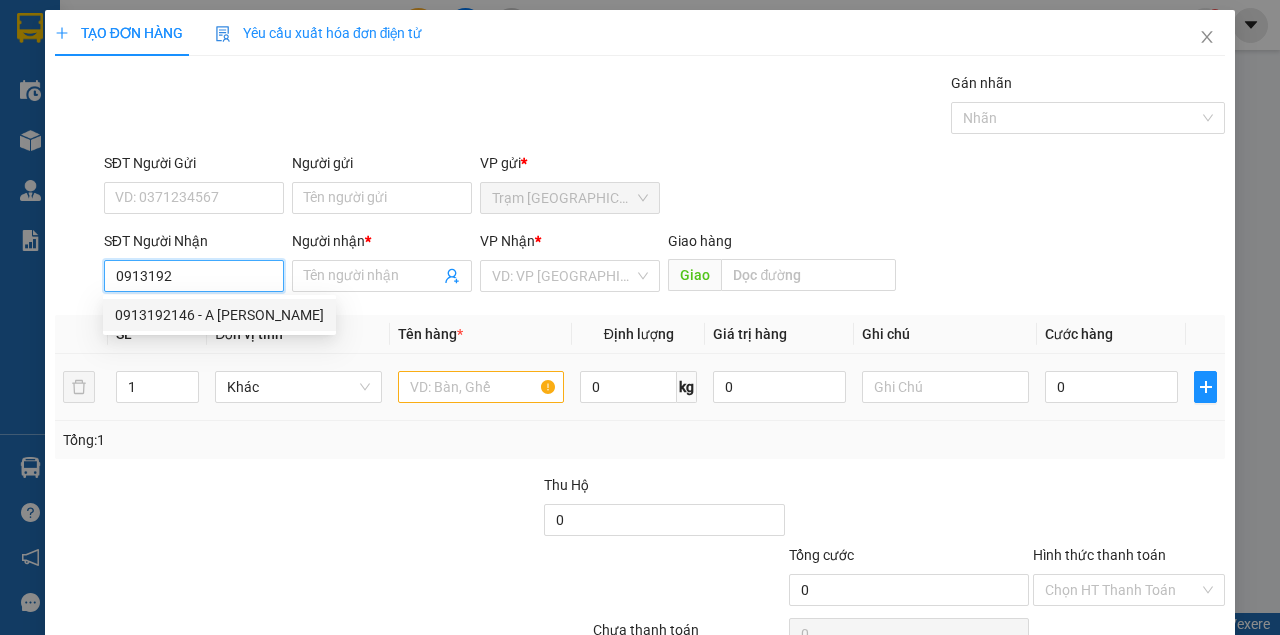 drag, startPoint x: 208, startPoint y: 315, endPoint x: 399, endPoint y: 384, distance: 203.08127 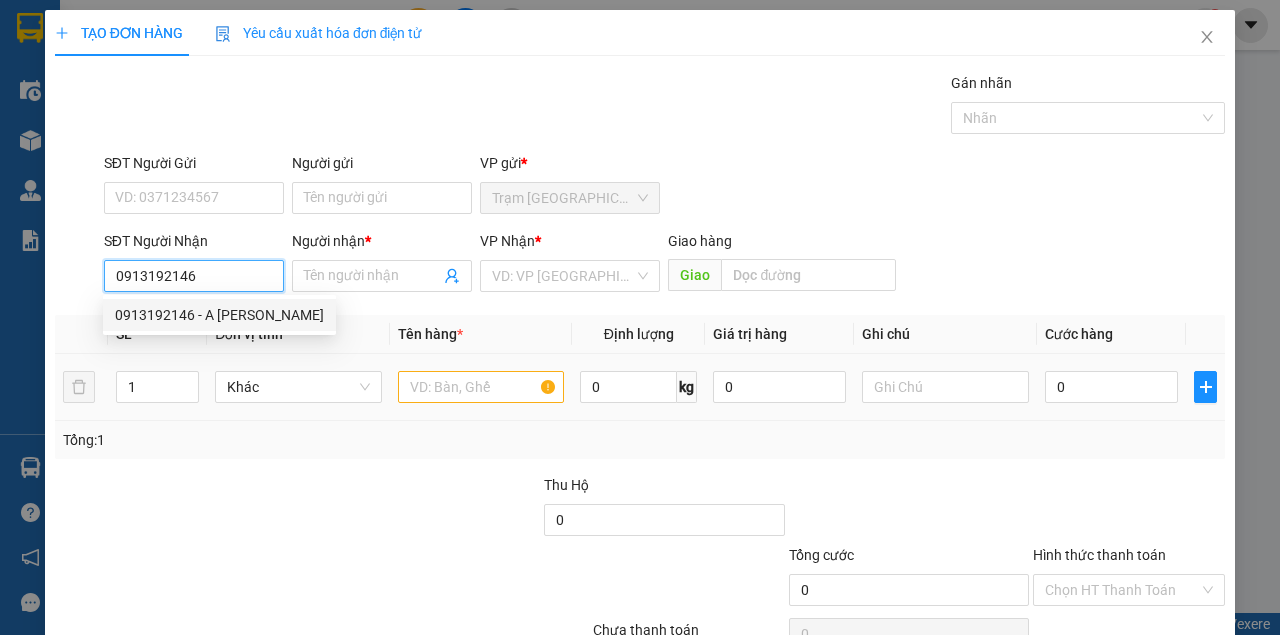 type on "A DŨNG" 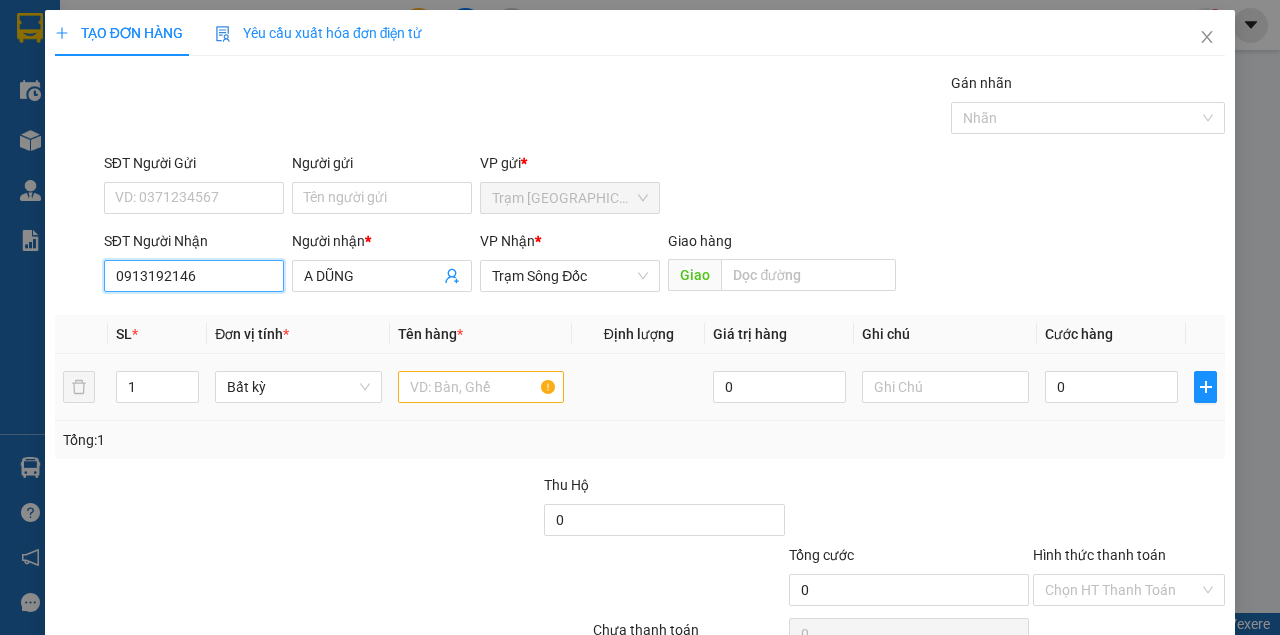 type on "0913192146" 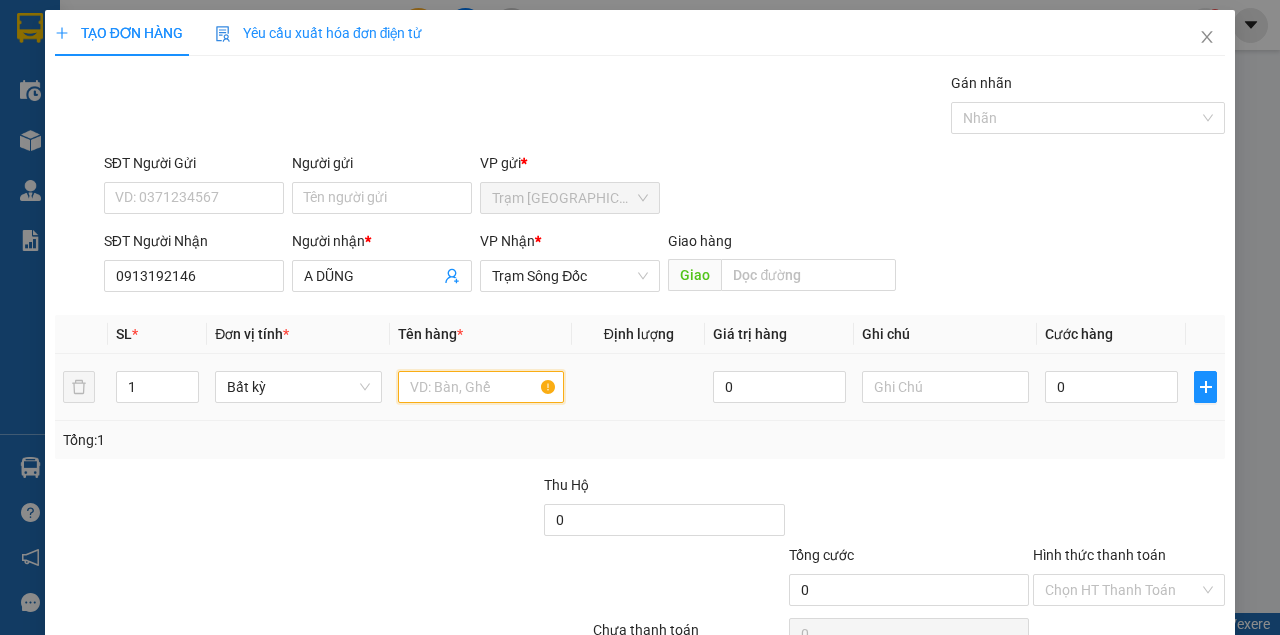 click at bounding box center (481, 387) 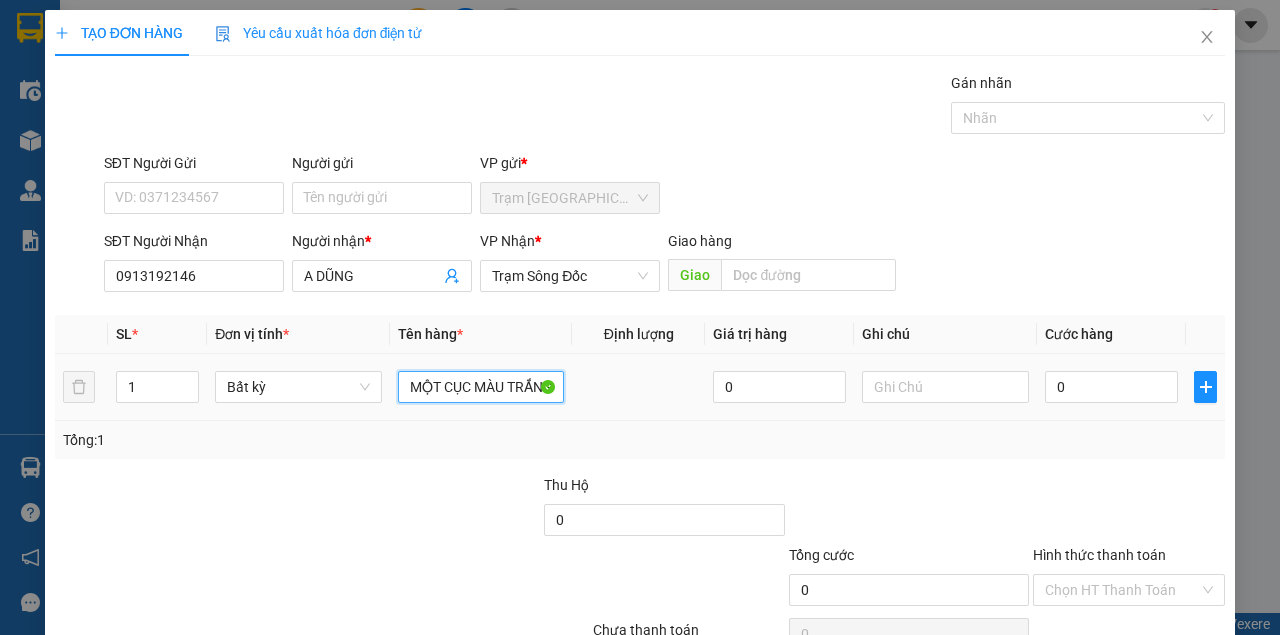 scroll, scrollTop: 0, scrollLeft: 2, axis: horizontal 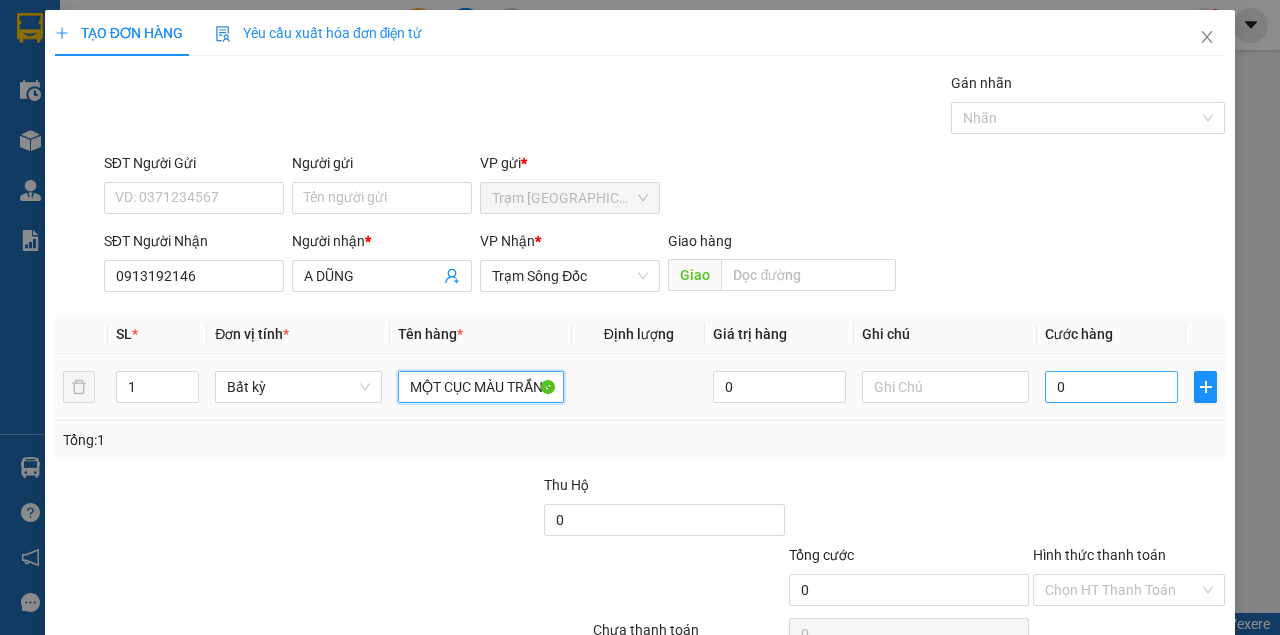 type on "MỘT CỤC MÀU TRẮNG" 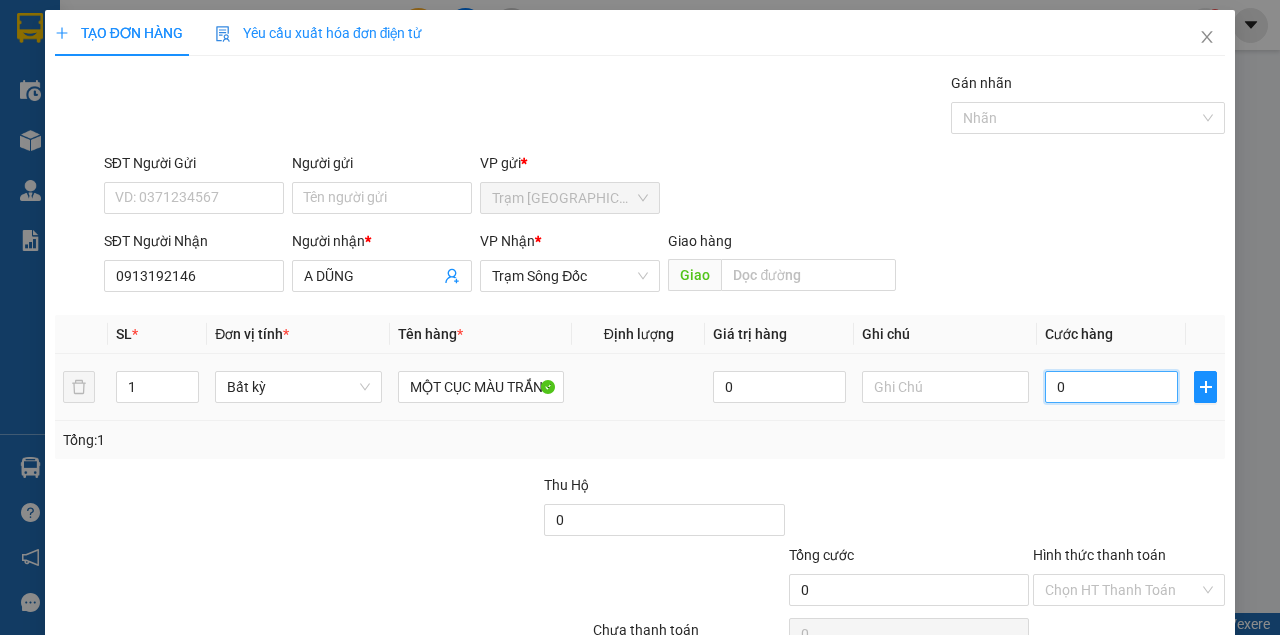 click on "0" at bounding box center [1111, 387] 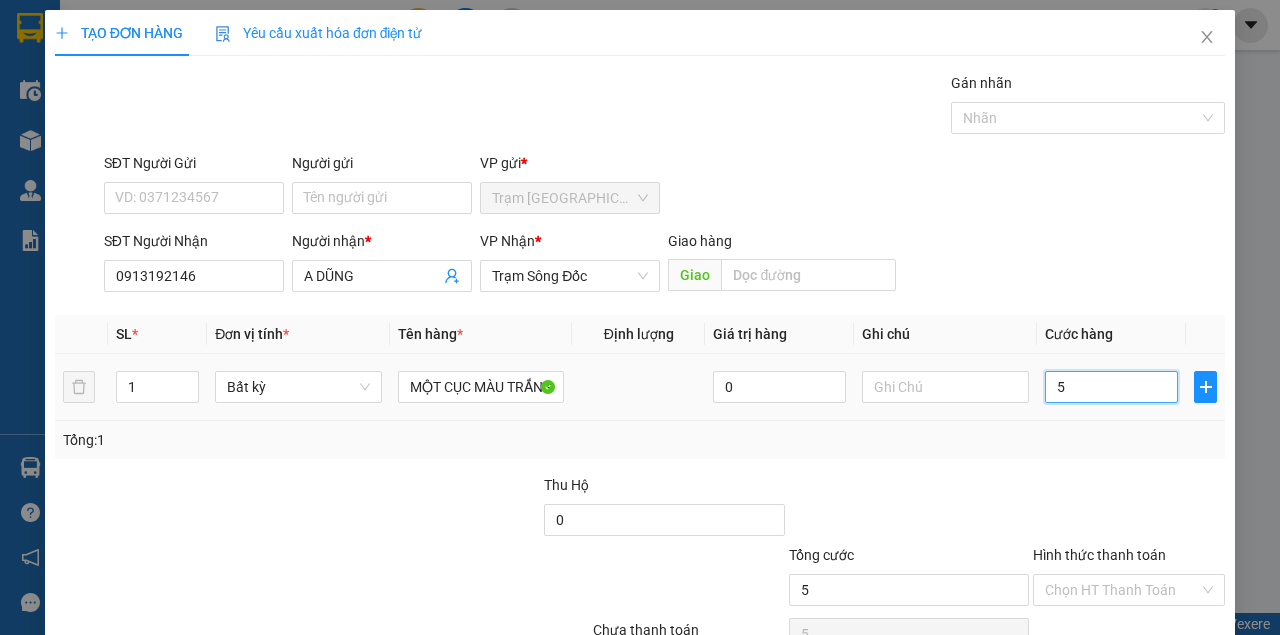 type on "50" 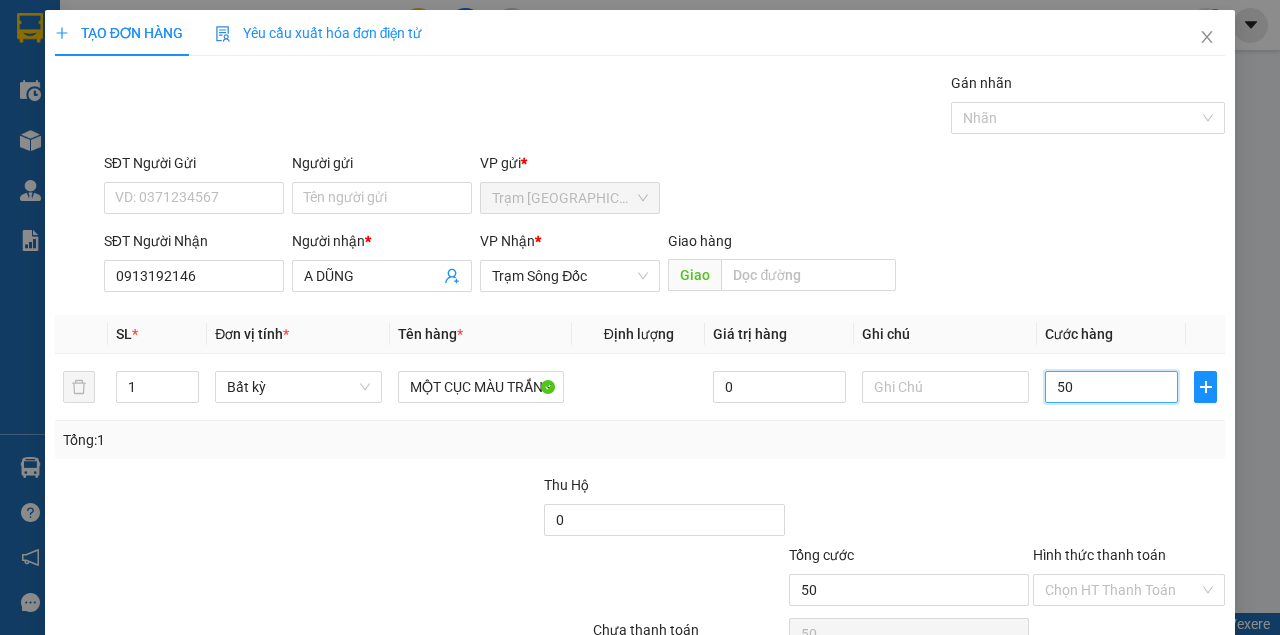 scroll, scrollTop: 102, scrollLeft: 0, axis: vertical 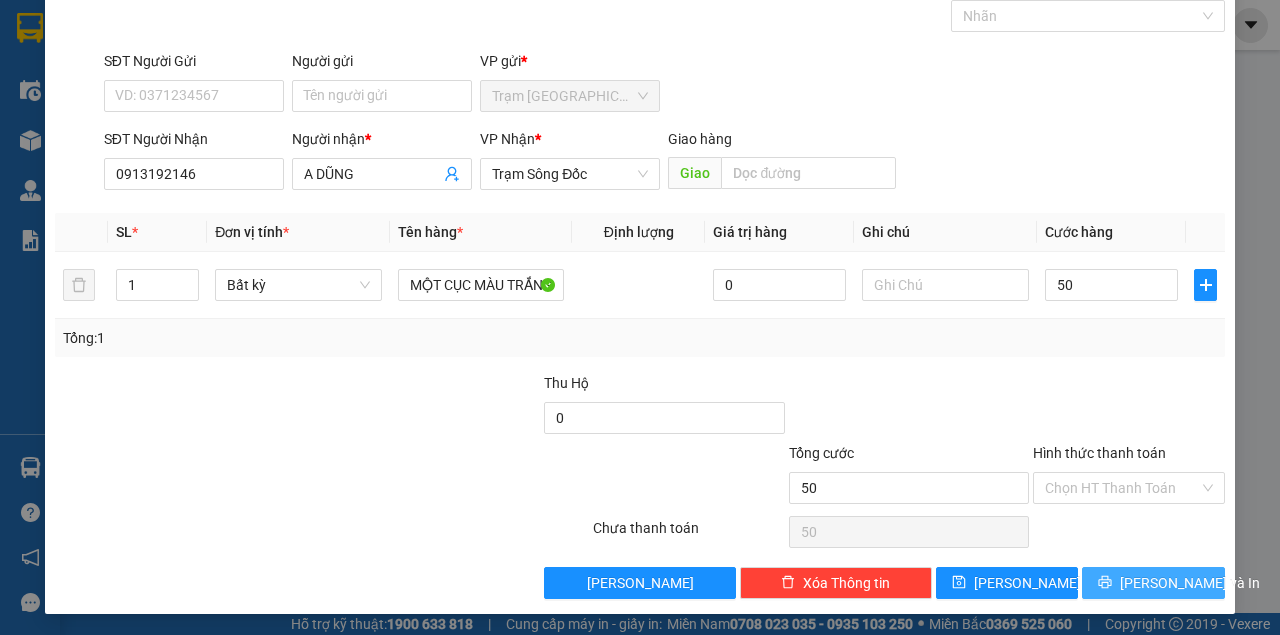 type on "50.000" 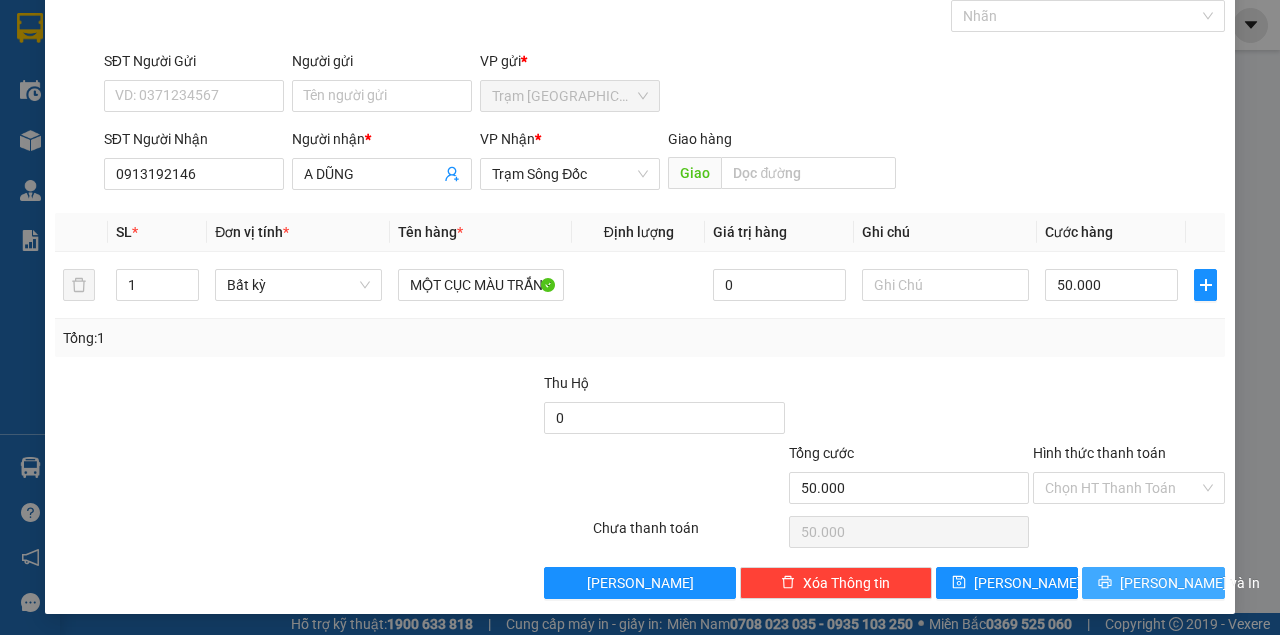 click on "[PERSON_NAME] và In" at bounding box center (1190, 583) 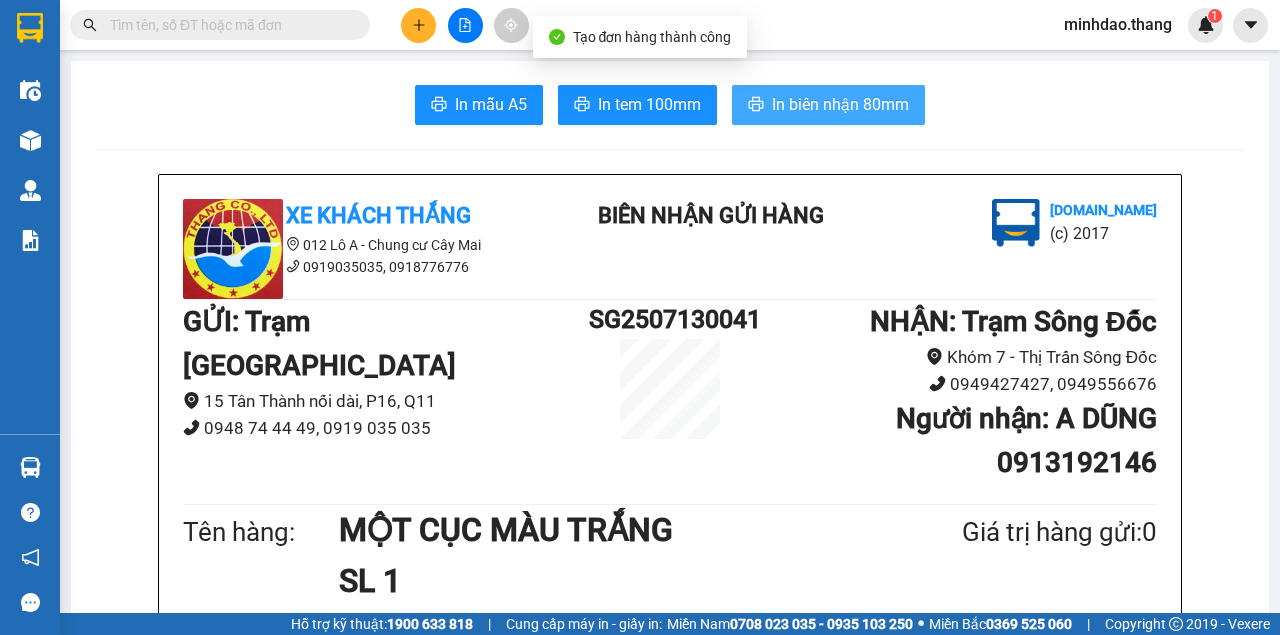 type 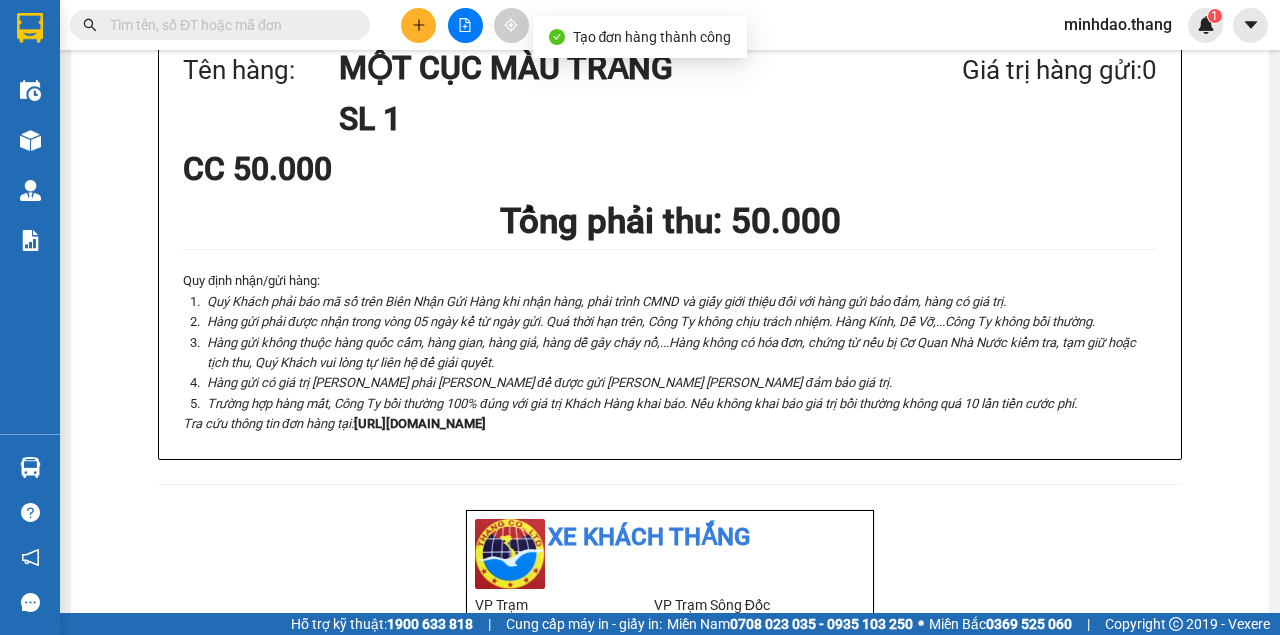 scroll, scrollTop: 466, scrollLeft: 0, axis: vertical 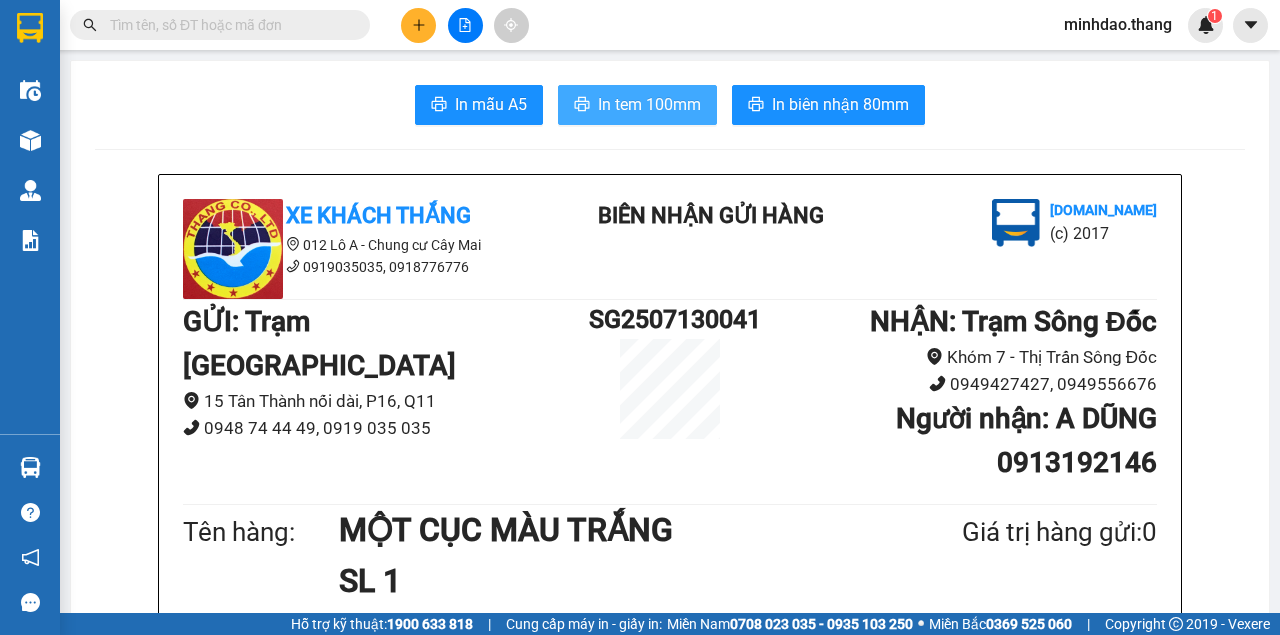 click on "In tem 100mm" at bounding box center (649, 104) 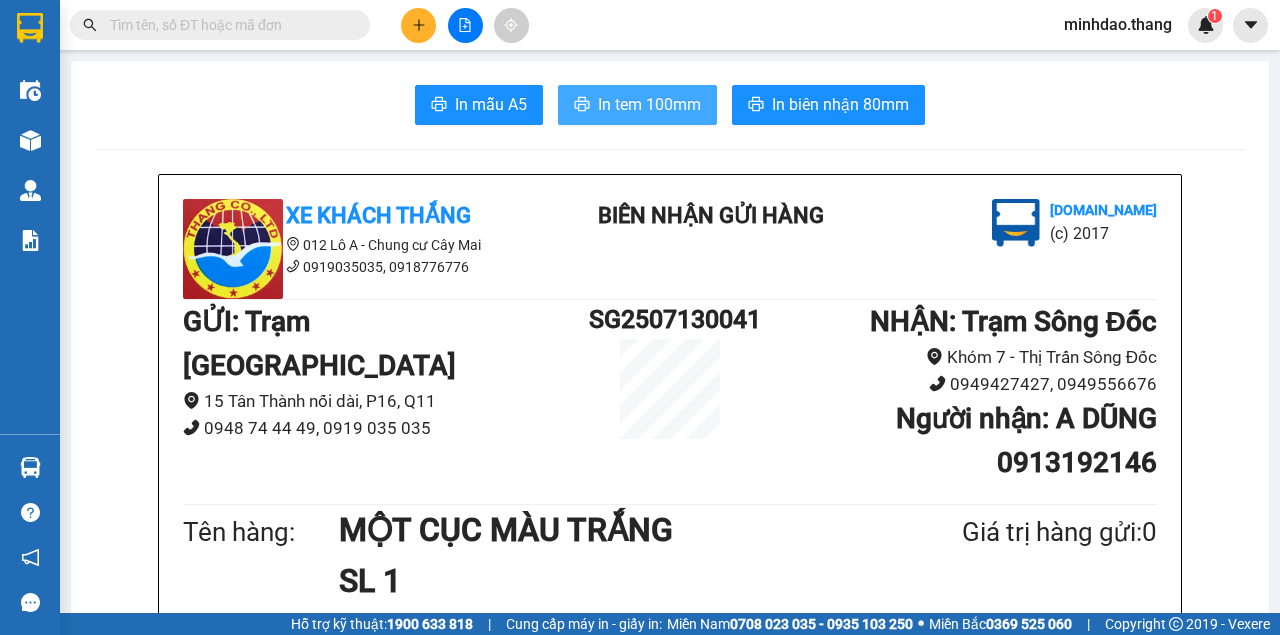 scroll, scrollTop: 0, scrollLeft: 0, axis: both 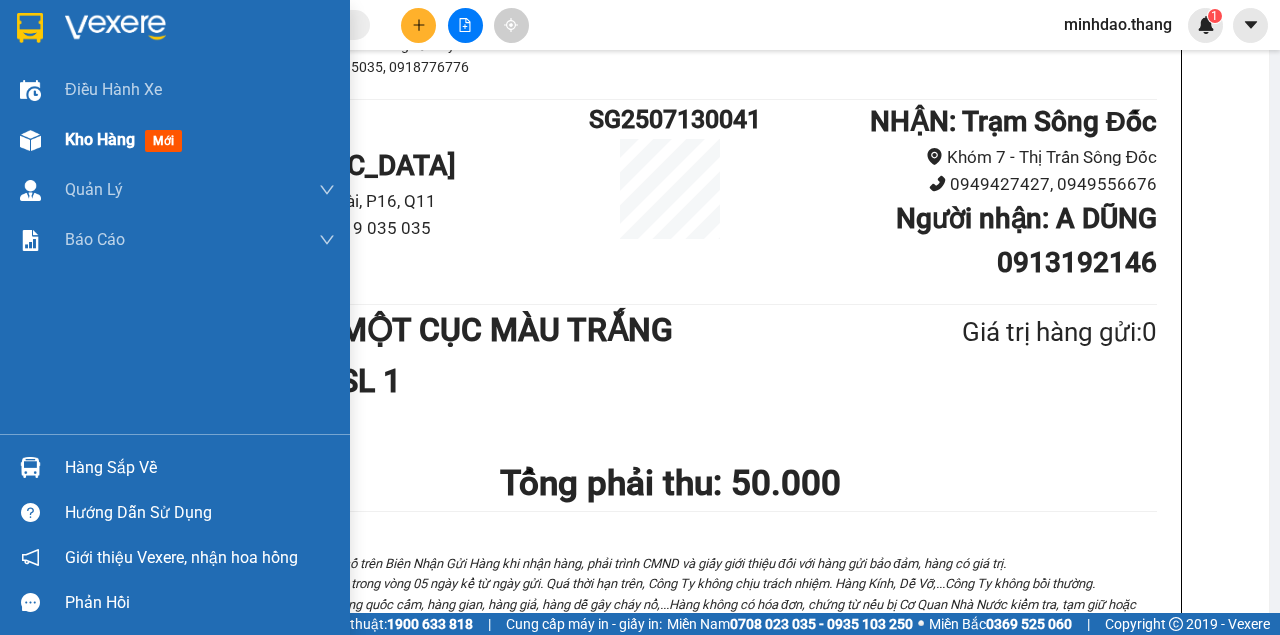 click at bounding box center (30, 140) 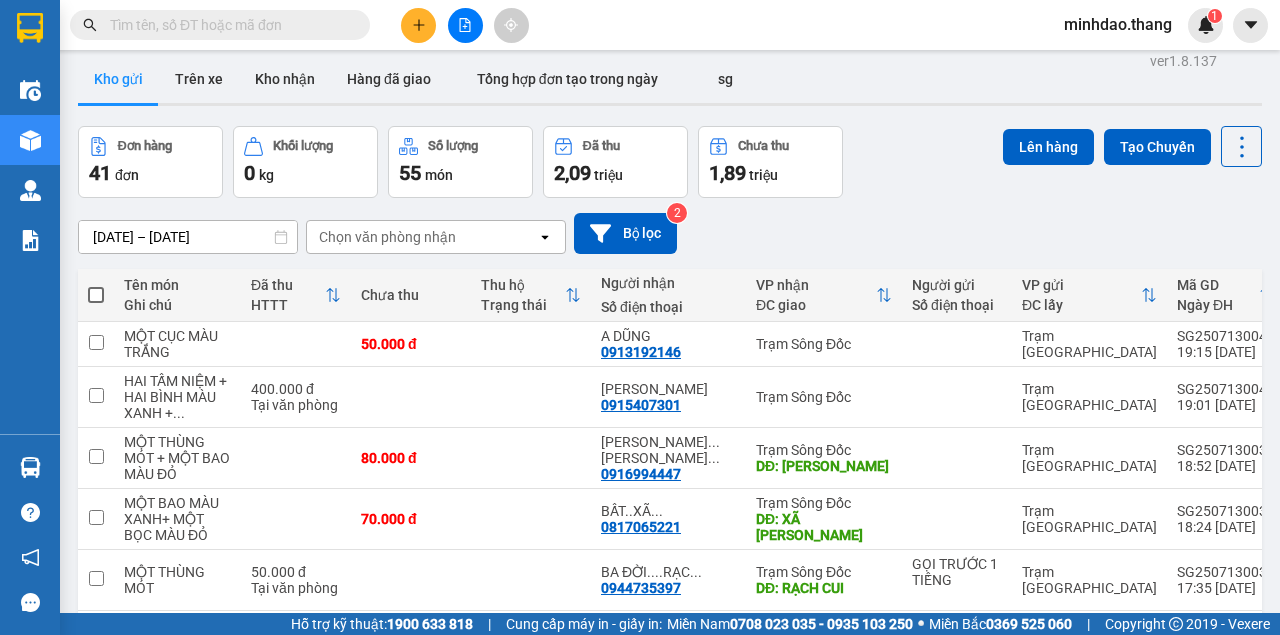 scroll, scrollTop: 0, scrollLeft: 0, axis: both 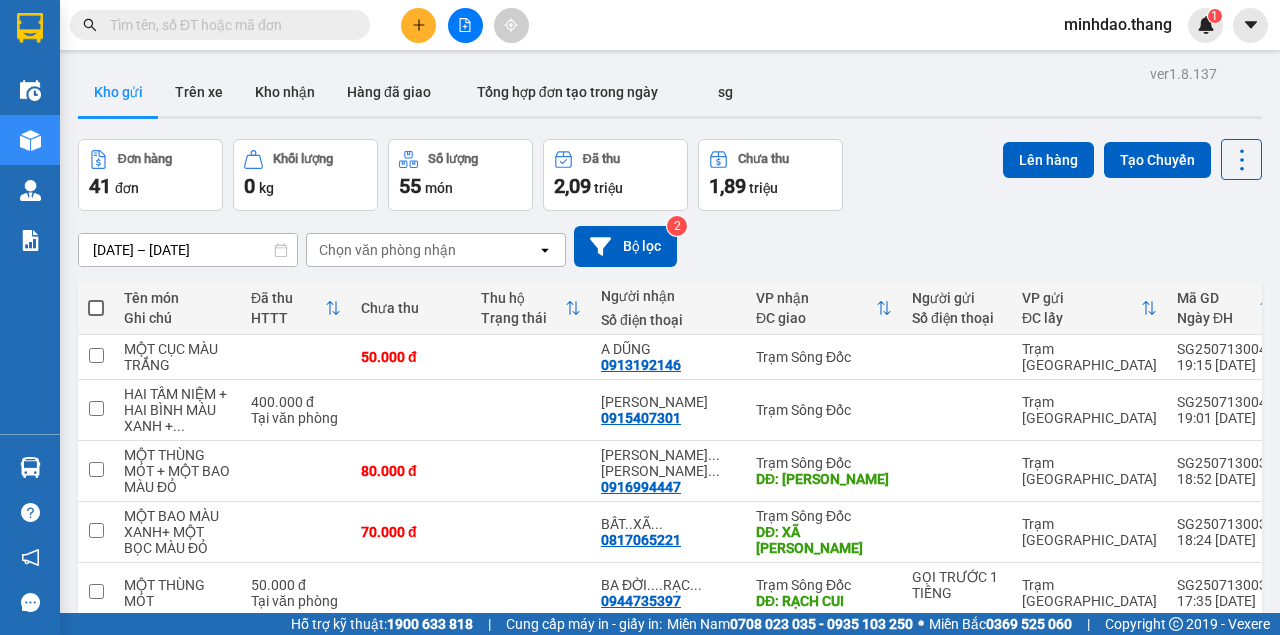 click at bounding box center (228, 25) 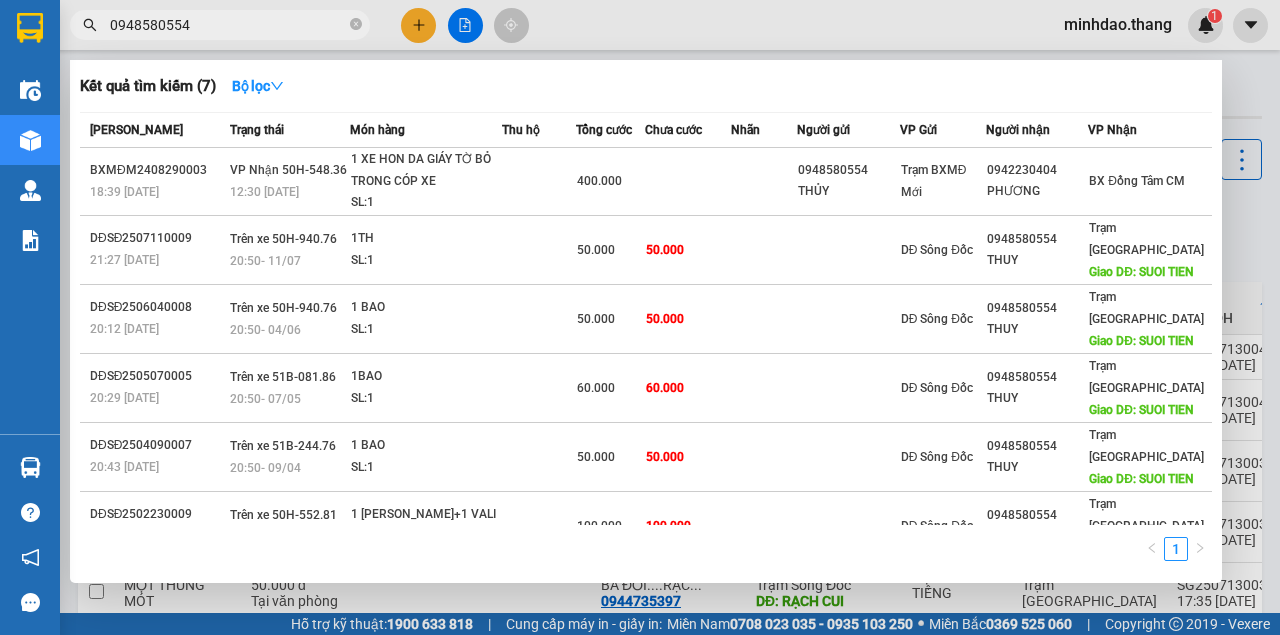 type on "0948580554" 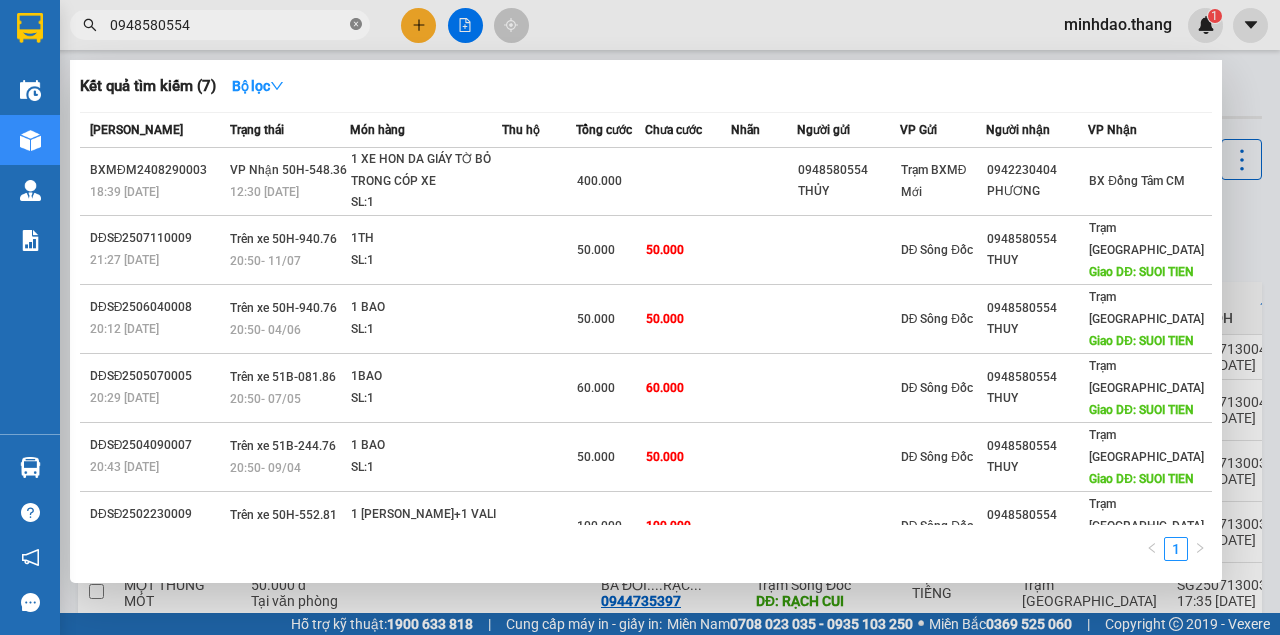 click 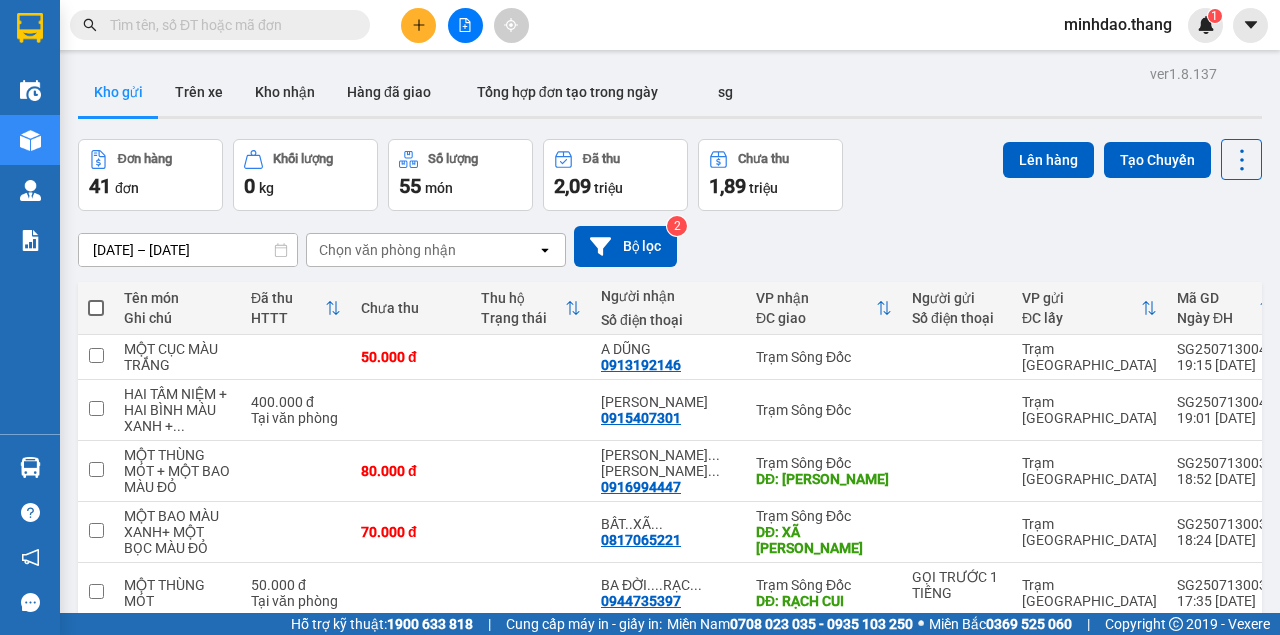 paste on "0819262063" 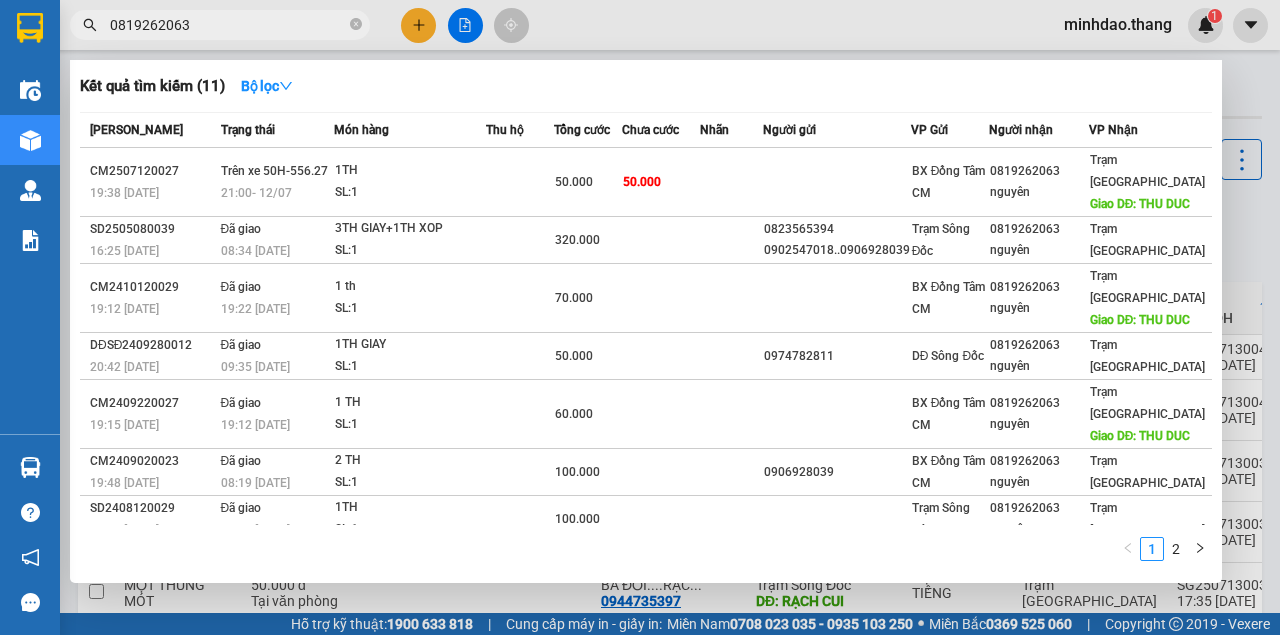type on "0819262063" 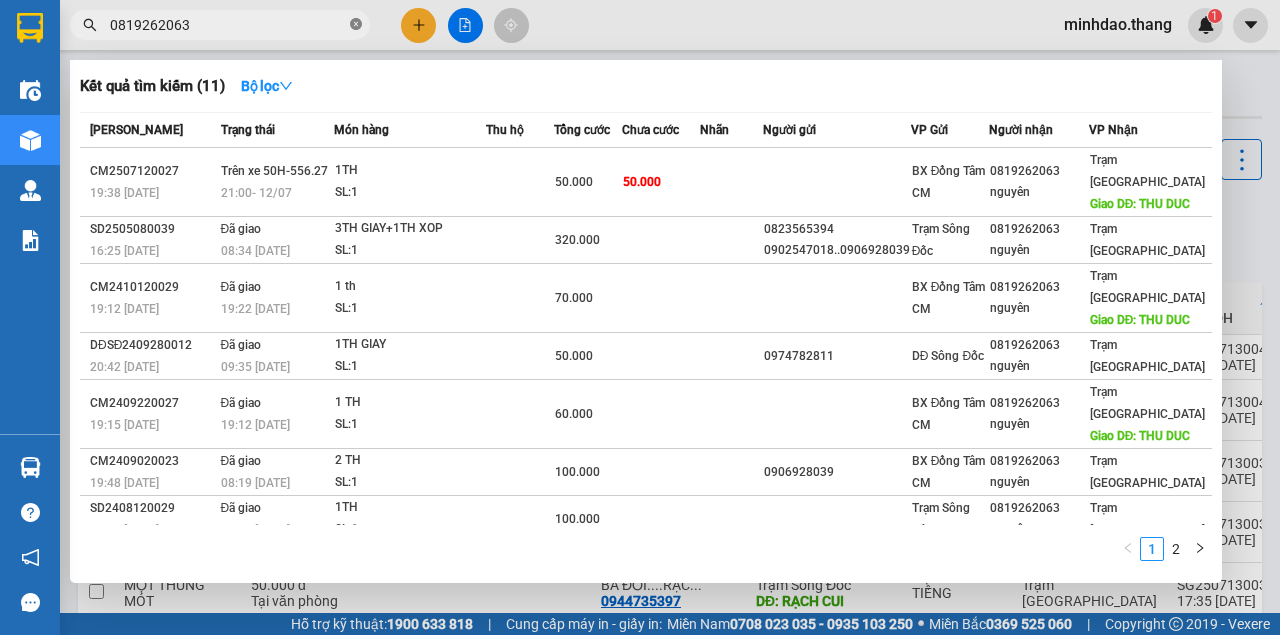 click 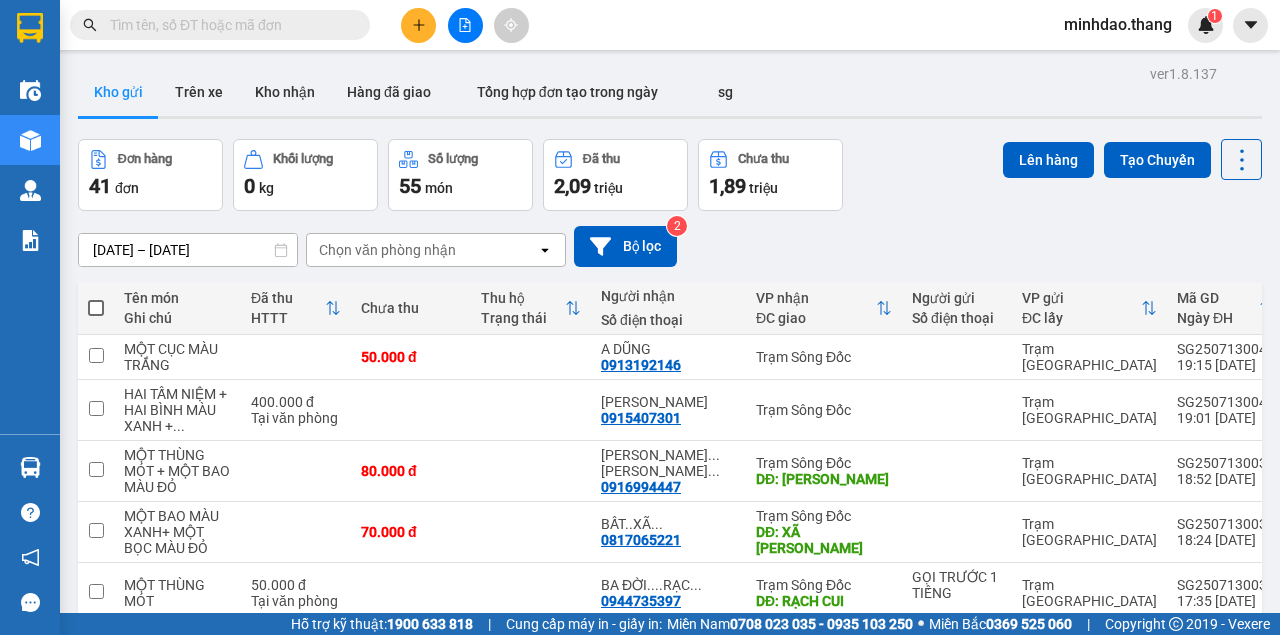 click at bounding box center (220, 25) 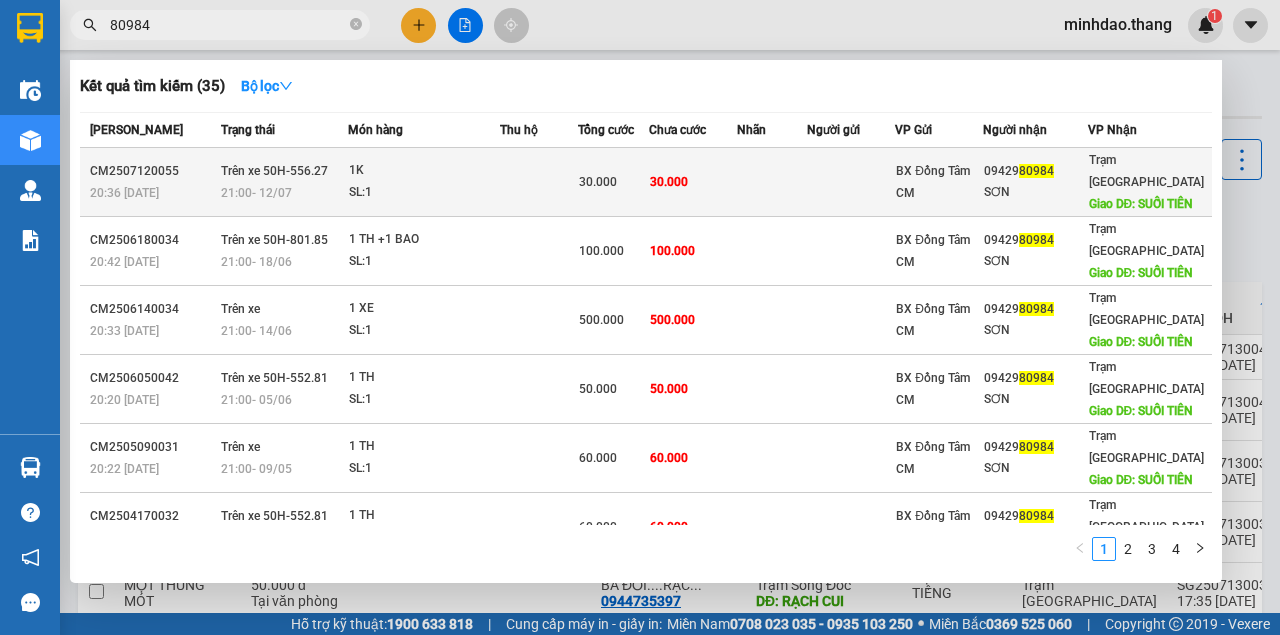type on "80984" 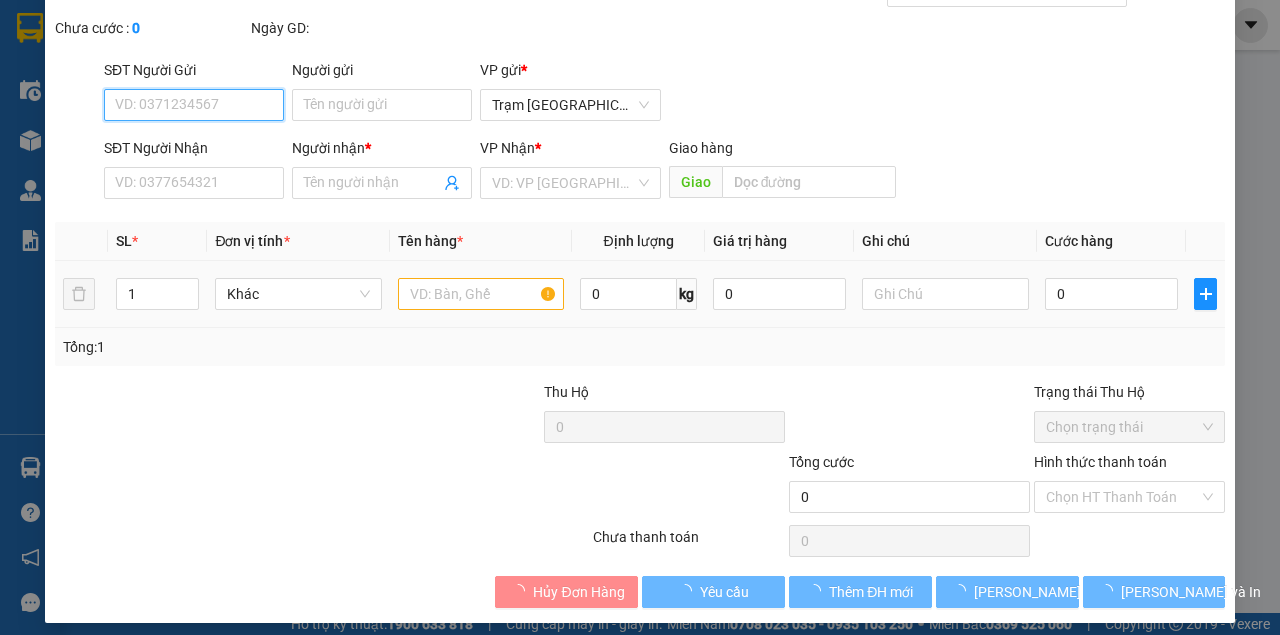 type on "0942980984" 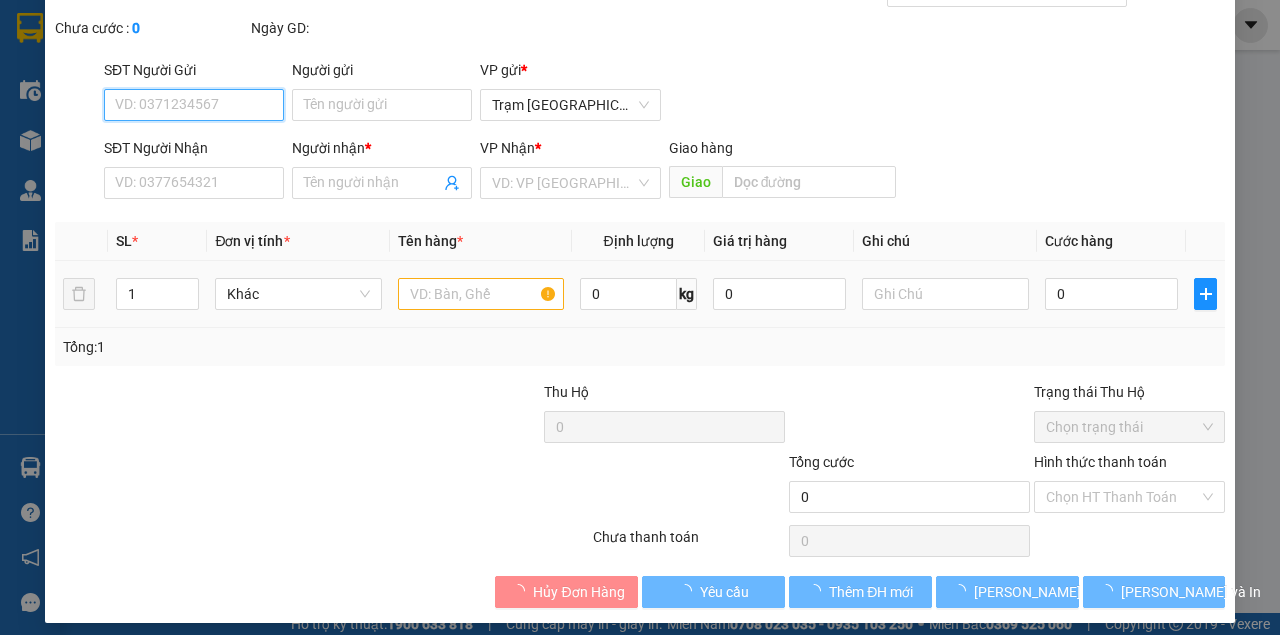 type on "SƠN" 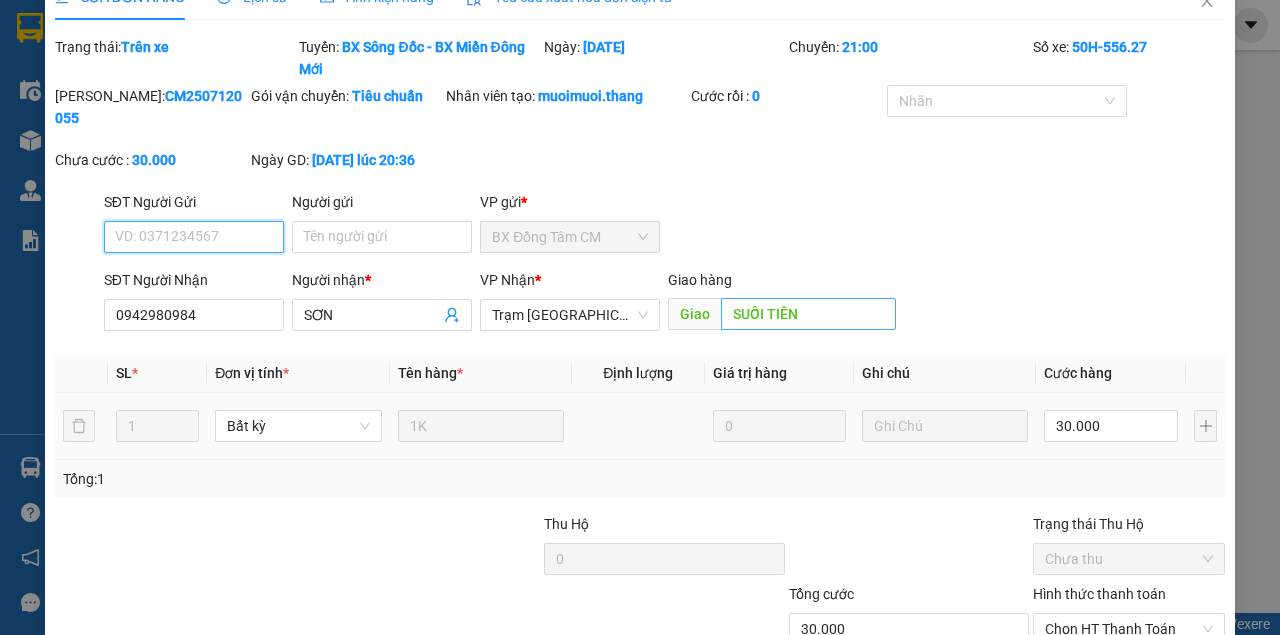 scroll, scrollTop: 23, scrollLeft: 0, axis: vertical 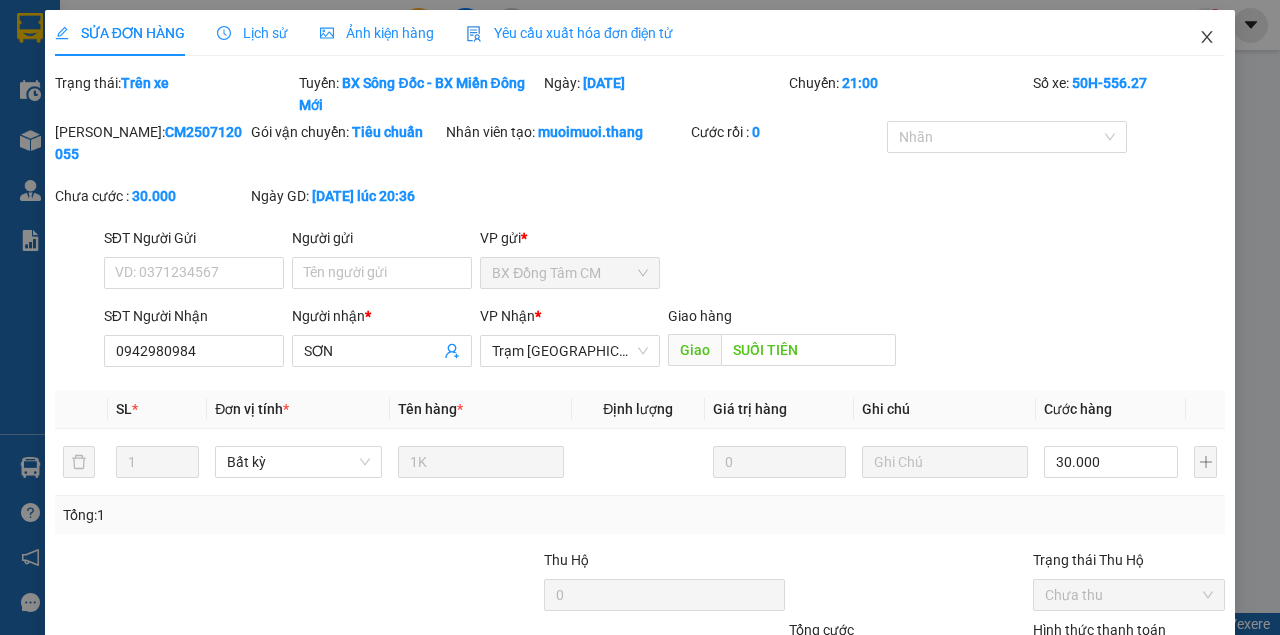 drag, startPoint x: 1206, startPoint y: 38, endPoint x: 357, endPoint y: 32, distance: 849.0212 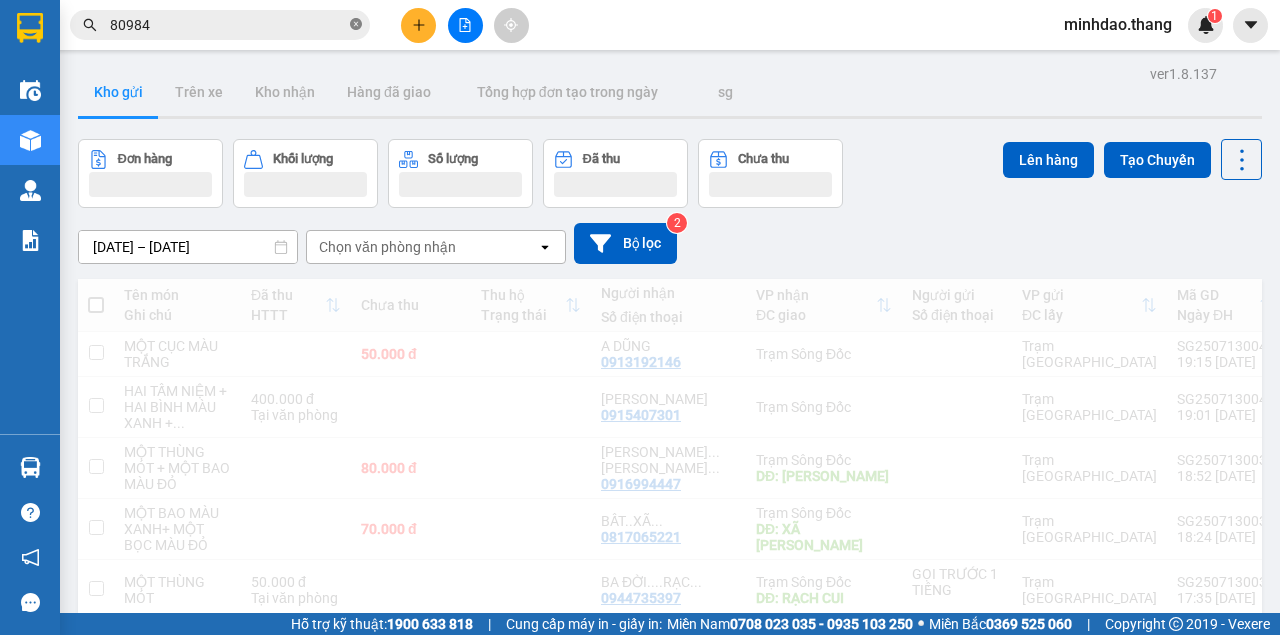 click 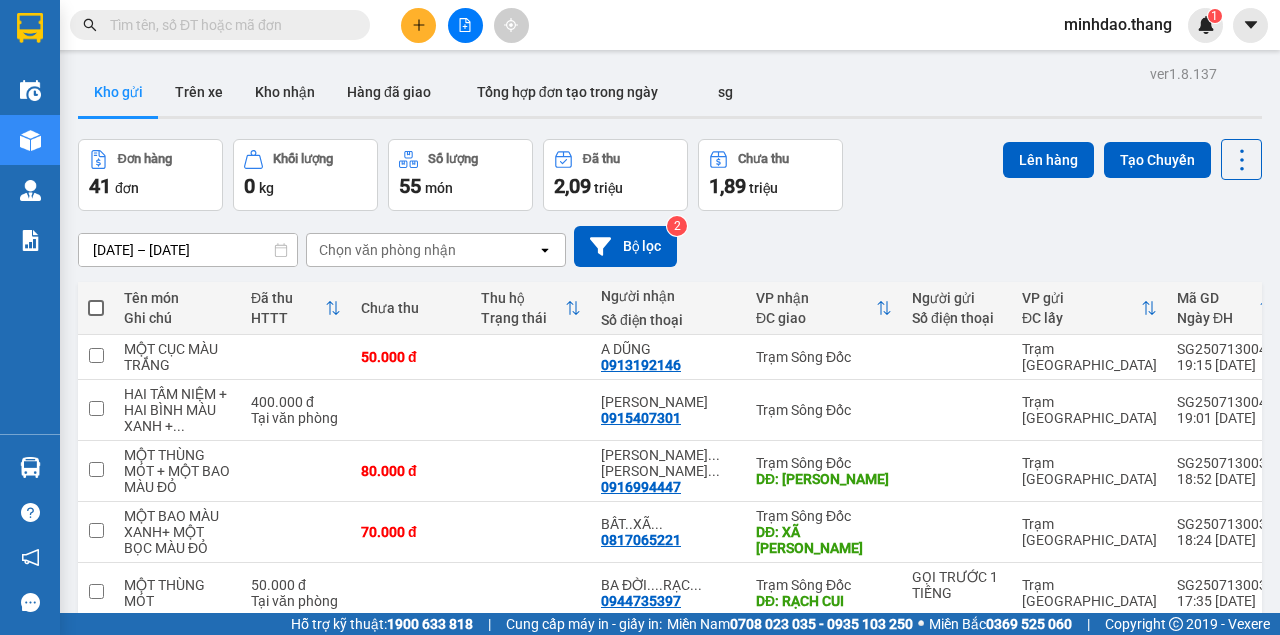 click at bounding box center (220, 25) 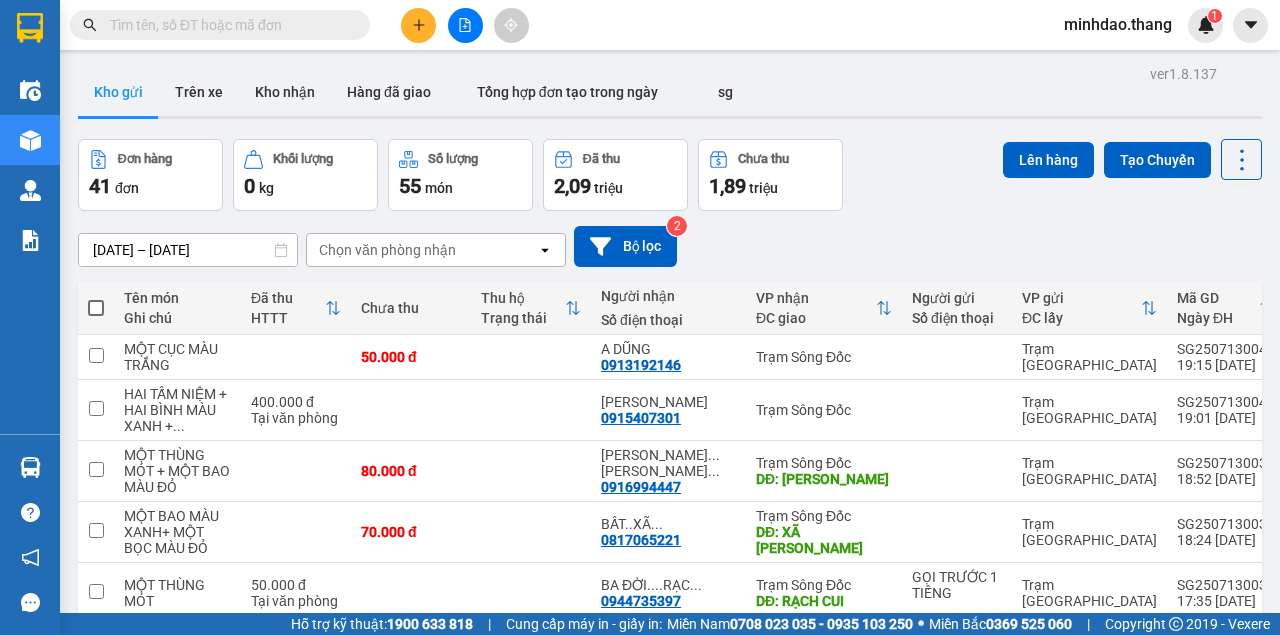 click at bounding box center (228, 25) 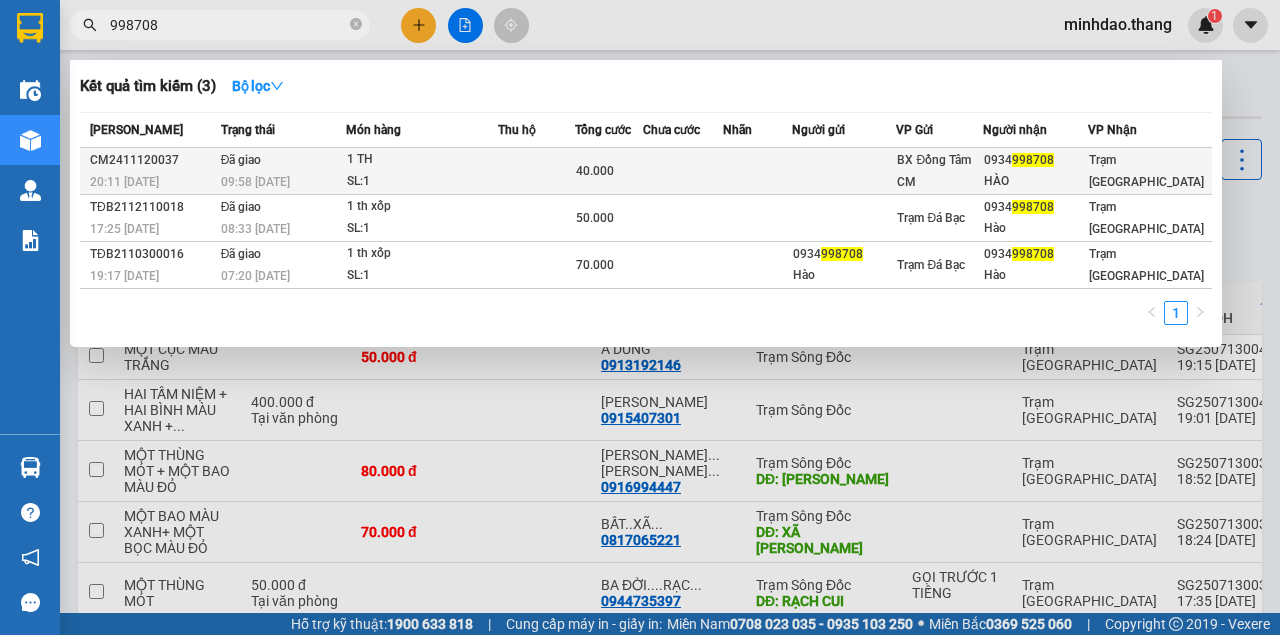 type on "998708" 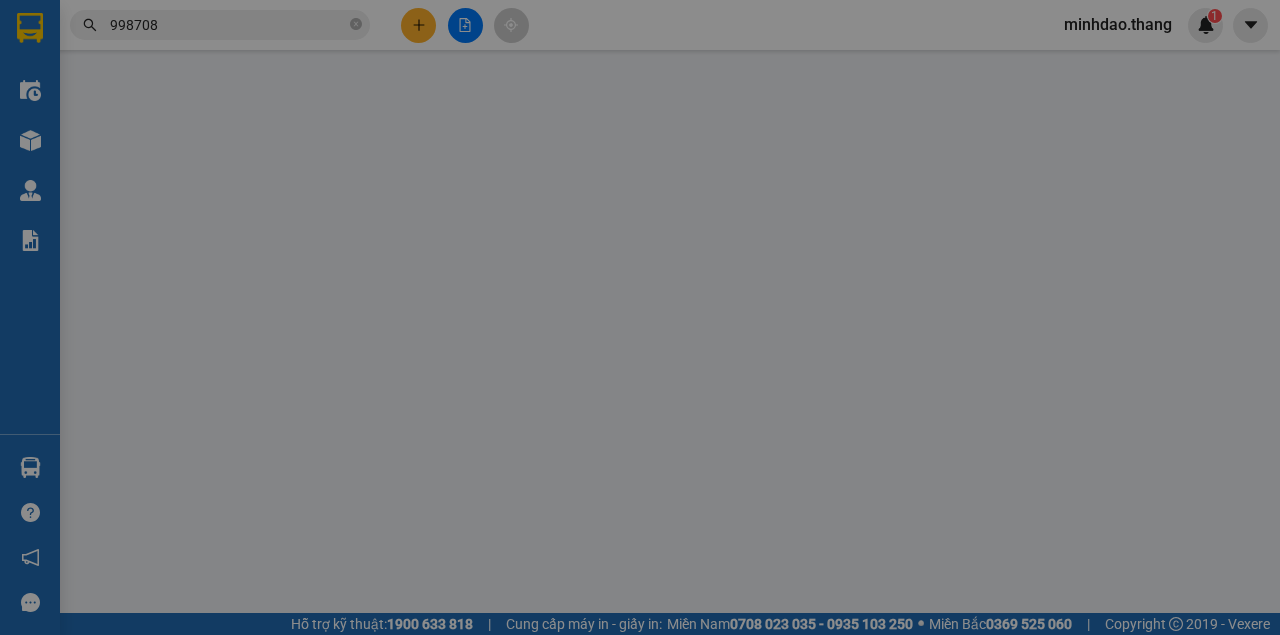 type on "0934998708" 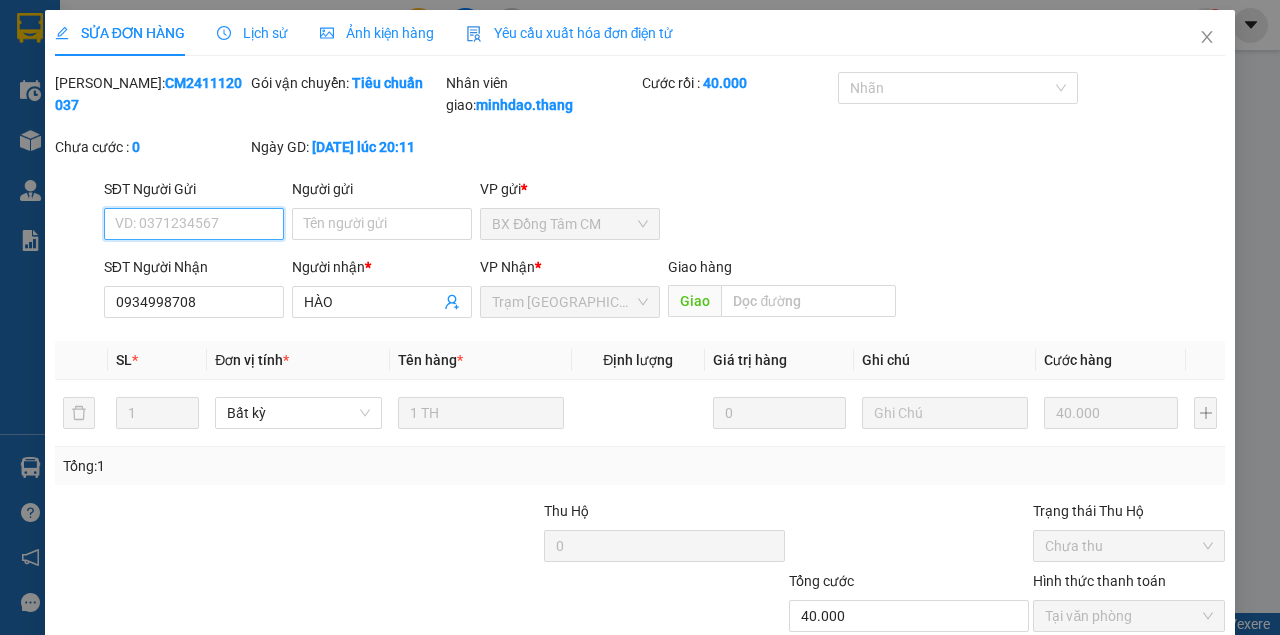 scroll, scrollTop: 72, scrollLeft: 0, axis: vertical 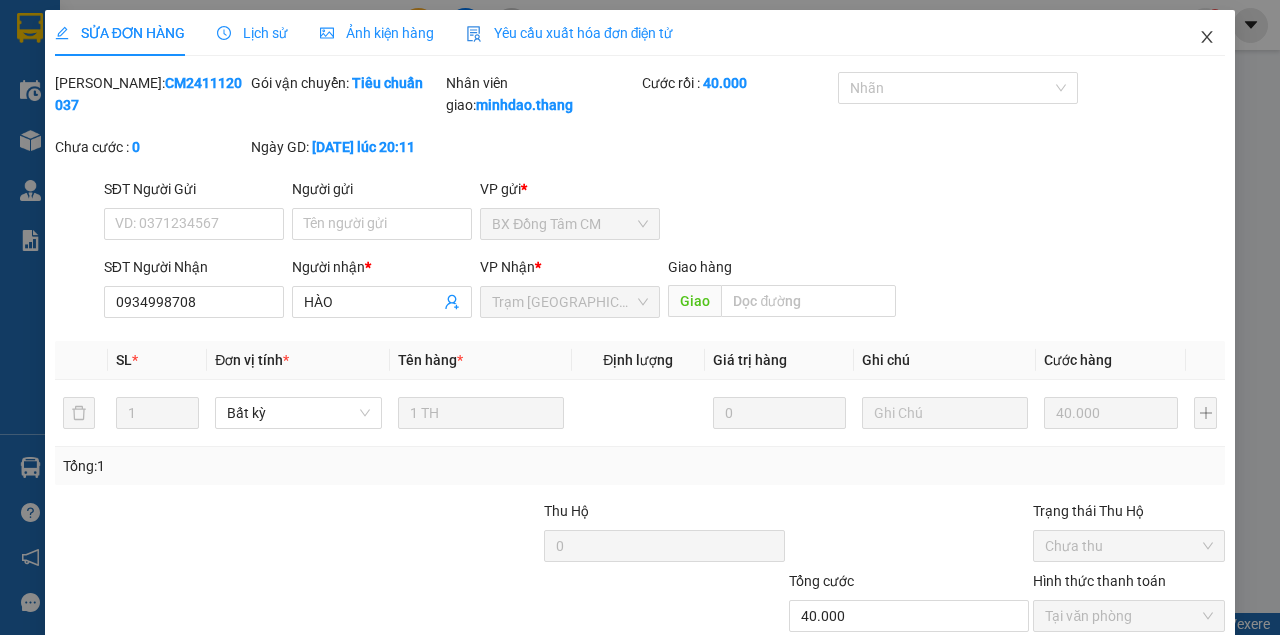 click 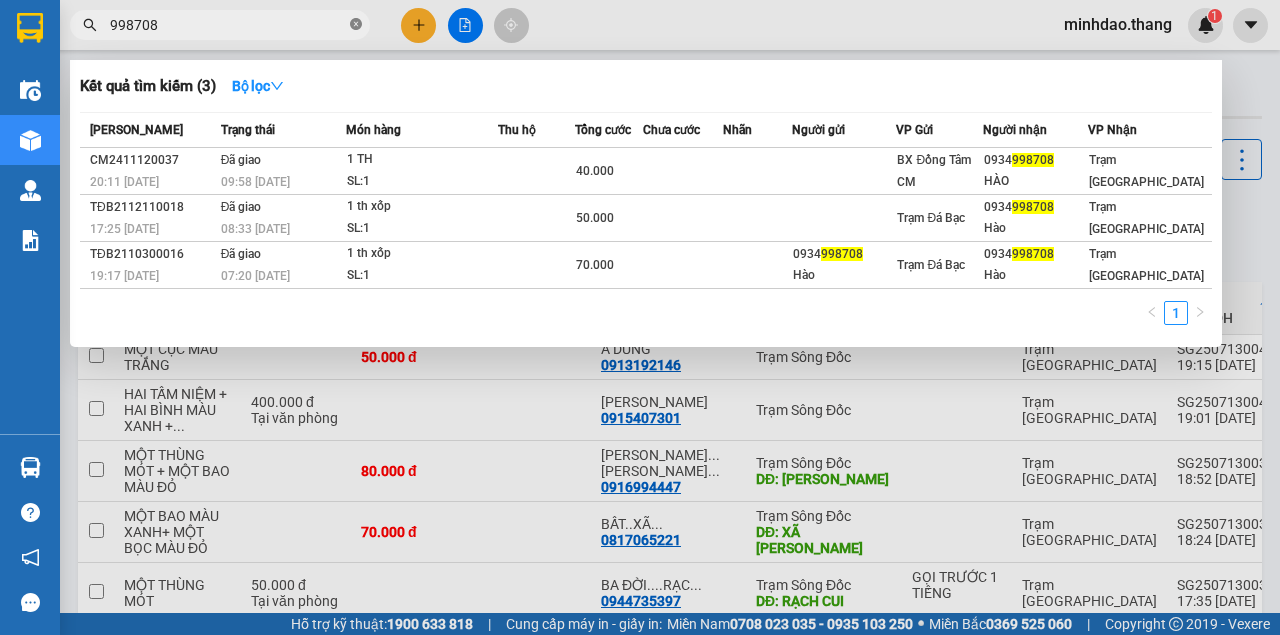 click 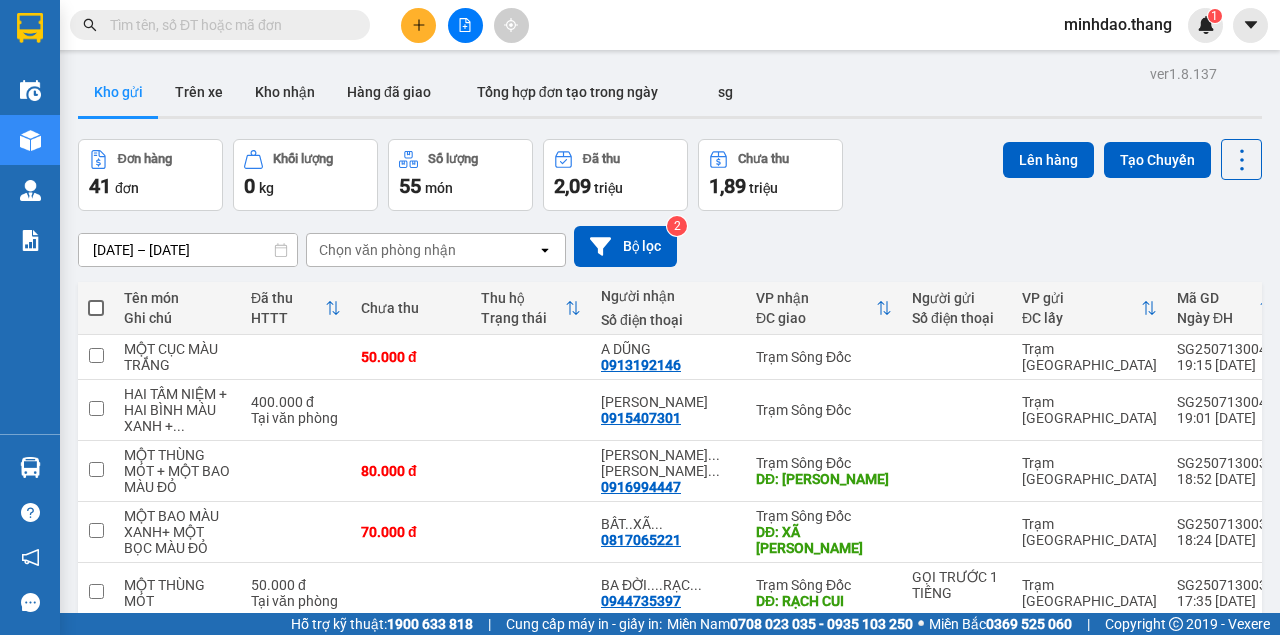 drag, startPoint x: 321, startPoint y: 20, endPoint x: 292, endPoint y: 6, distance: 32.202484 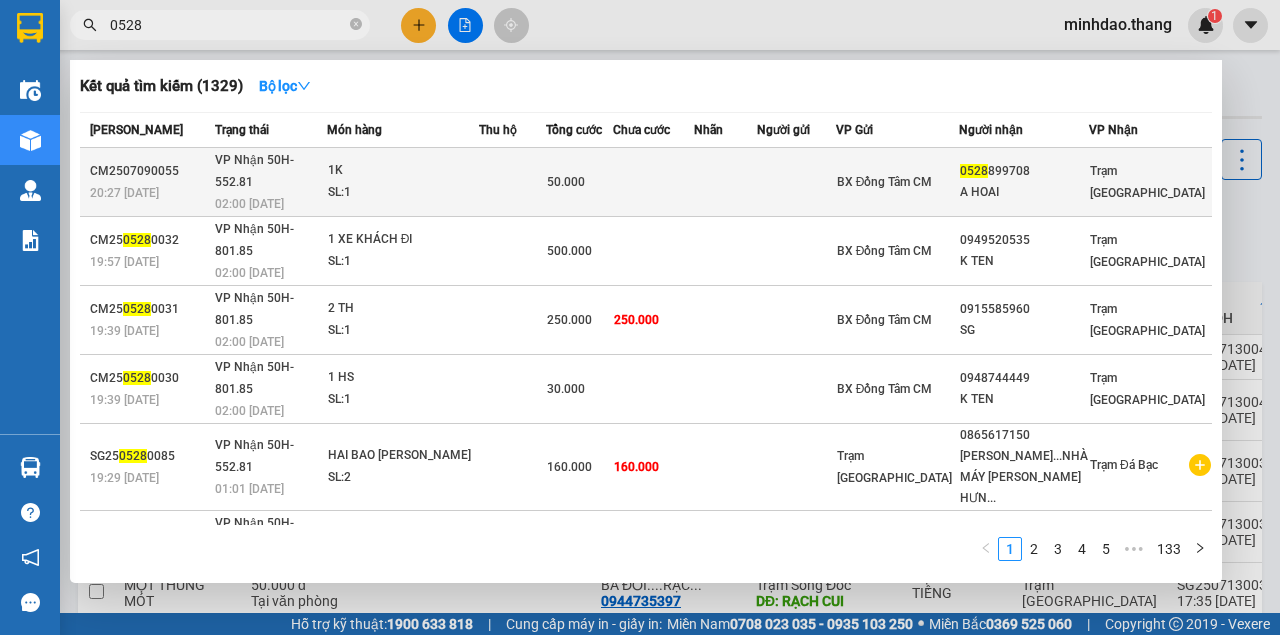 type on "0528" 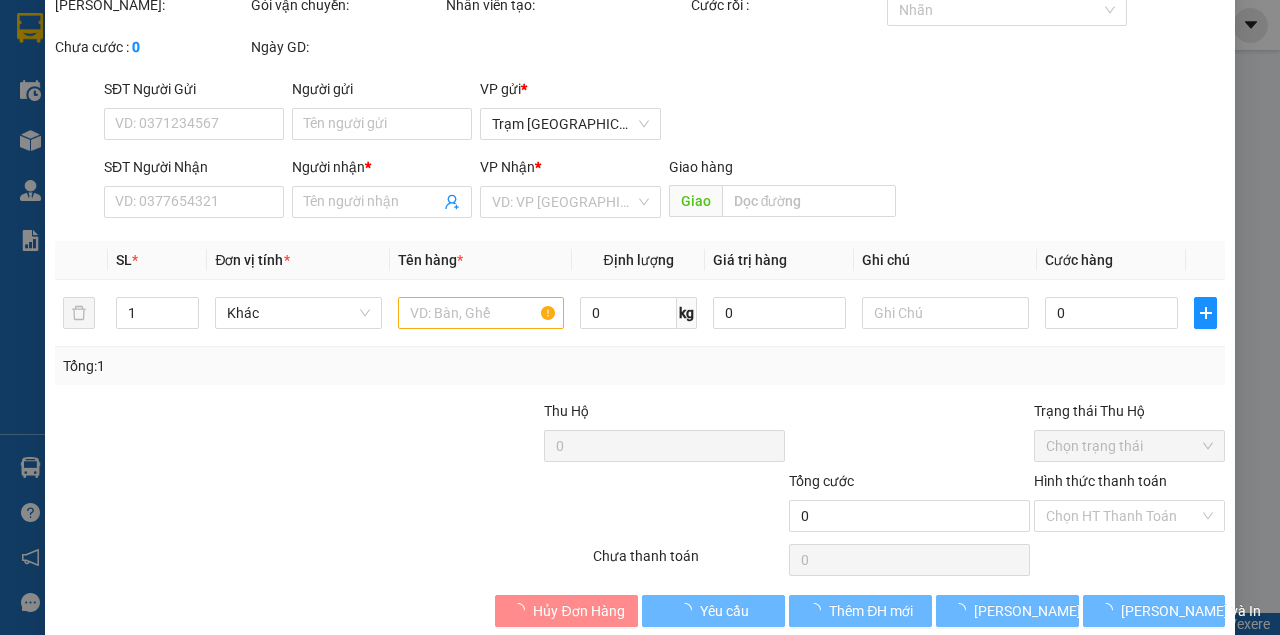 type on "0528899708" 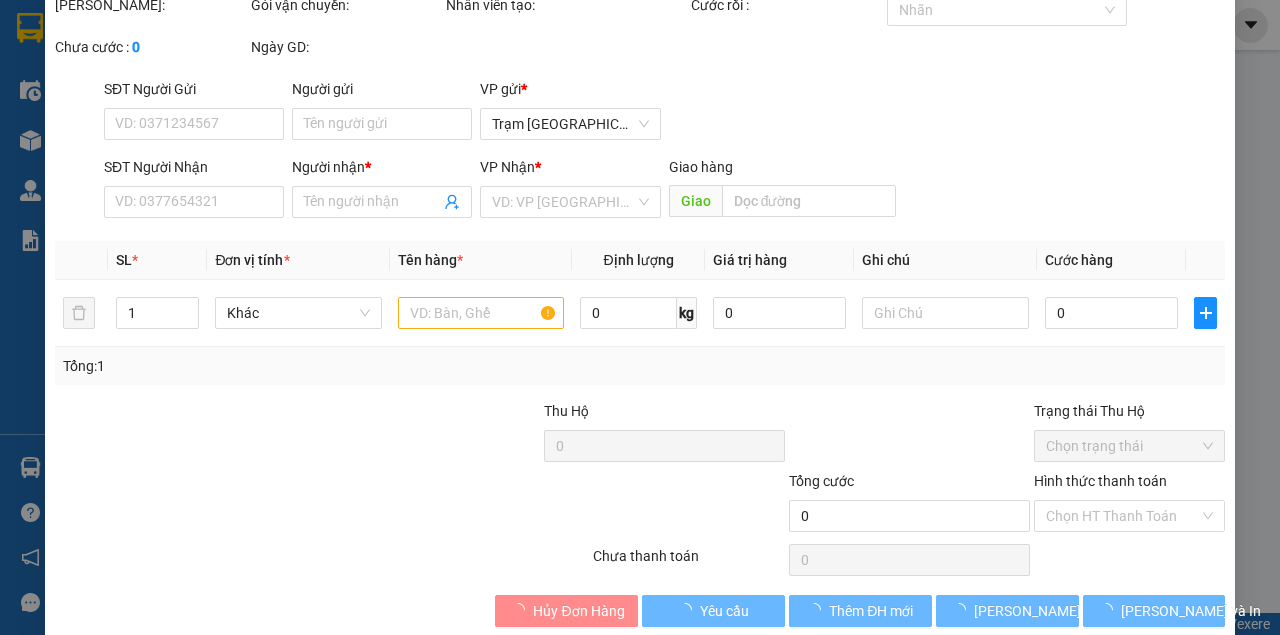 type on "A HOAI" 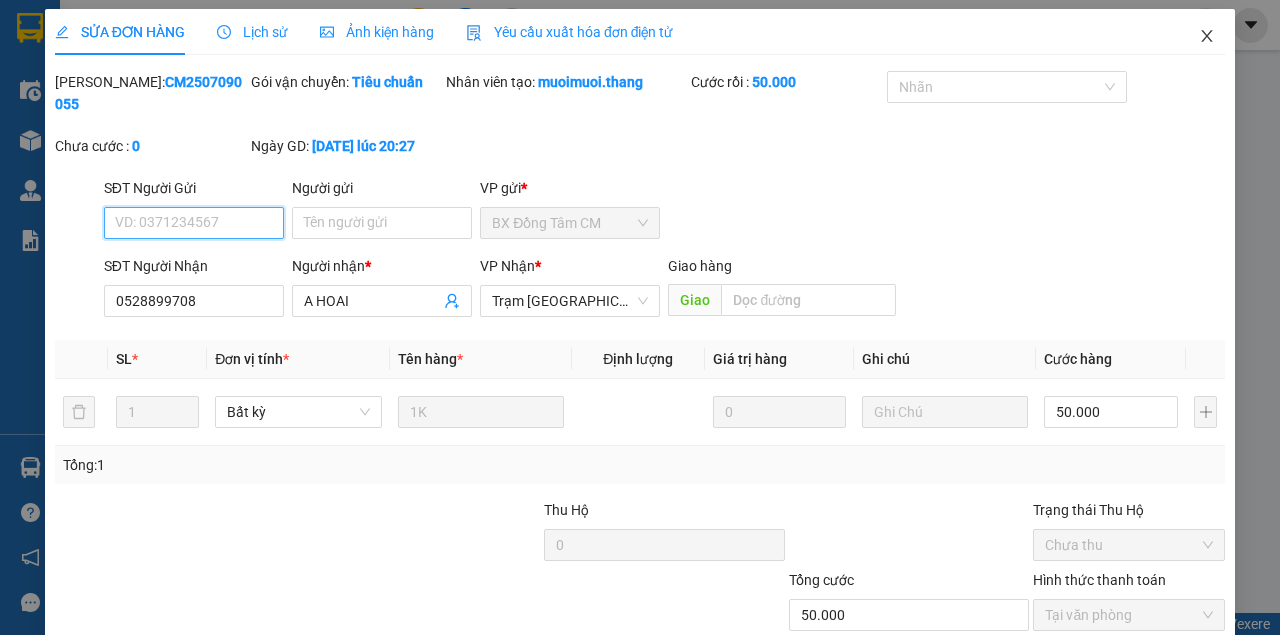 scroll, scrollTop: 0, scrollLeft: 0, axis: both 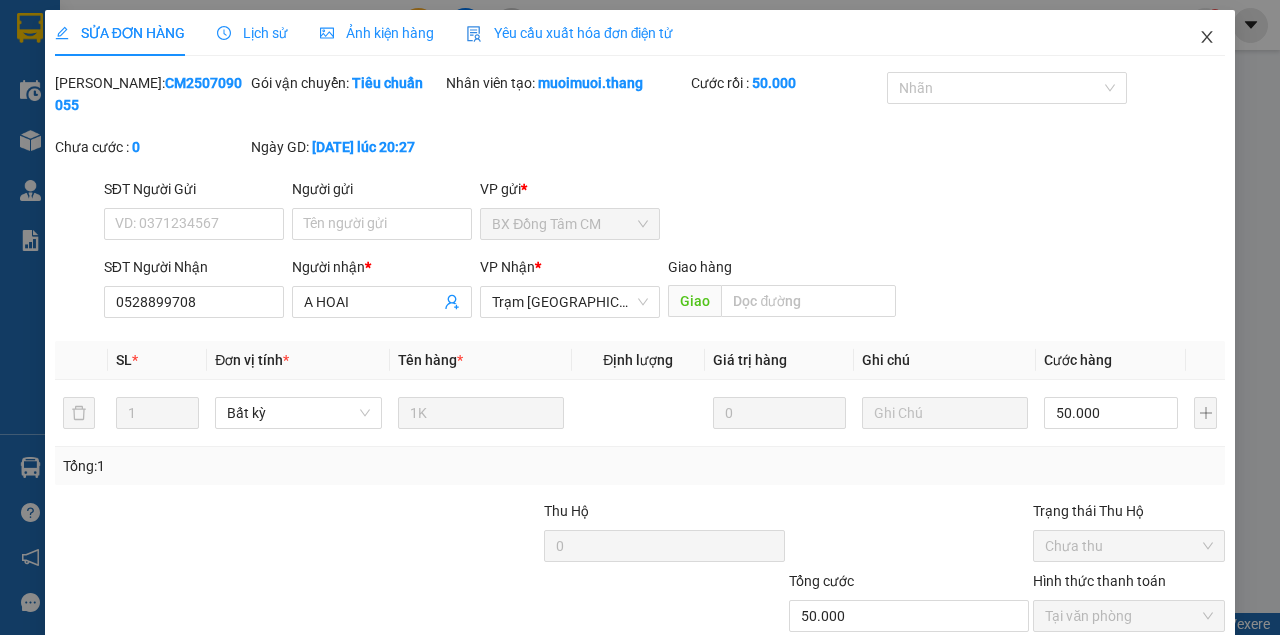 click 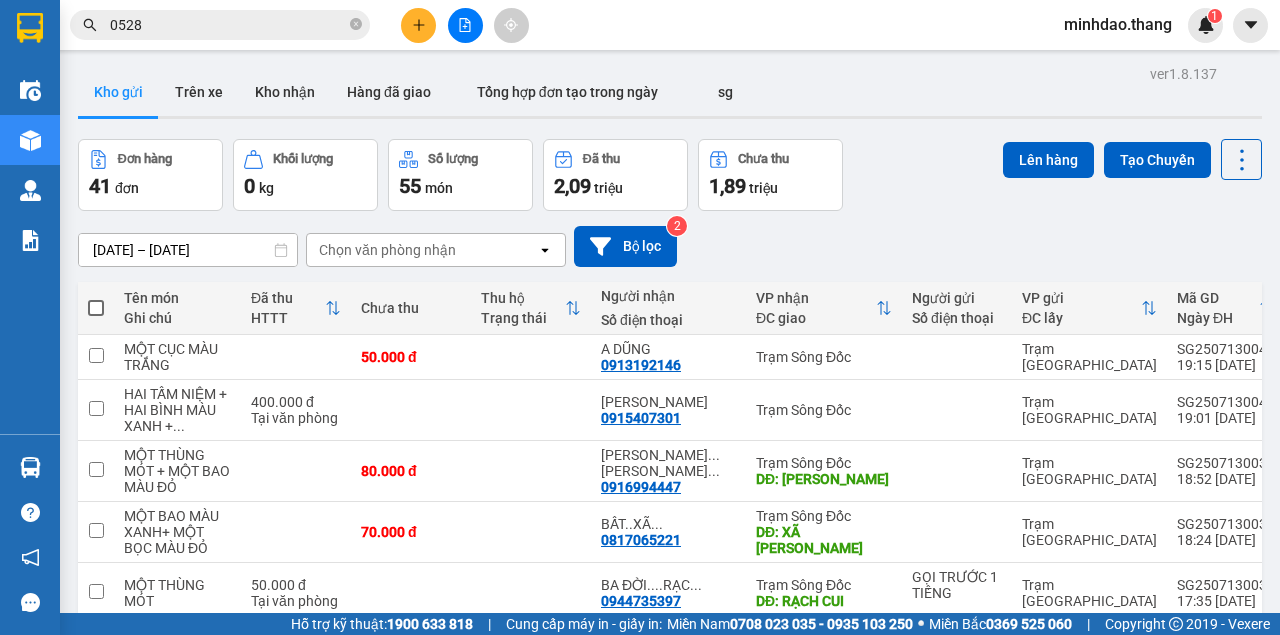 click on "0528" at bounding box center [228, 25] 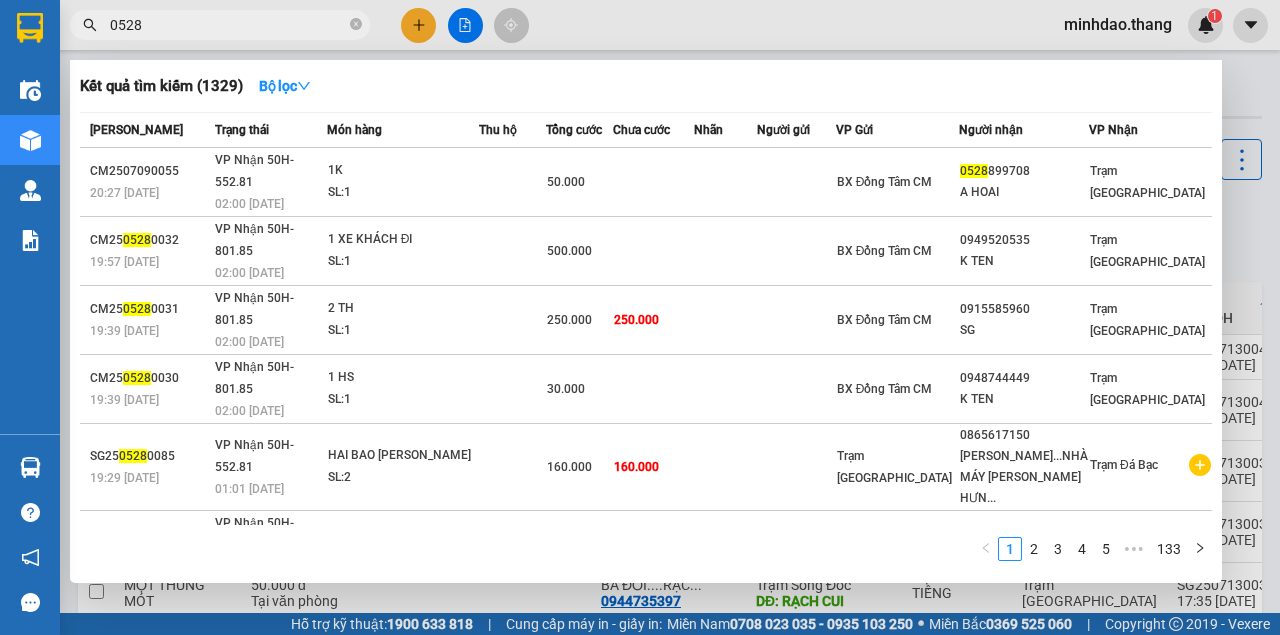 click on "0528" at bounding box center [228, 25] 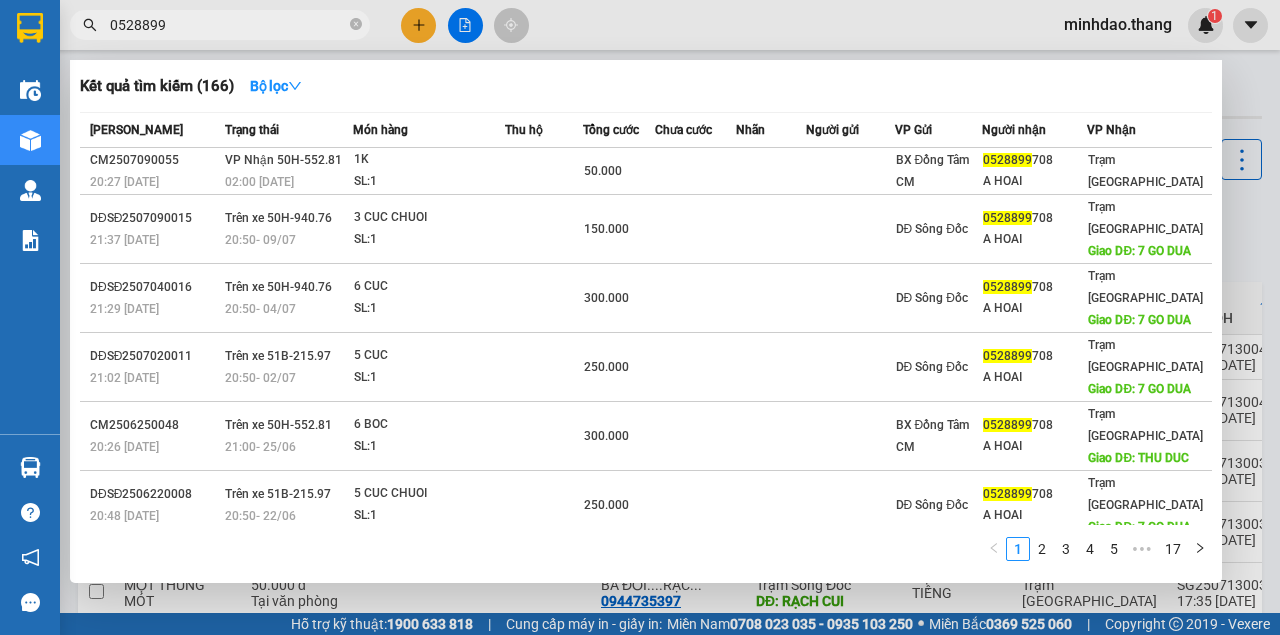 type on "0528899" 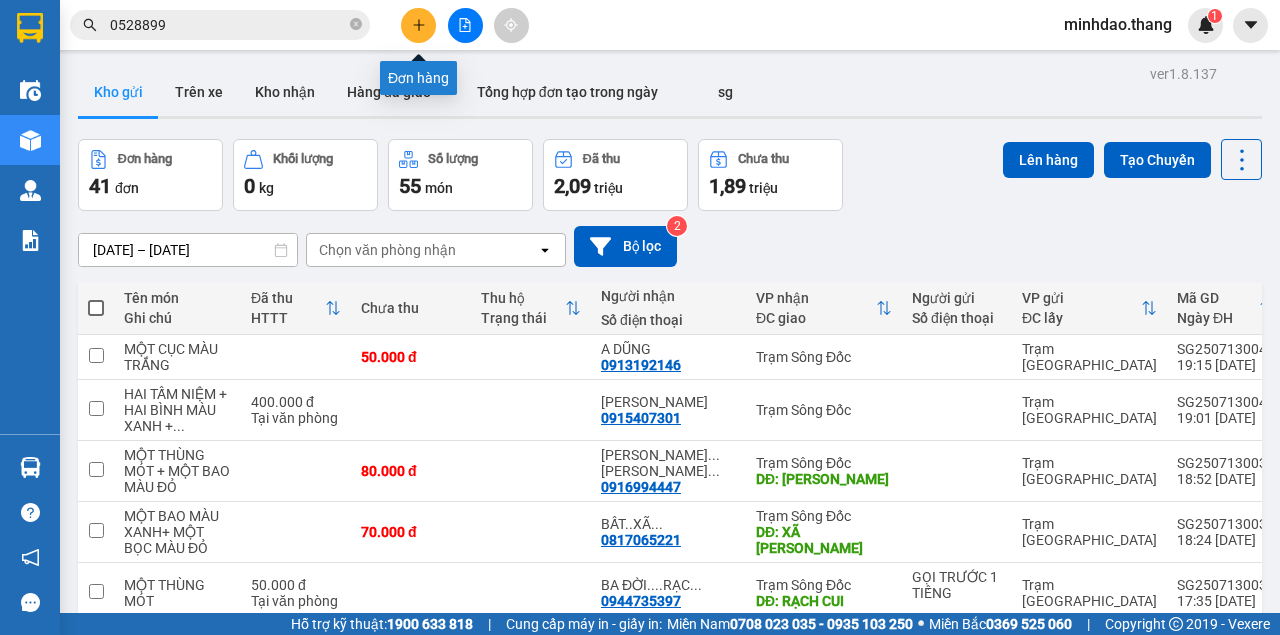 click 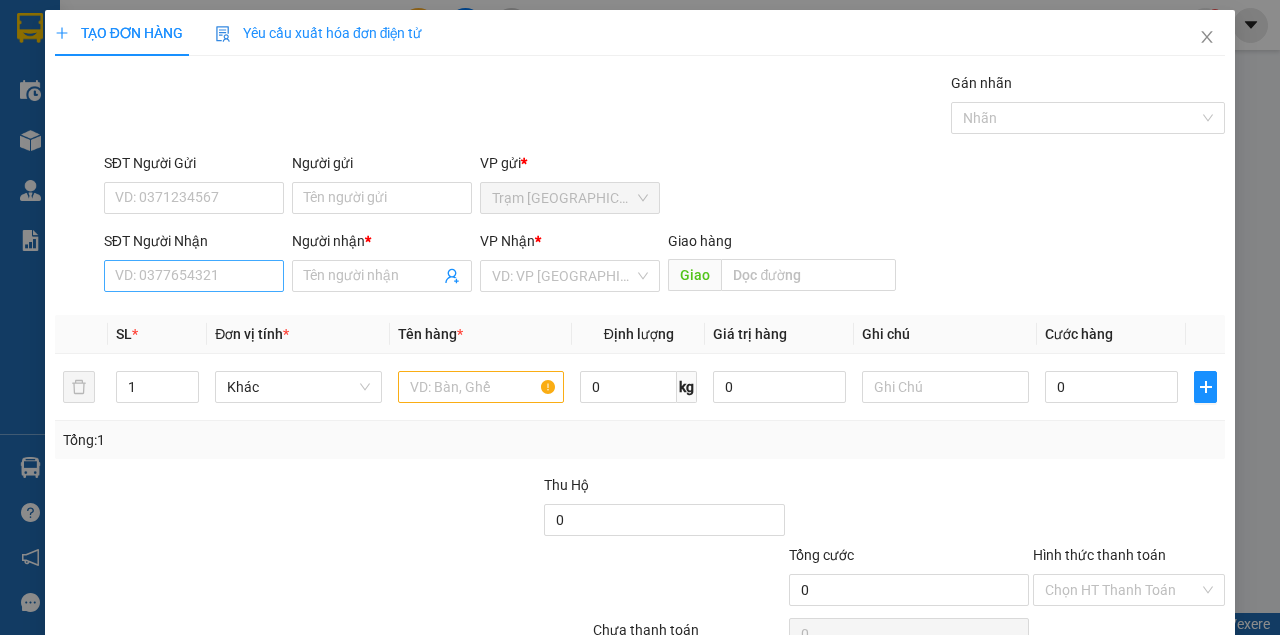 click on "SĐT Người Nhận VD: 0377654321" at bounding box center (194, 265) 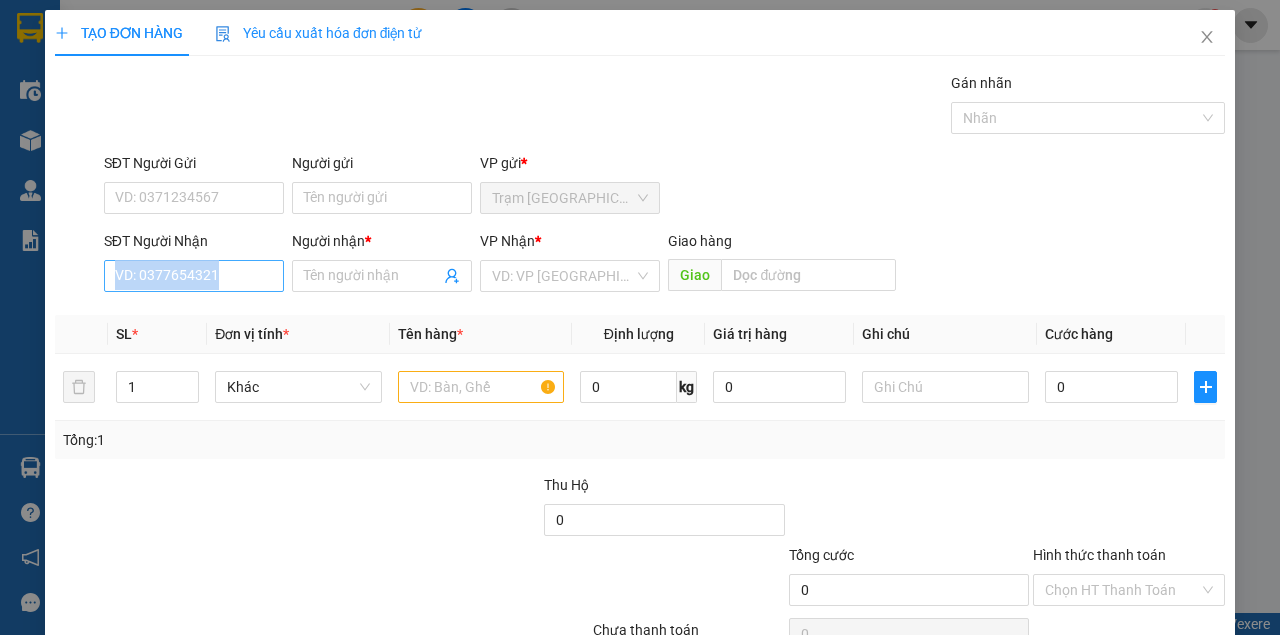 click on "SĐT Người Nhận" at bounding box center [194, 276] 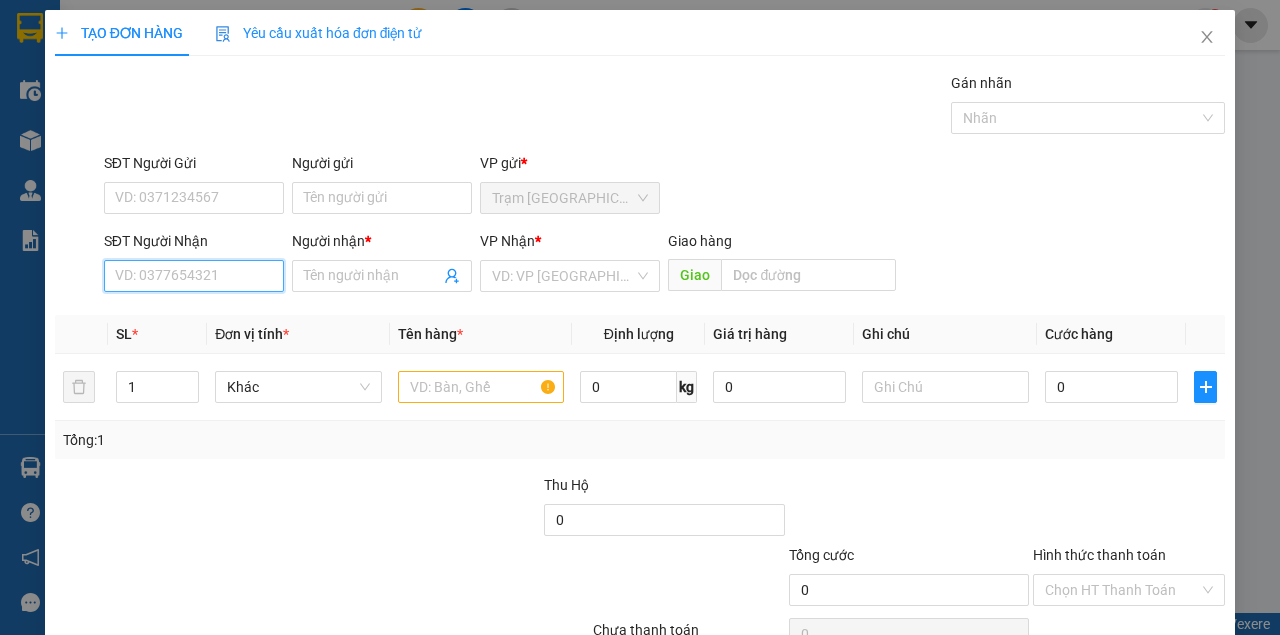 click on "SĐT Người Nhận" at bounding box center [194, 276] 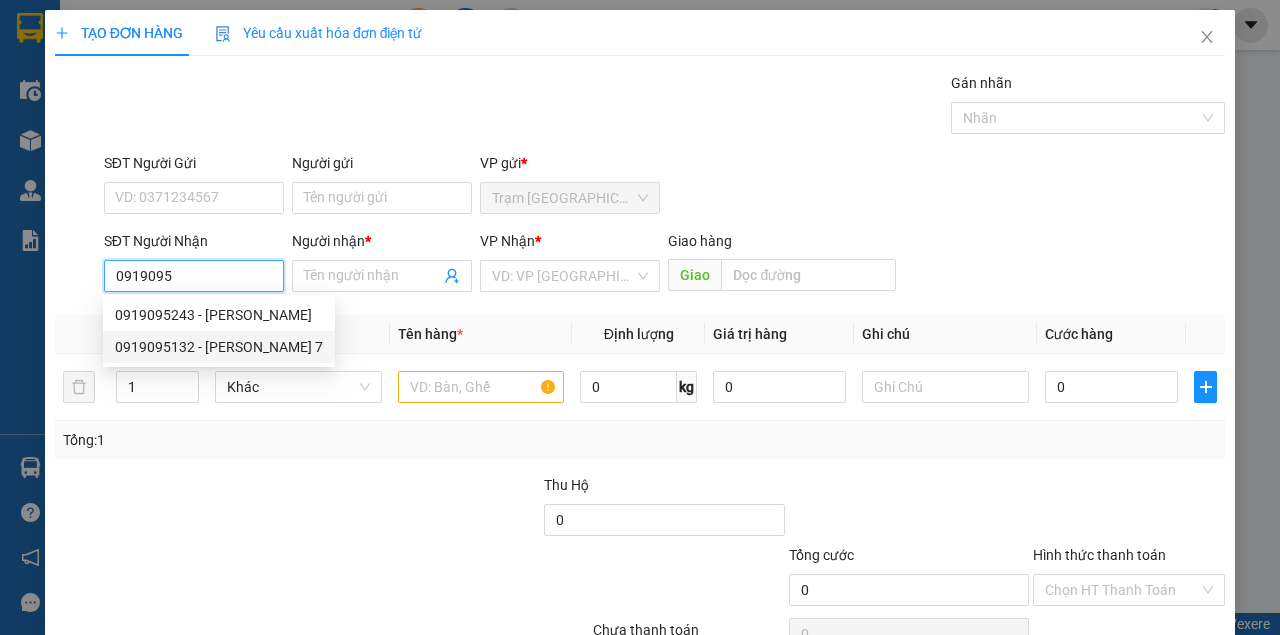 click on "0919095132 - ANH 7" at bounding box center (219, 347) 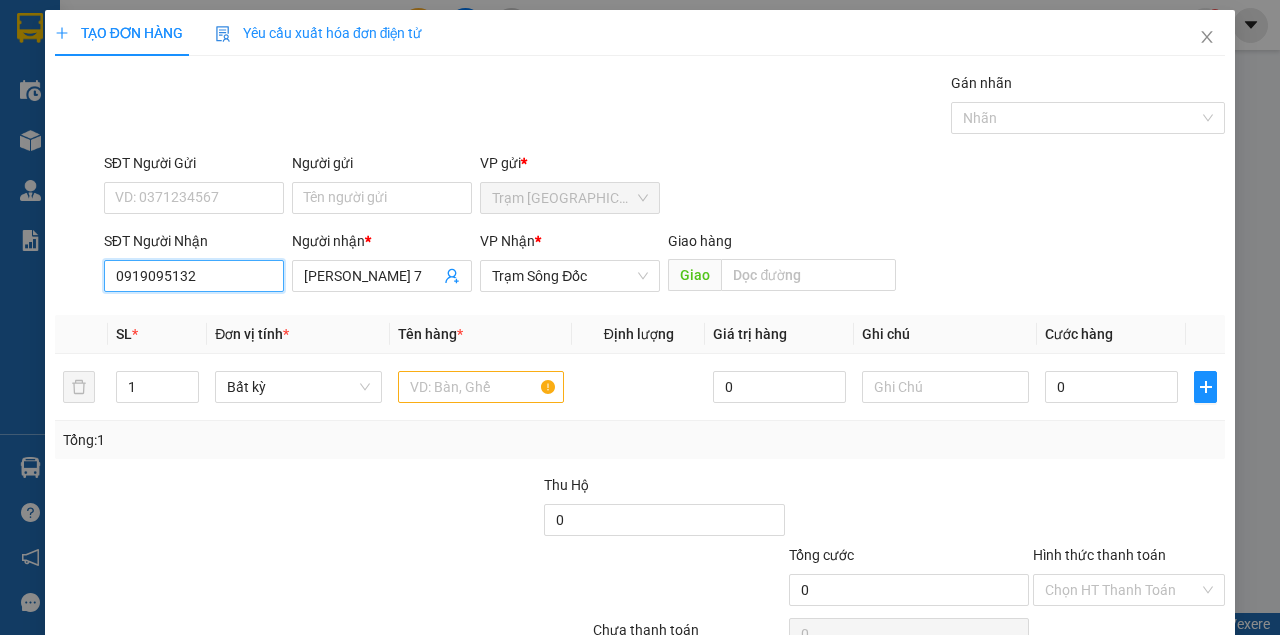 drag, startPoint x: 241, startPoint y: 268, endPoint x: 12, endPoint y: 227, distance: 232.64136 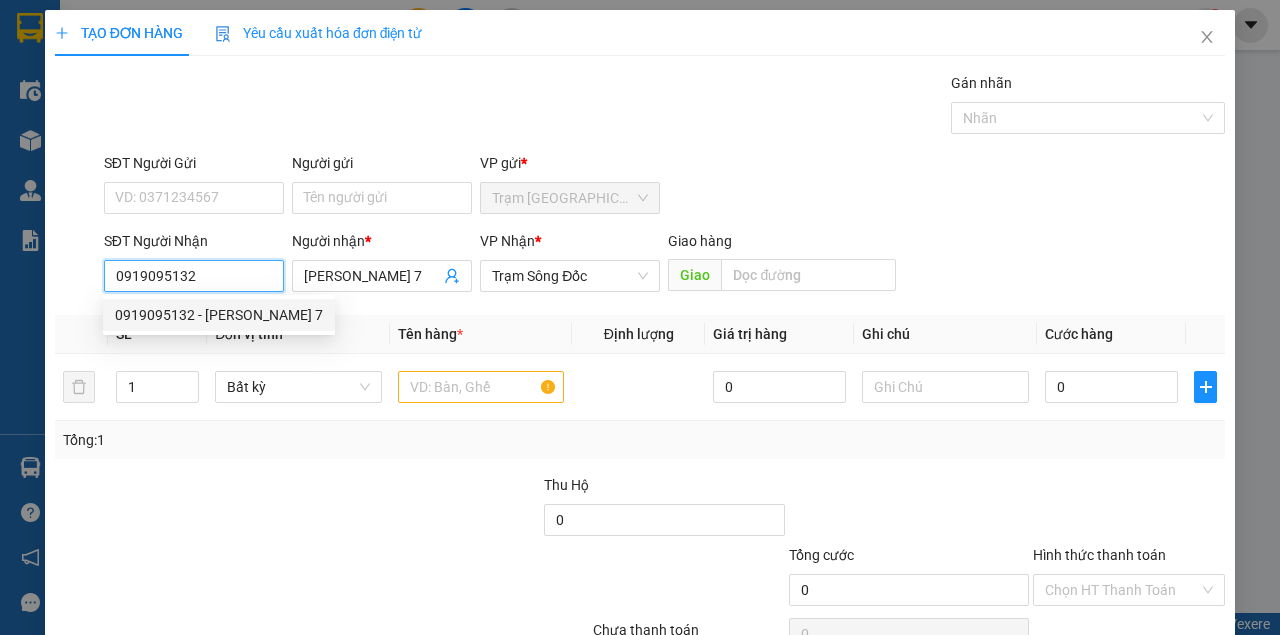 type on "0919095132" 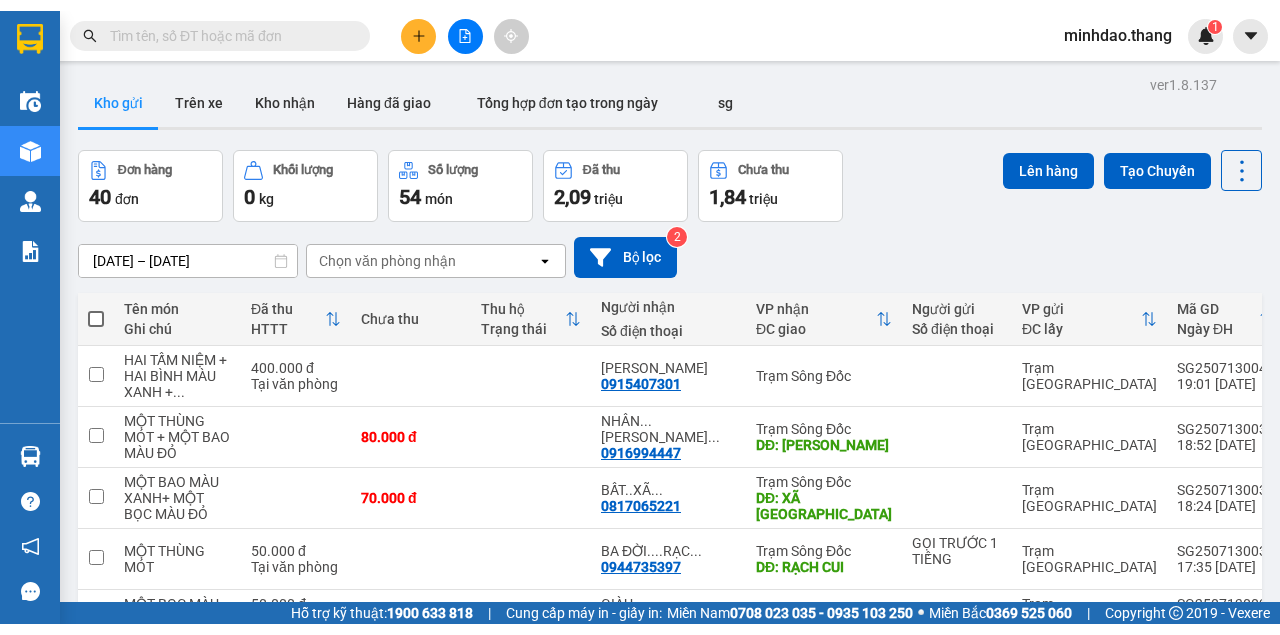 scroll, scrollTop: 0, scrollLeft: 0, axis: both 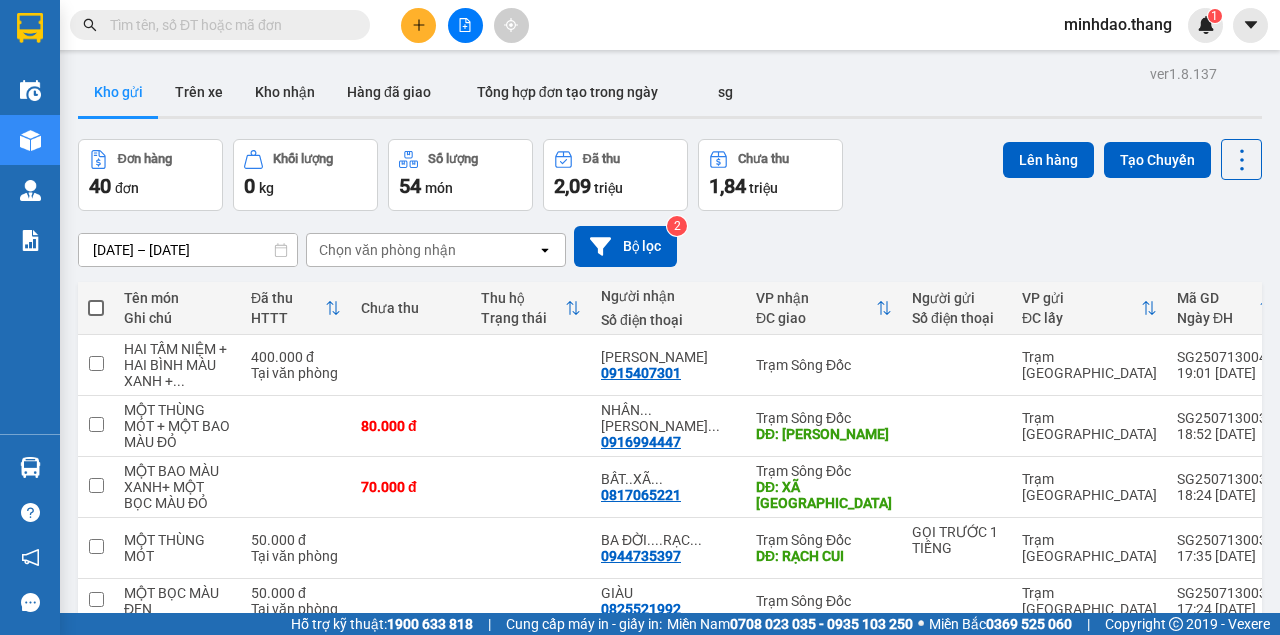 click at bounding box center [465, 25] 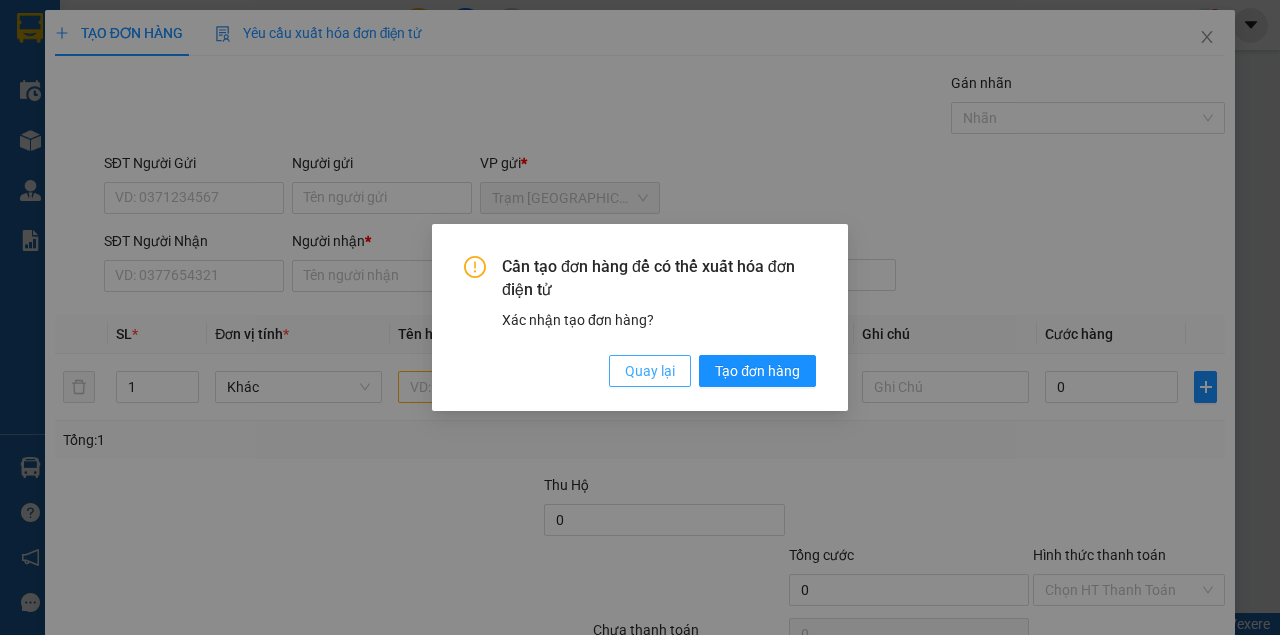 click on "Quay lại" at bounding box center (650, 371) 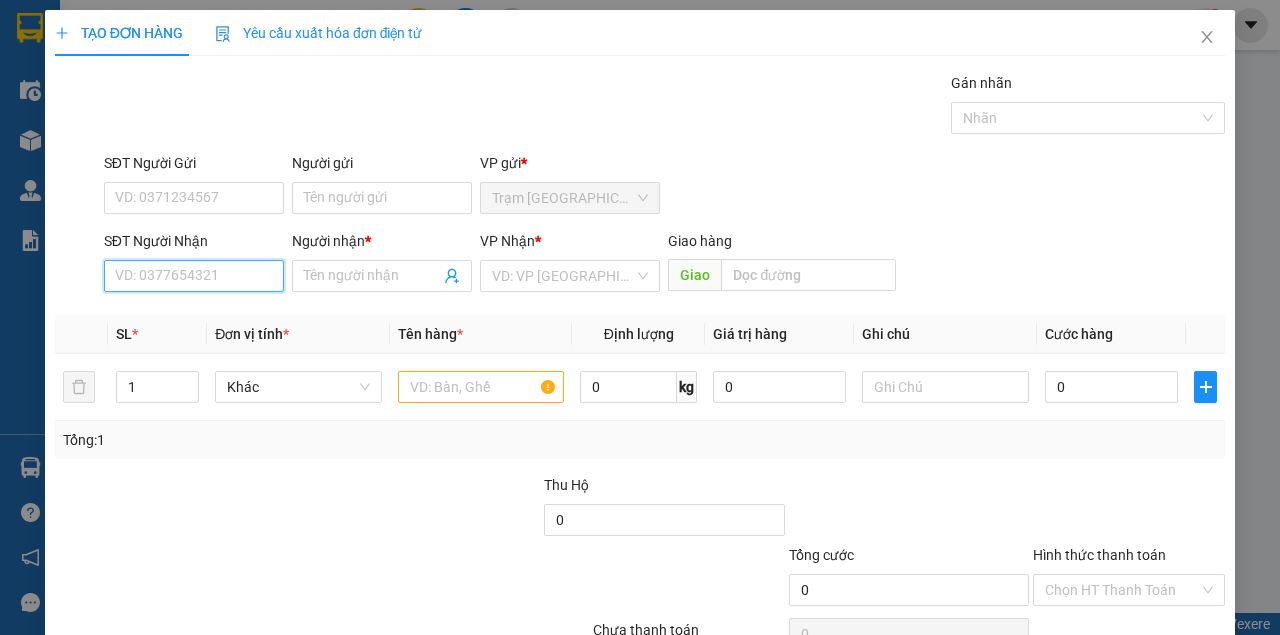 click on "SĐT Người Nhận" at bounding box center (194, 276) 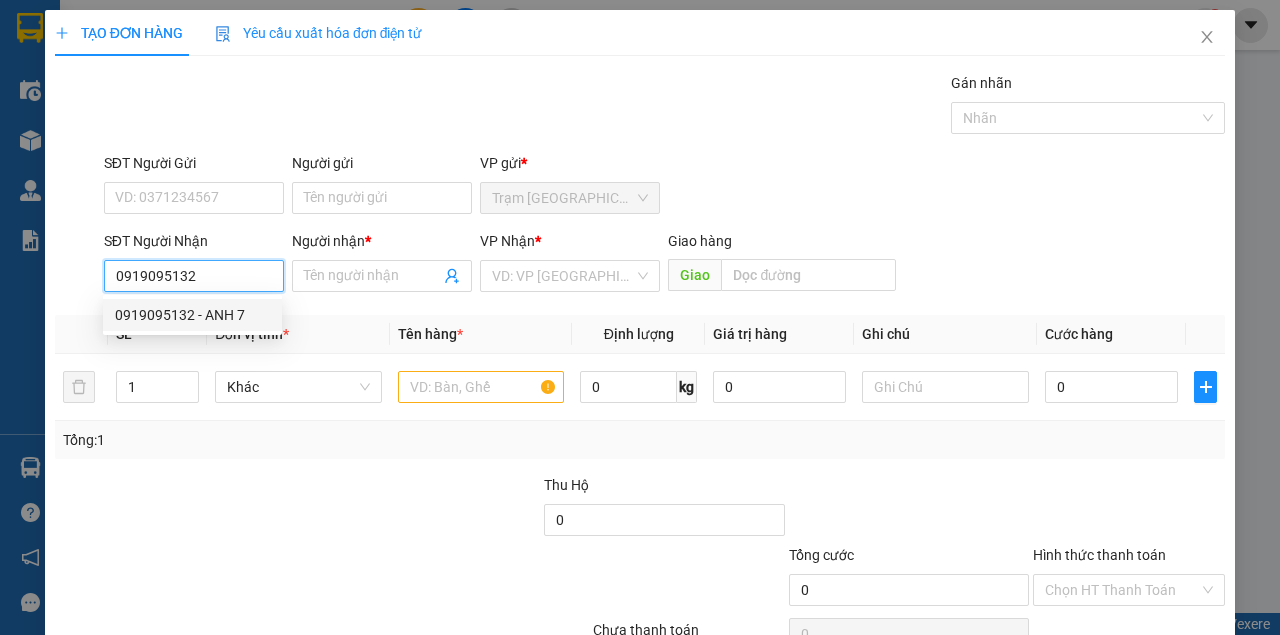 click on "0919095132 - ANH 7" at bounding box center (192, 315) 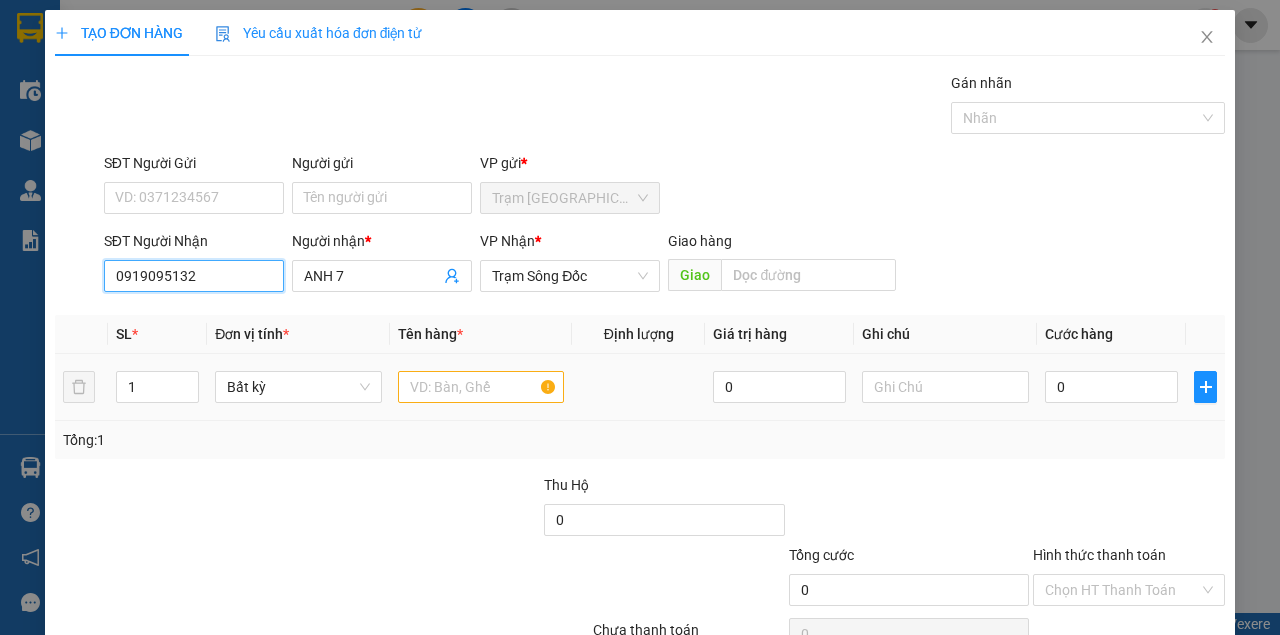 type on "0919095132" 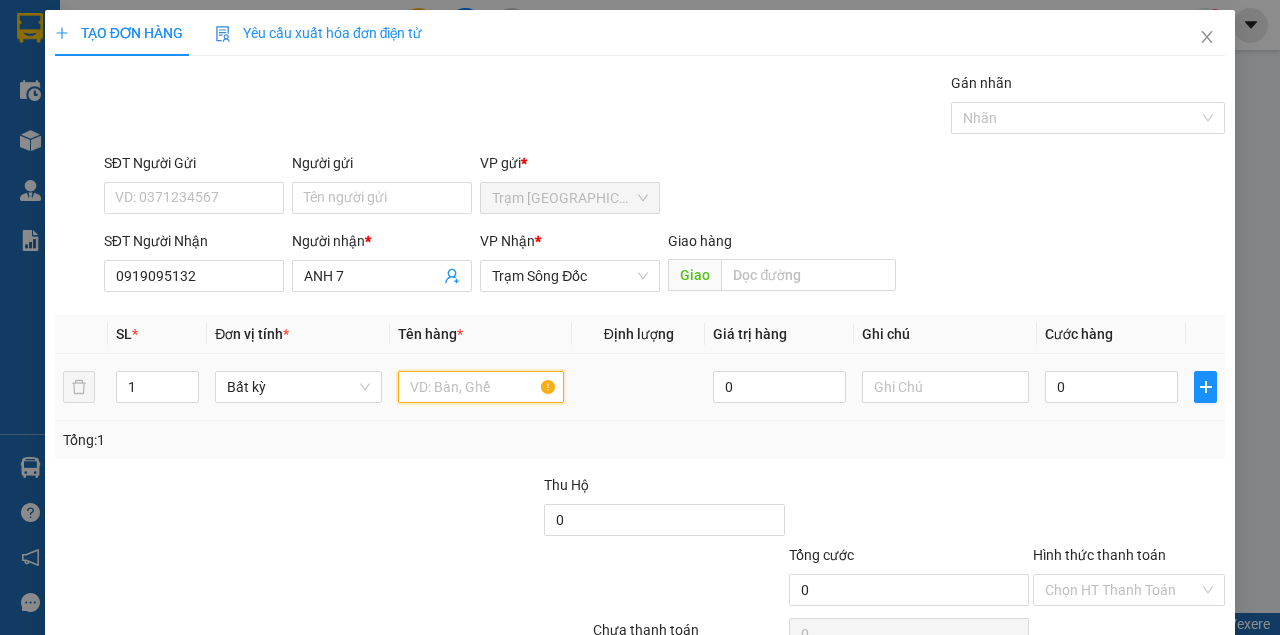 click at bounding box center (481, 387) 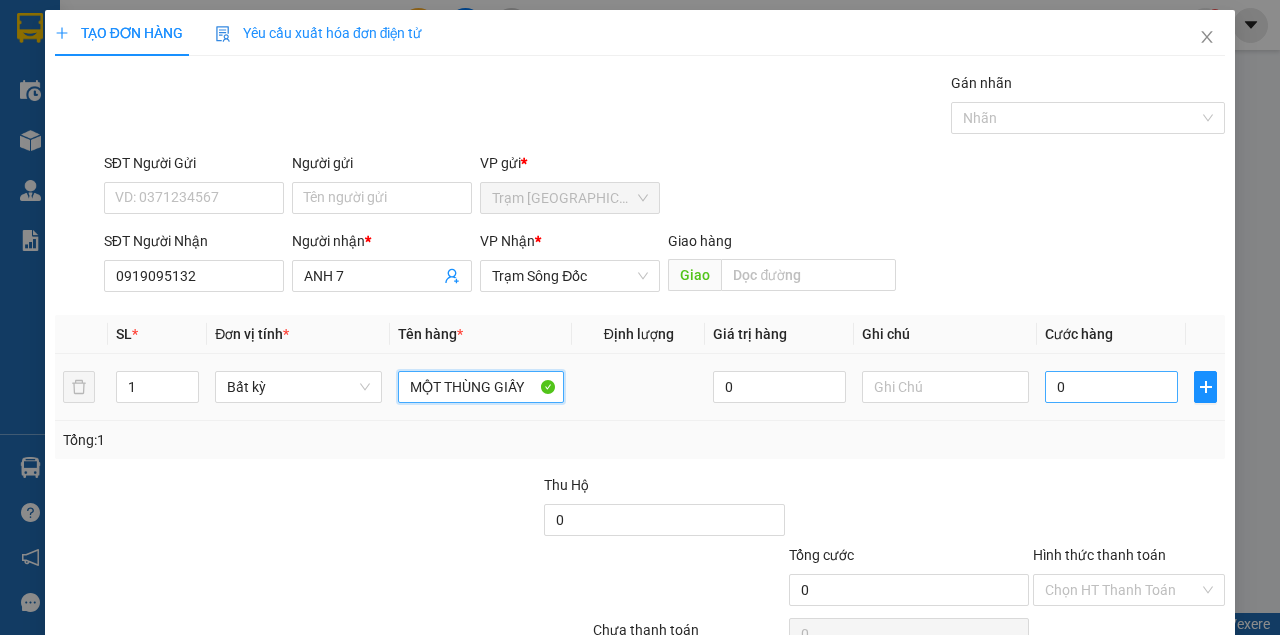 type on "MỘT THÙNG GIẤY" 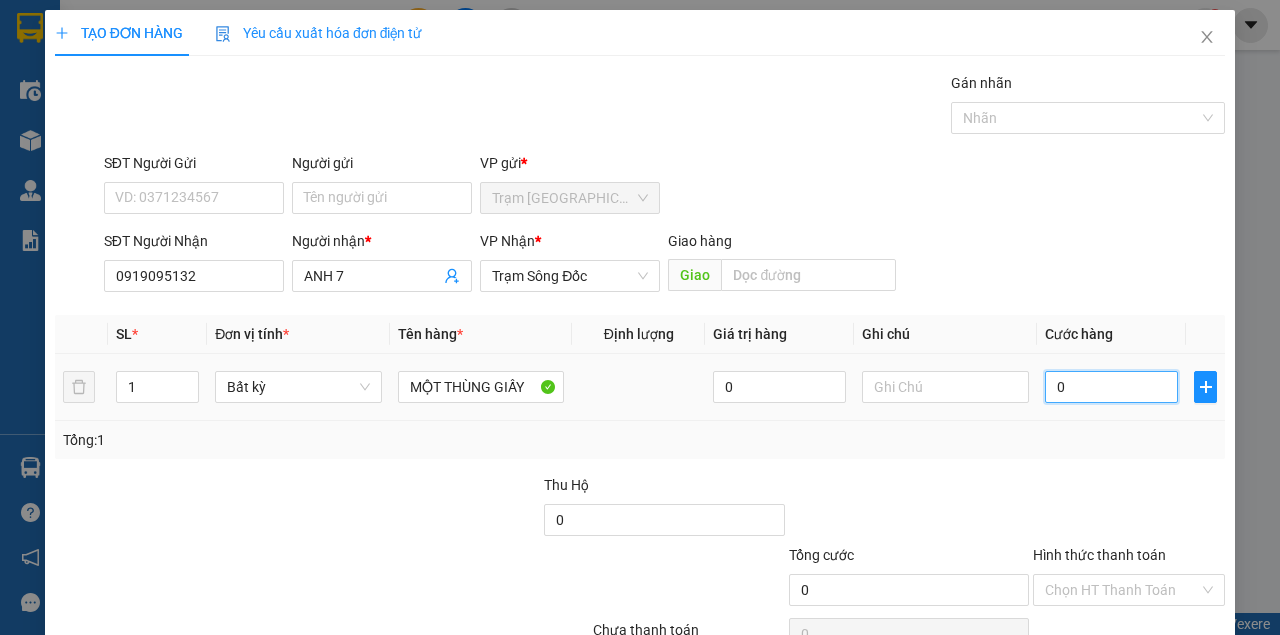 type on "5" 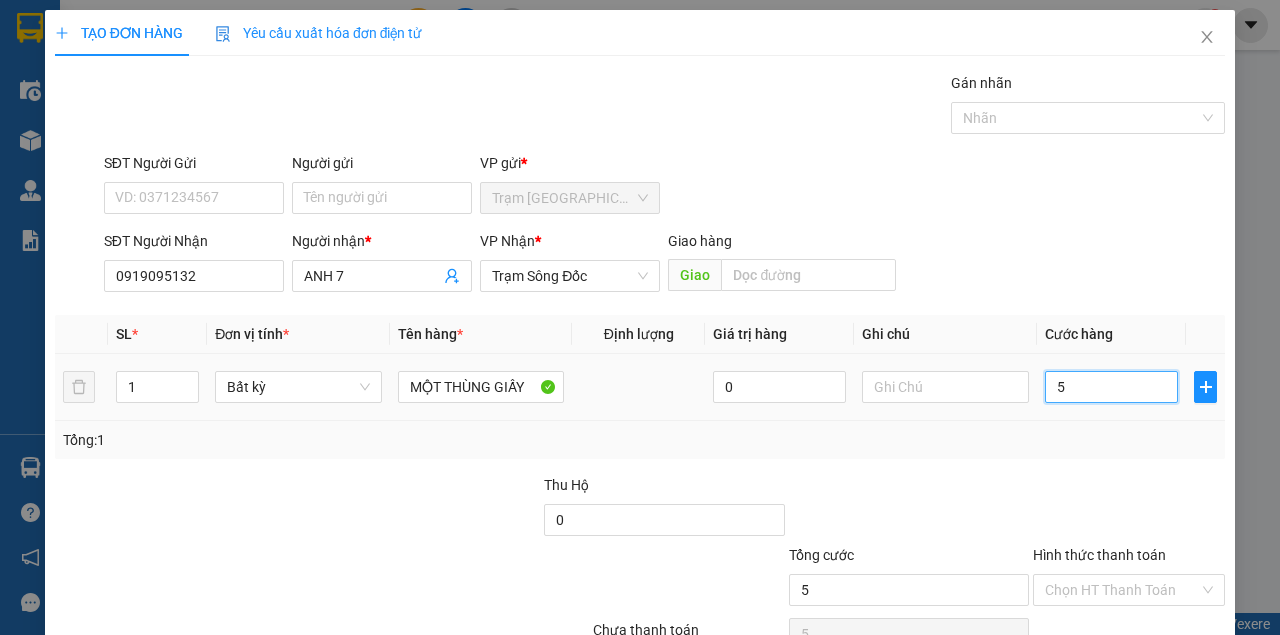 type on "50" 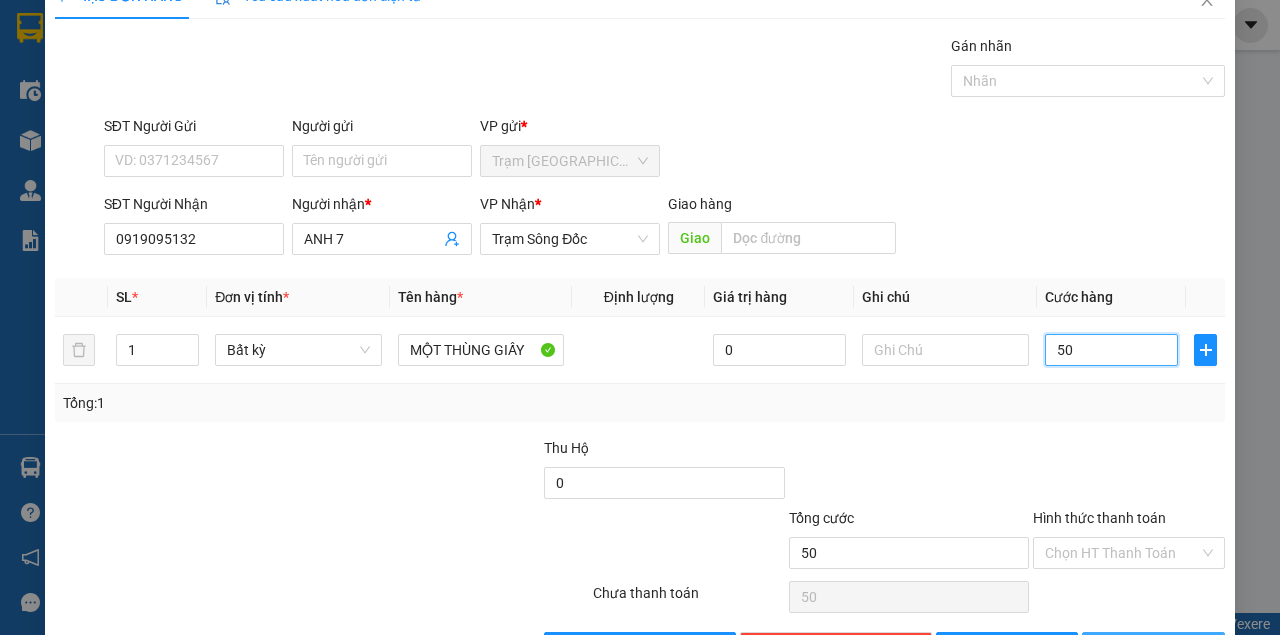 scroll, scrollTop: 102, scrollLeft: 0, axis: vertical 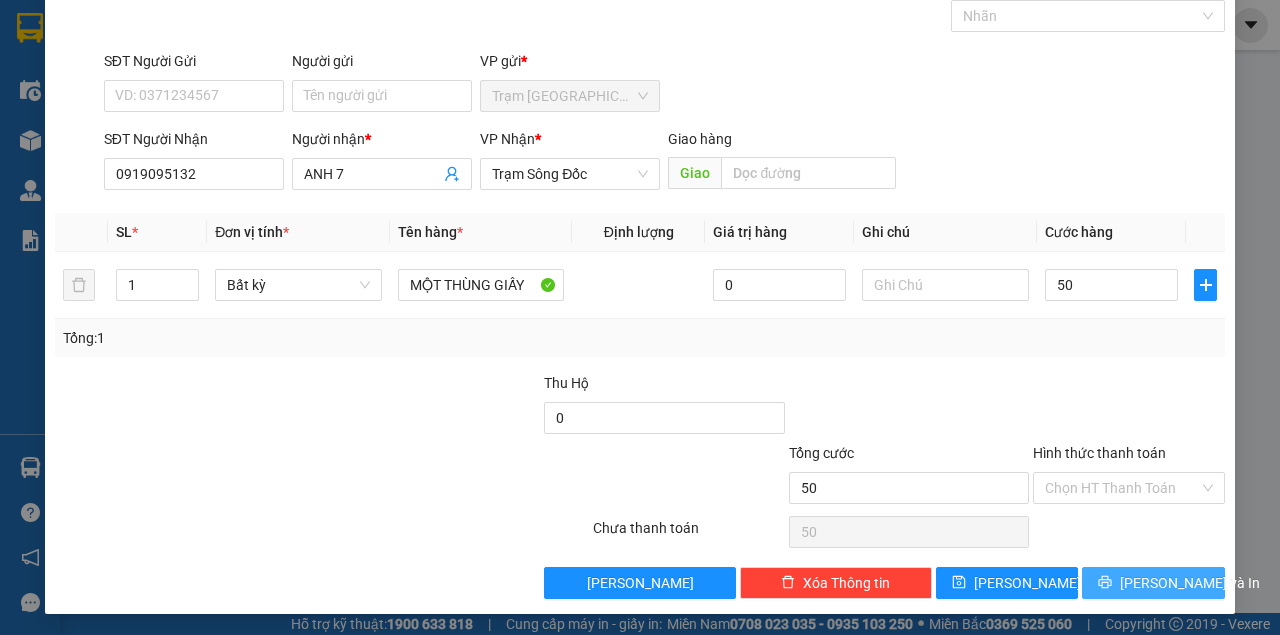 type on "50.000" 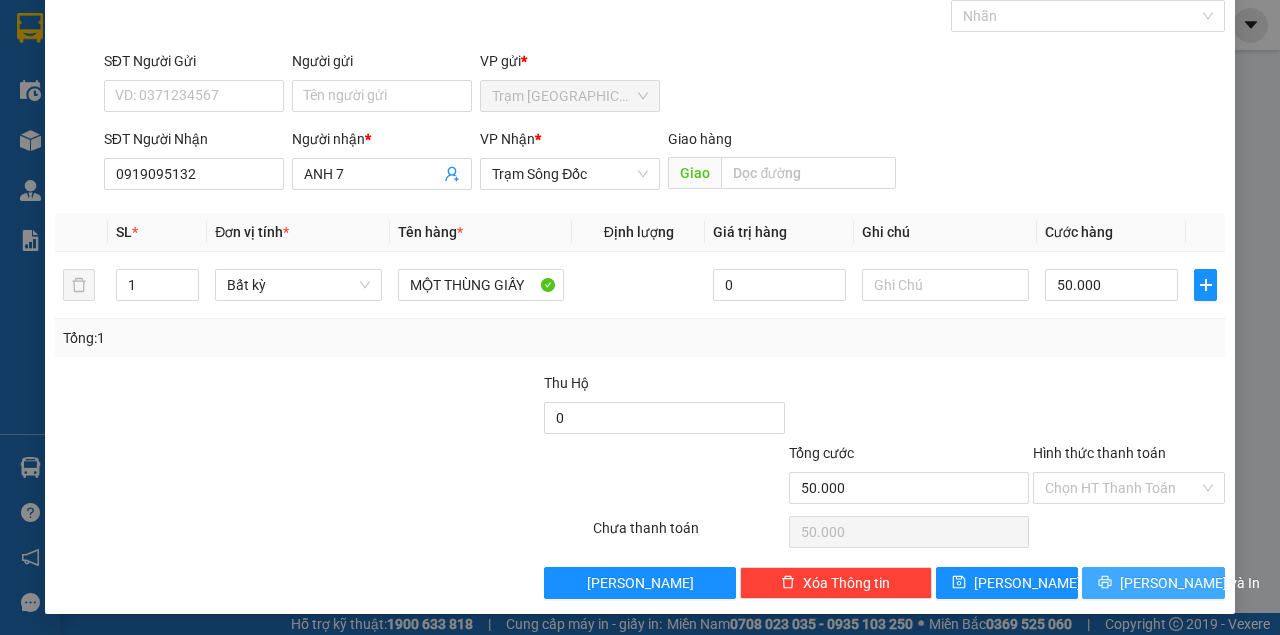 click on "[PERSON_NAME] và In" at bounding box center (1190, 583) 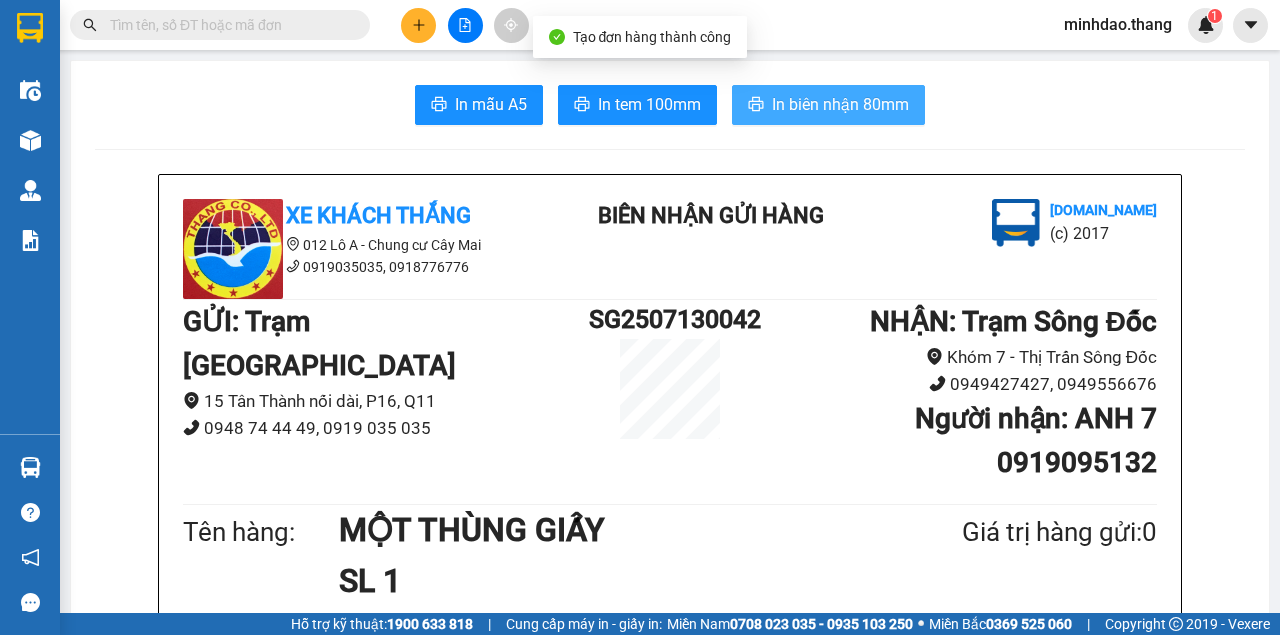 click on "In biên nhận 80mm" at bounding box center (840, 104) 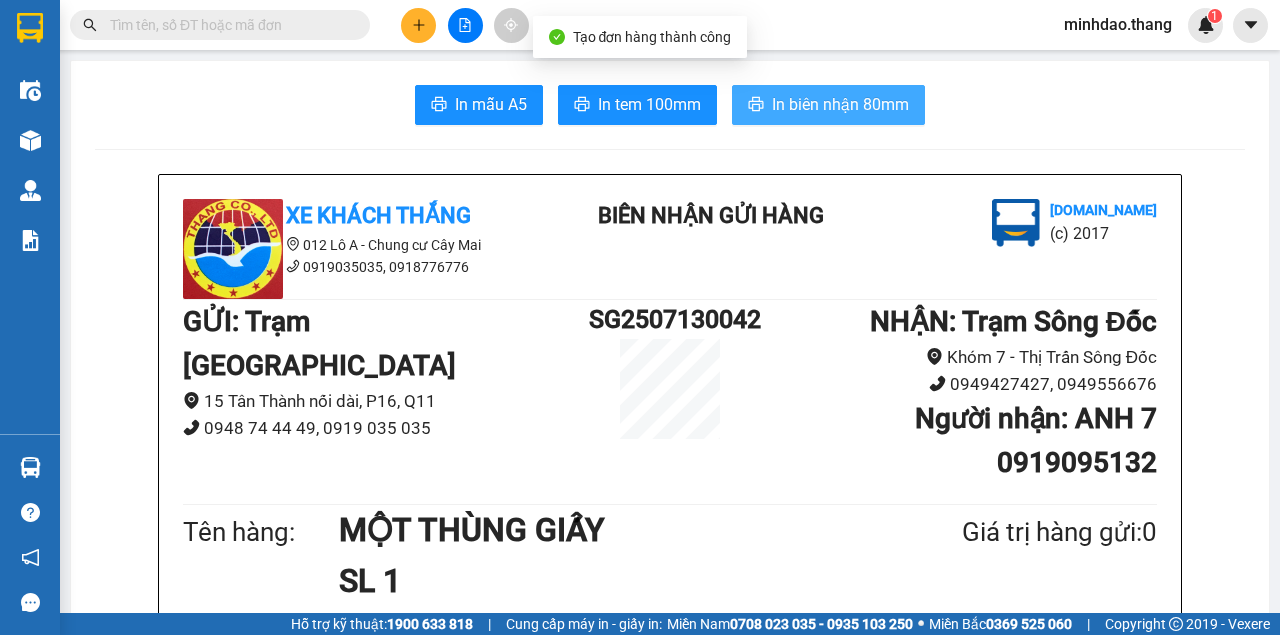 scroll, scrollTop: 0, scrollLeft: 0, axis: both 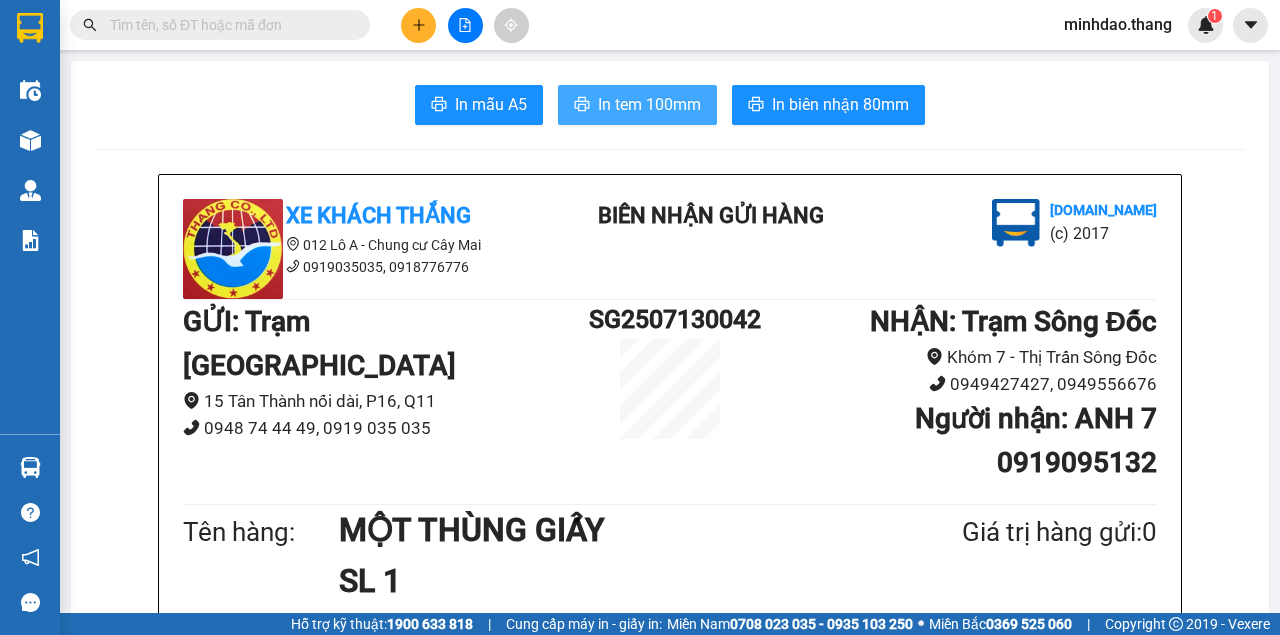 click on "In tem 100mm" at bounding box center [649, 104] 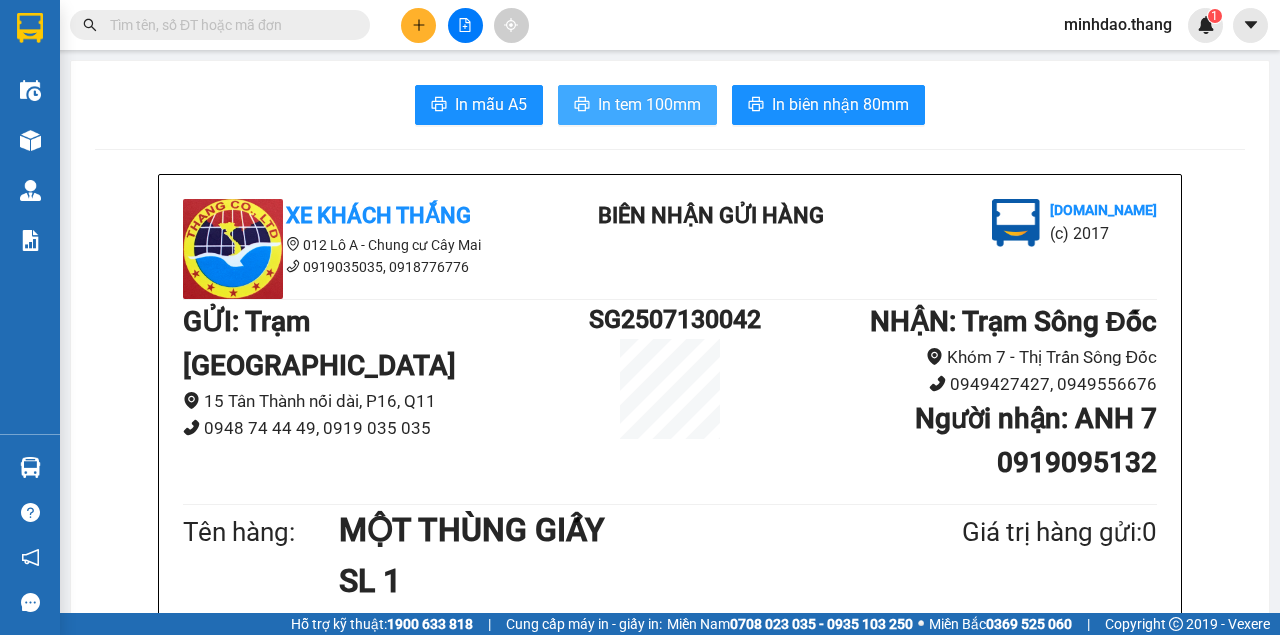 scroll, scrollTop: 0, scrollLeft: 0, axis: both 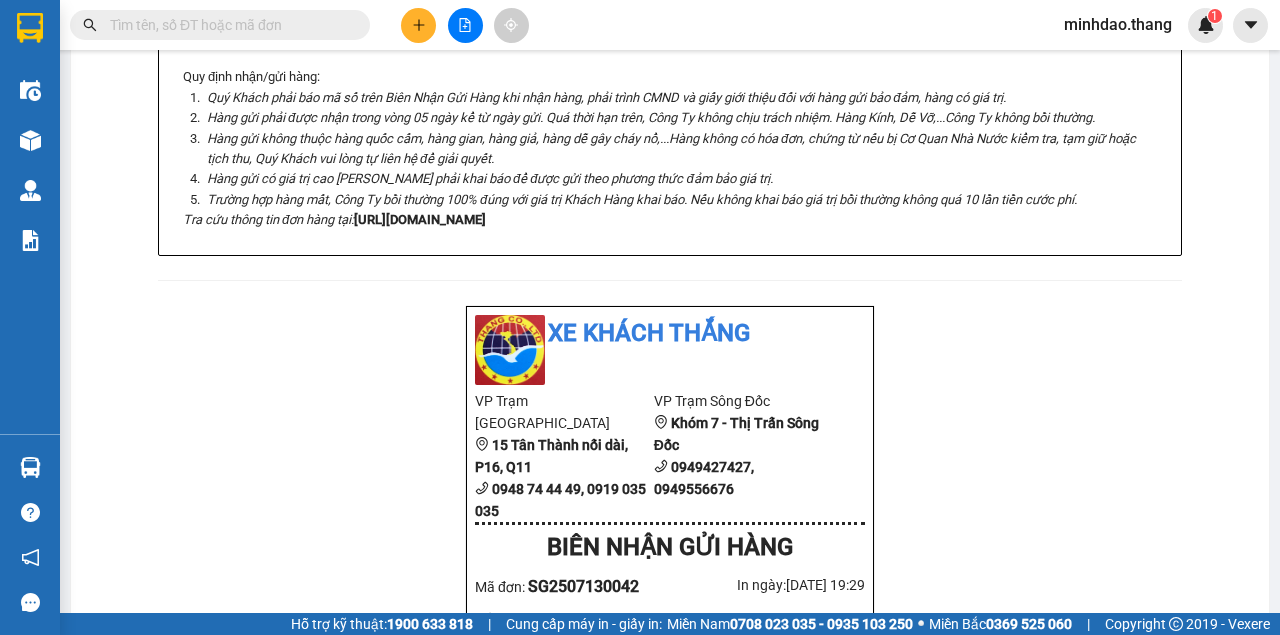 click at bounding box center [228, 25] 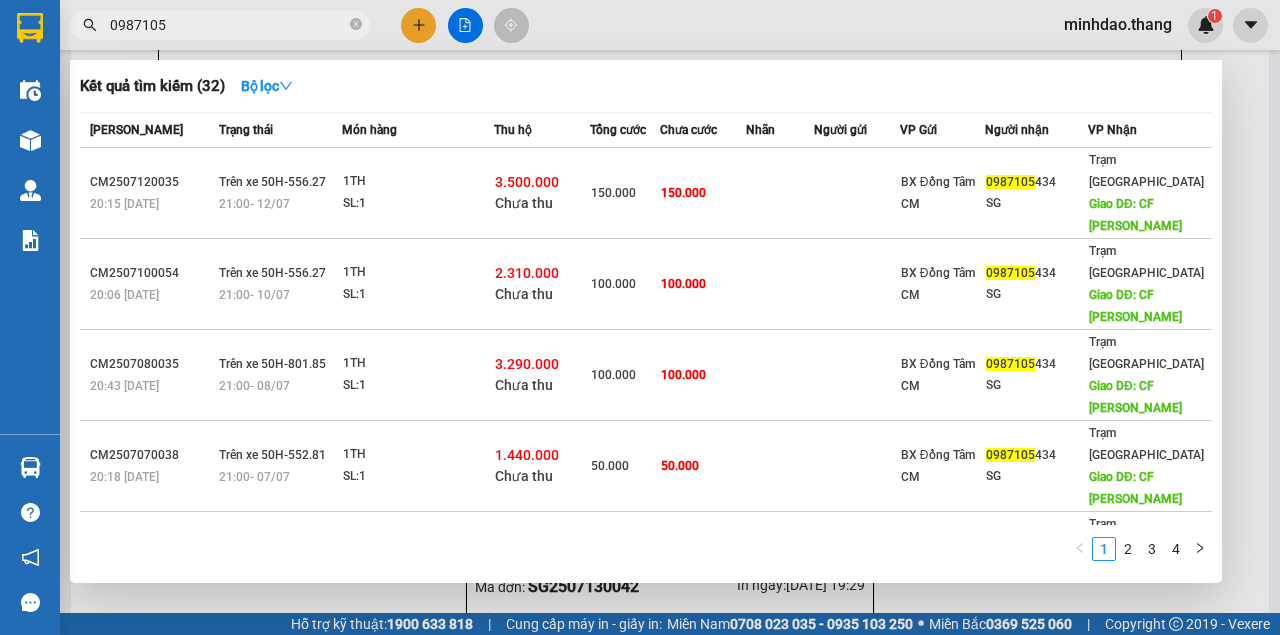 type on "0987105" 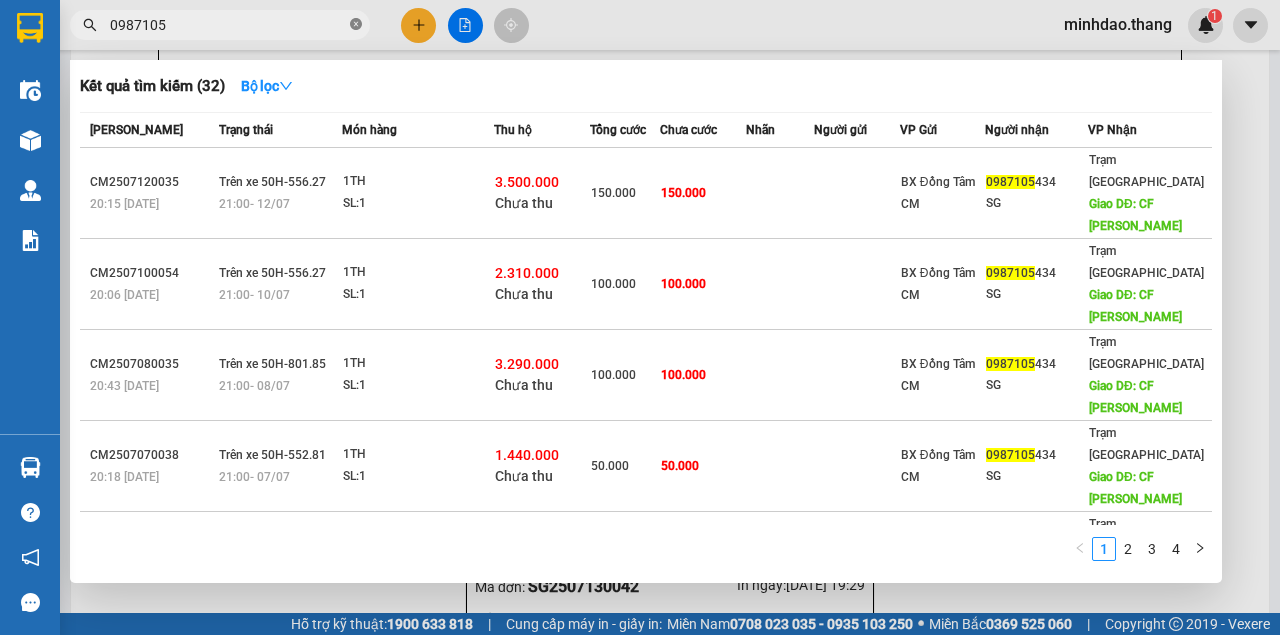 click 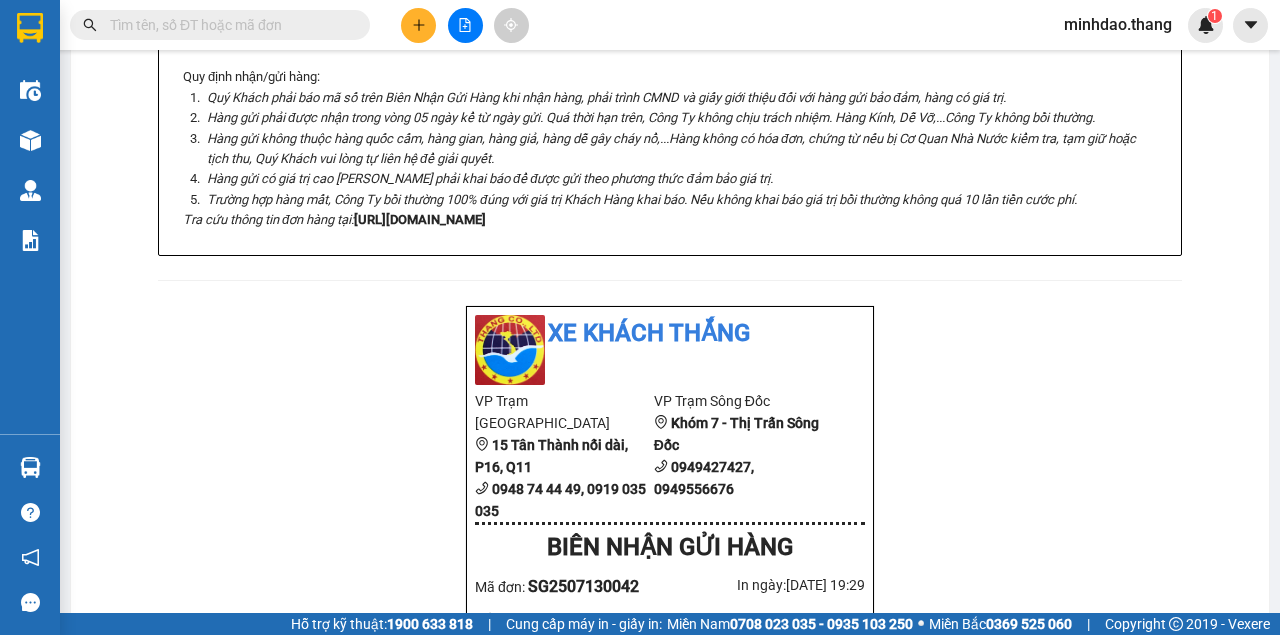 drag, startPoint x: 324, startPoint y: 27, endPoint x: 288, endPoint y: 26, distance: 36.013885 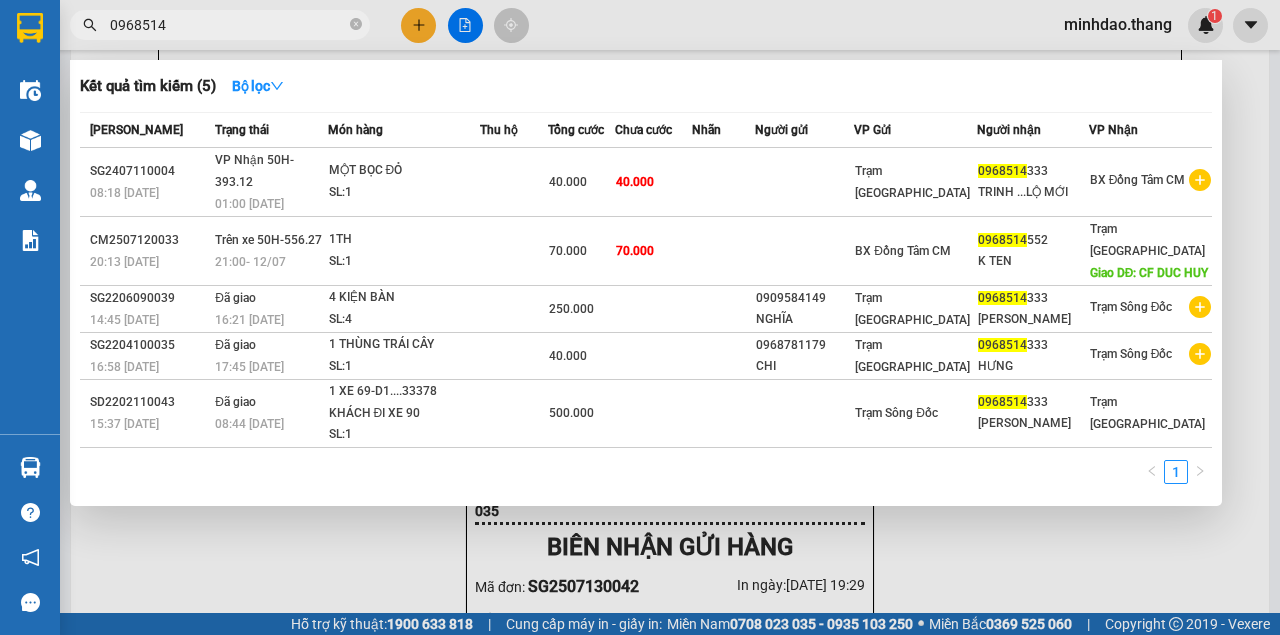 type on "0968514" 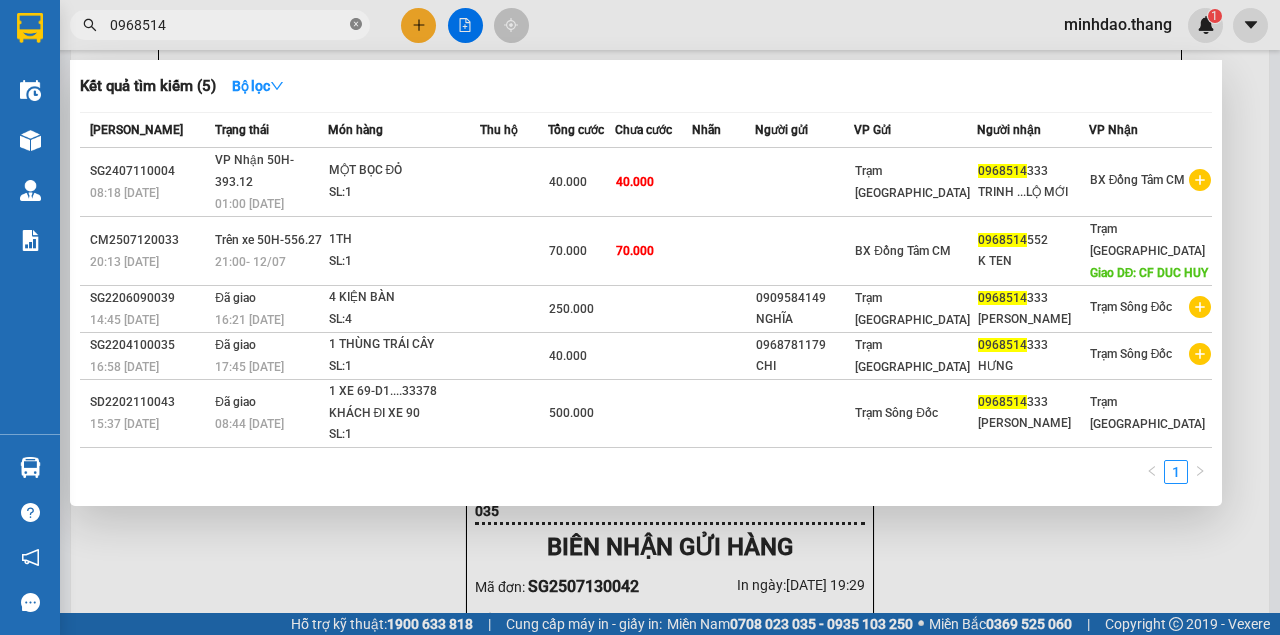 click 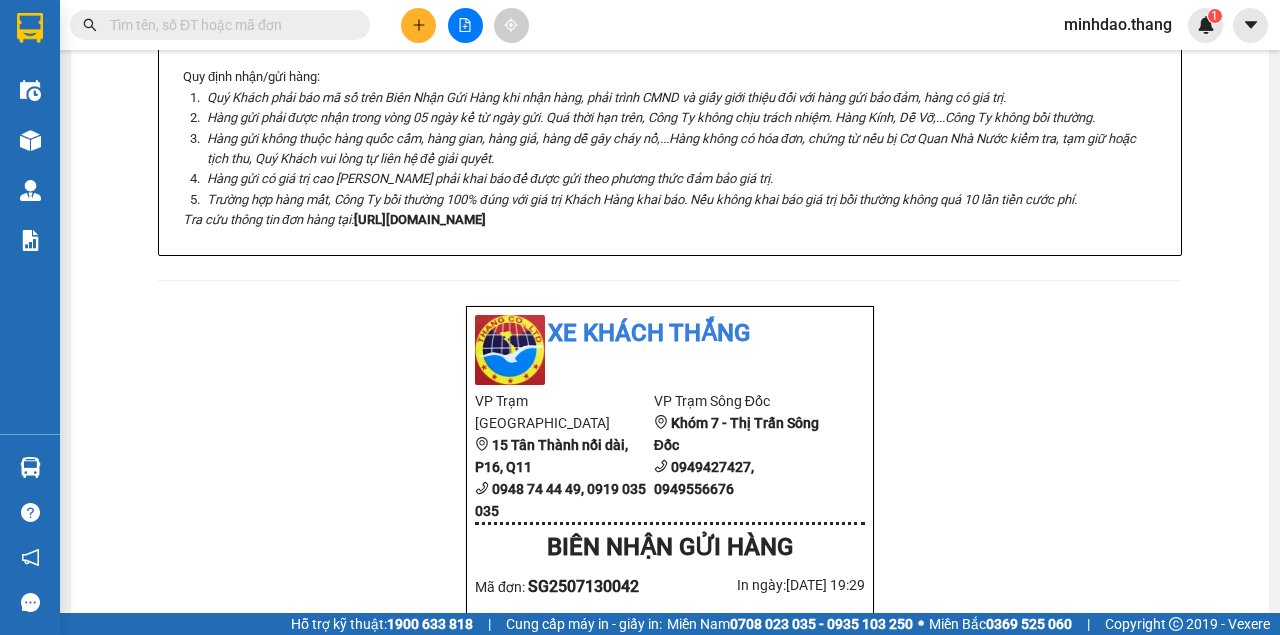 drag, startPoint x: 322, startPoint y: 17, endPoint x: 295, endPoint y: -2, distance: 33.01515 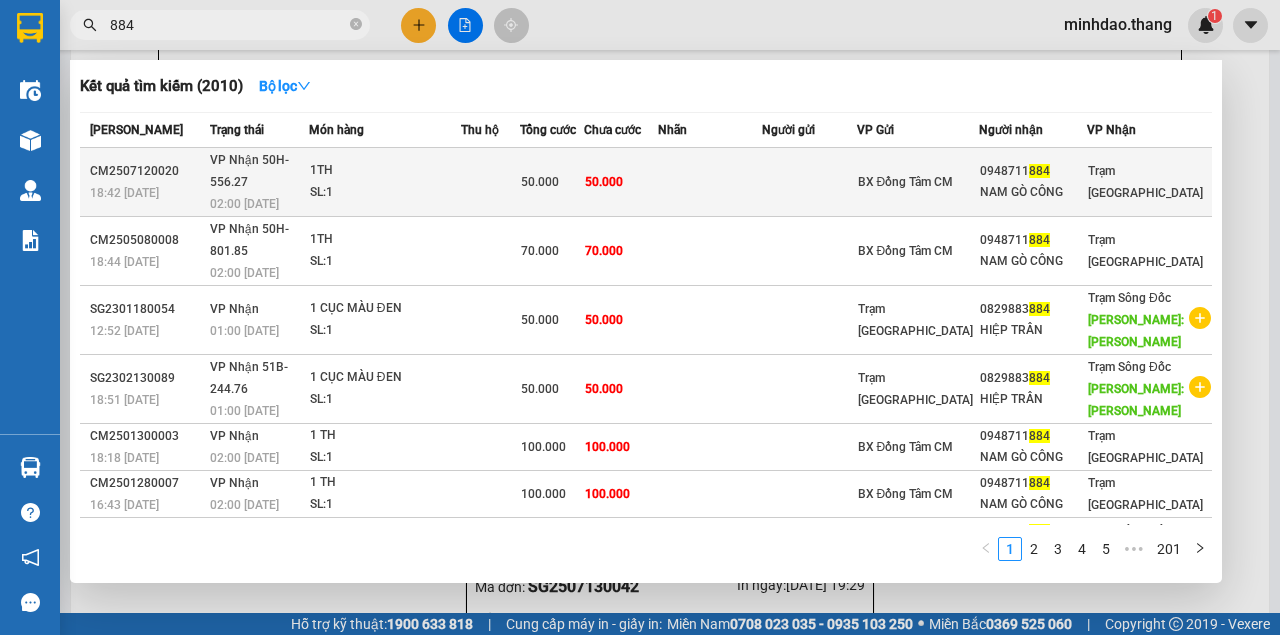 type on "884" 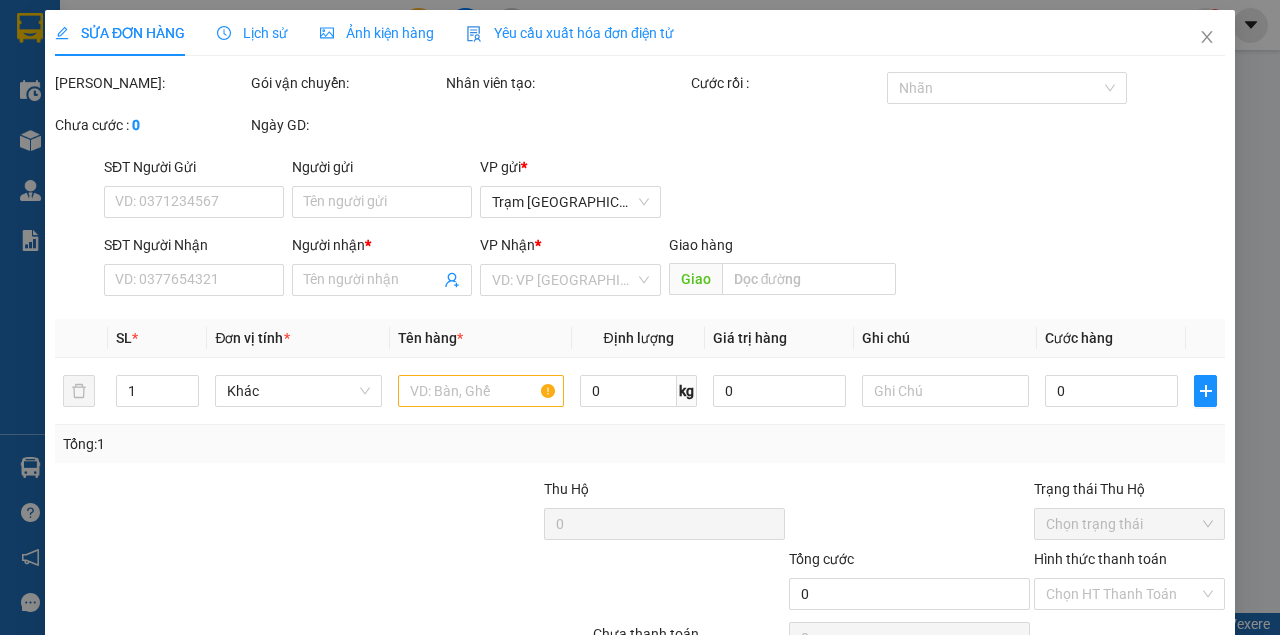 scroll, scrollTop: 0, scrollLeft: 0, axis: both 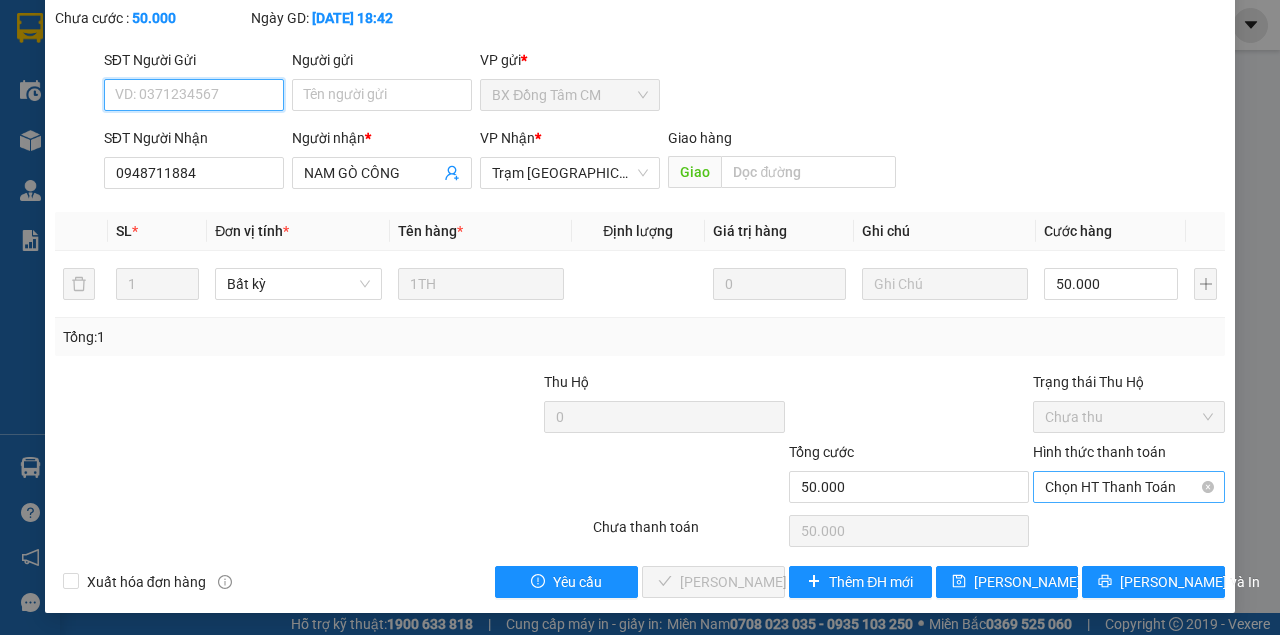 click on "Chọn HT Thanh Toán" at bounding box center [1129, 487] 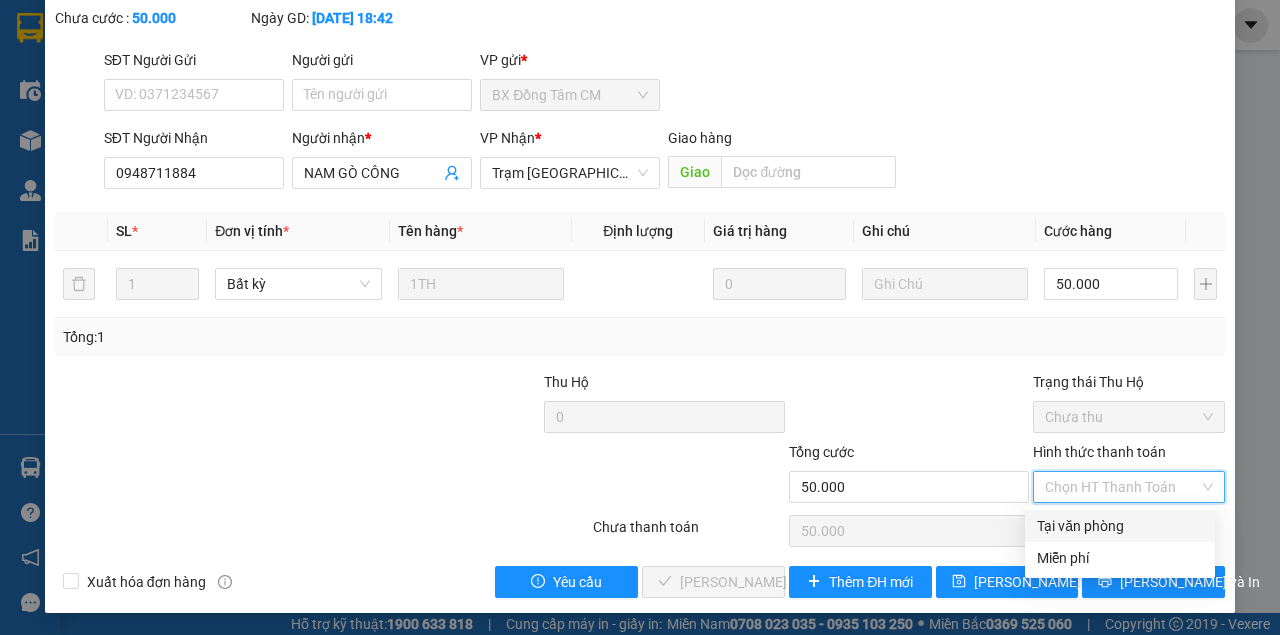 drag, startPoint x: 1110, startPoint y: 513, endPoint x: 1024, endPoint y: 535, distance: 88.76936 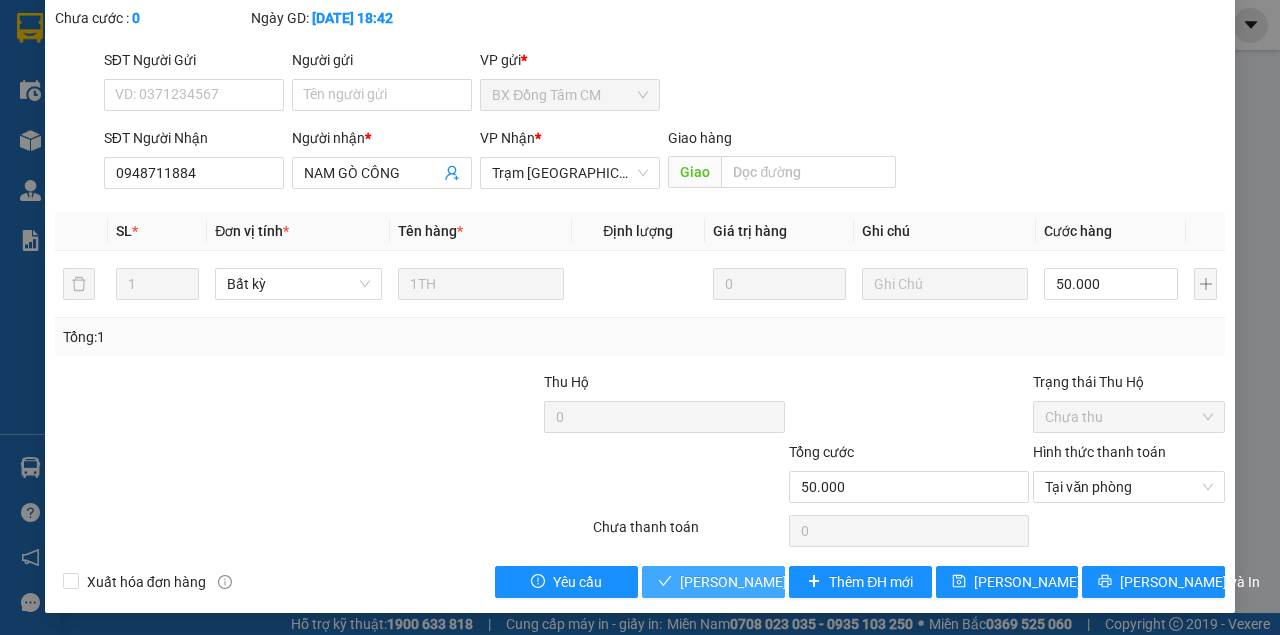 type 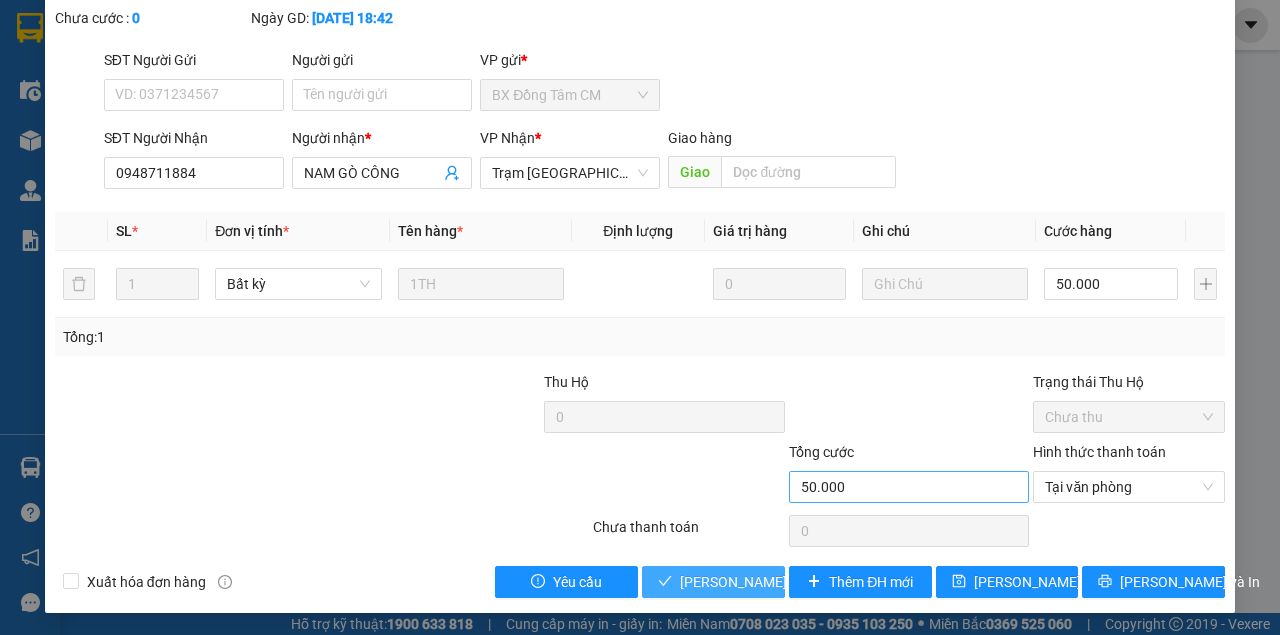 drag, startPoint x: 722, startPoint y: 576, endPoint x: 838, endPoint y: 500, distance: 138.67949 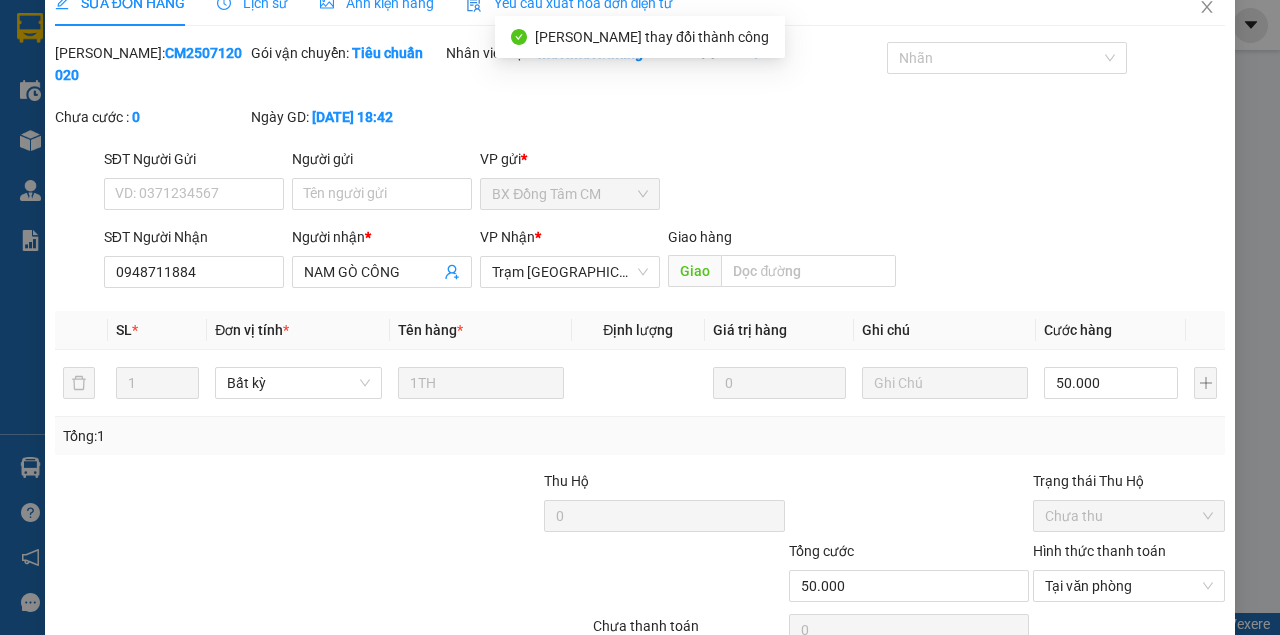scroll, scrollTop: 0, scrollLeft: 0, axis: both 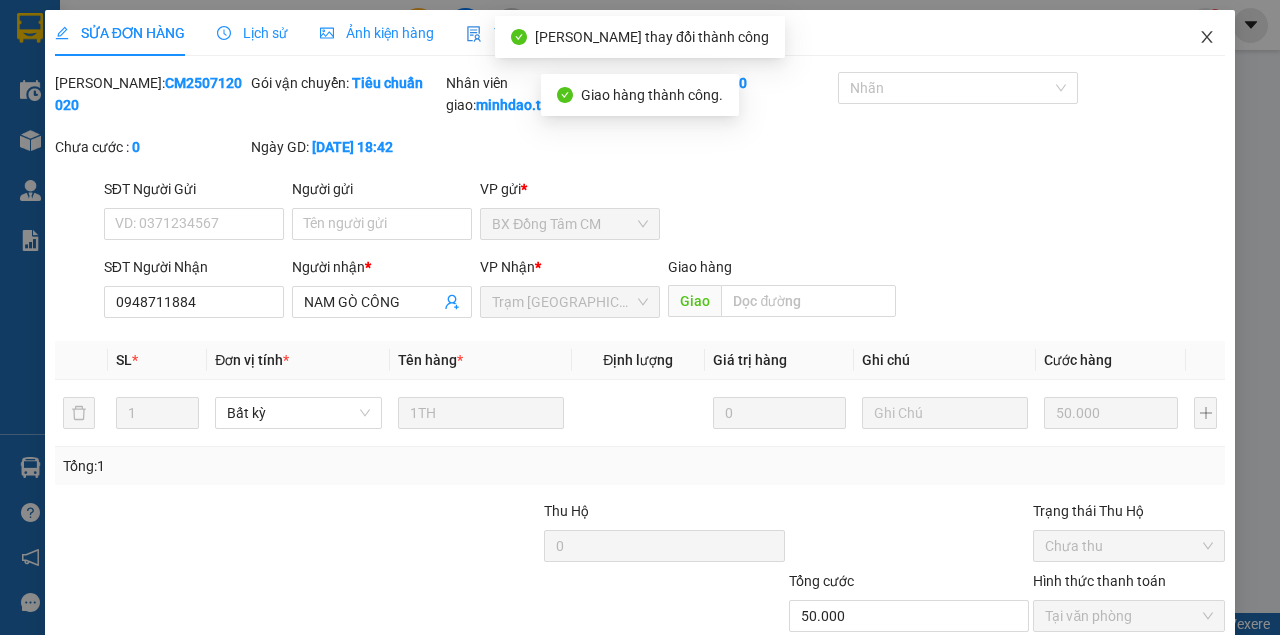 click at bounding box center (1207, 38) 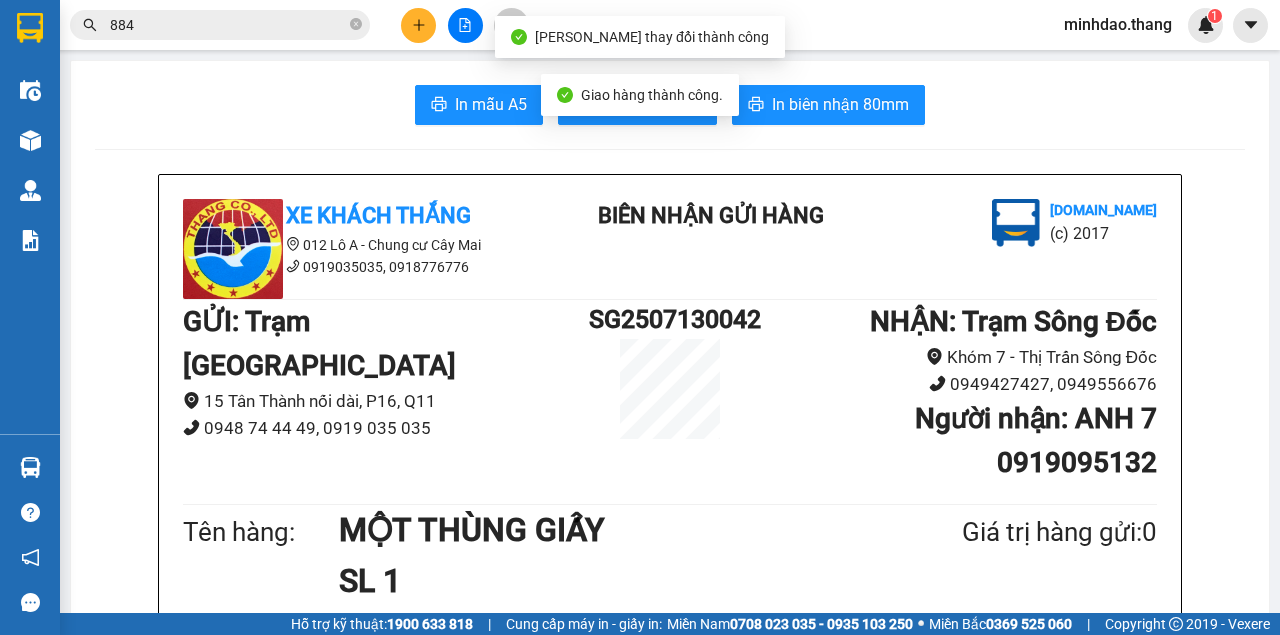 click 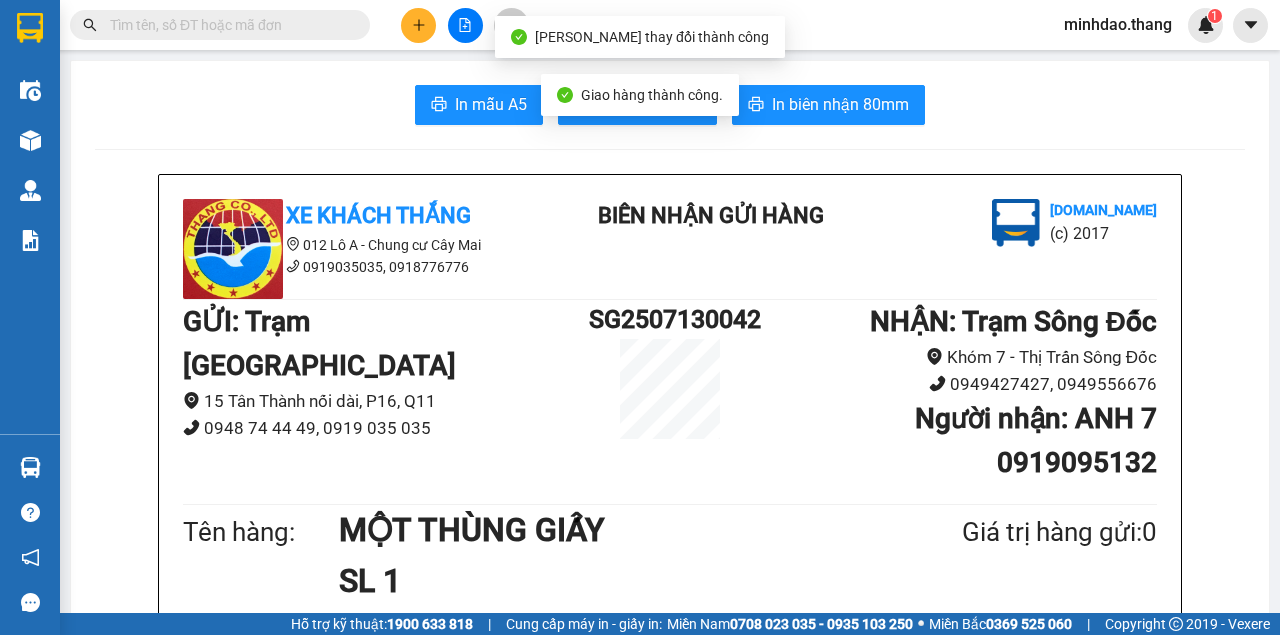 drag, startPoint x: 350, startPoint y: 28, endPoint x: 294, endPoint y: 26, distance: 56.0357 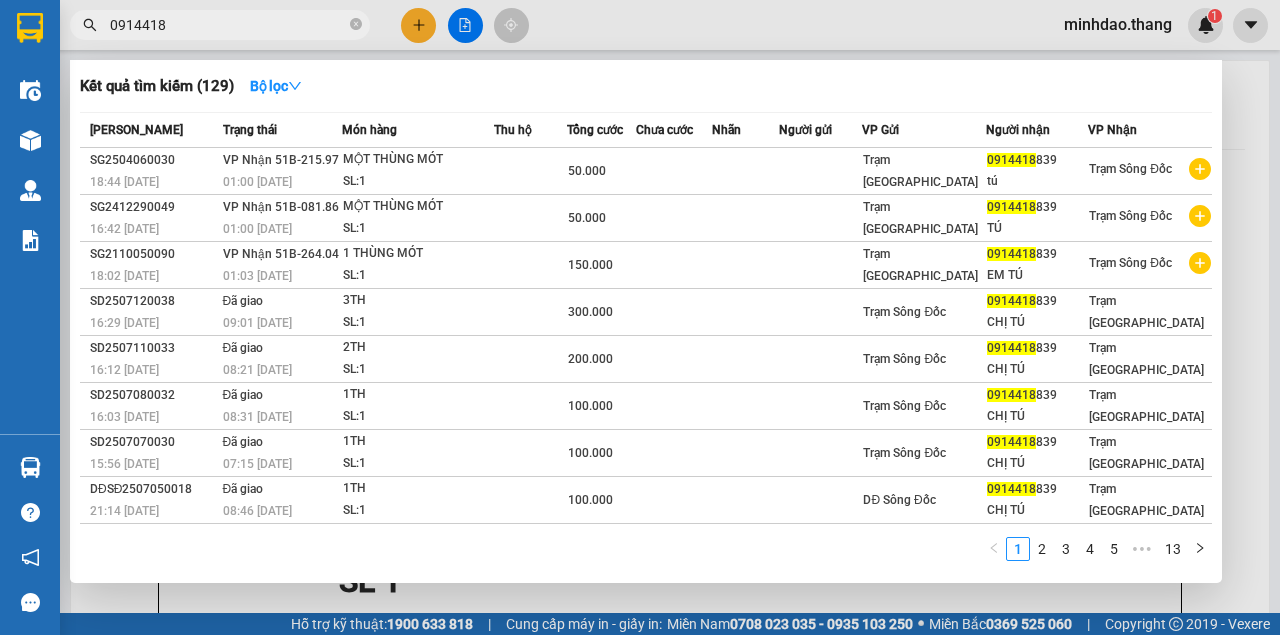 type on "0914418" 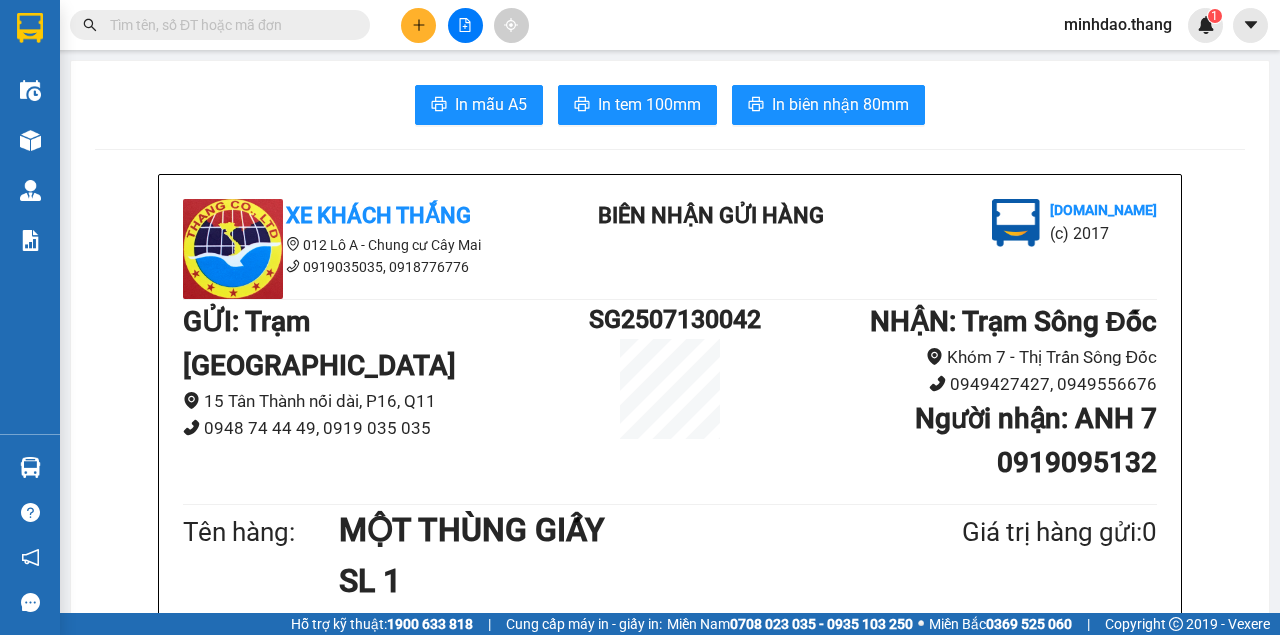 click at bounding box center [228, 25] 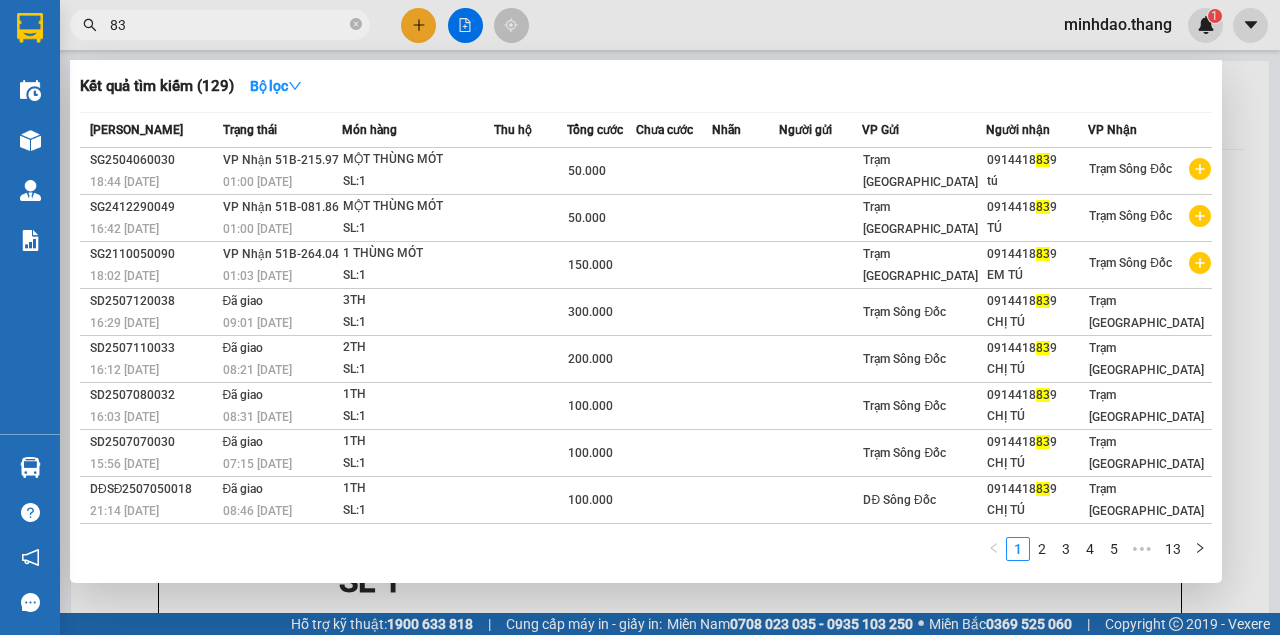 type on "839" 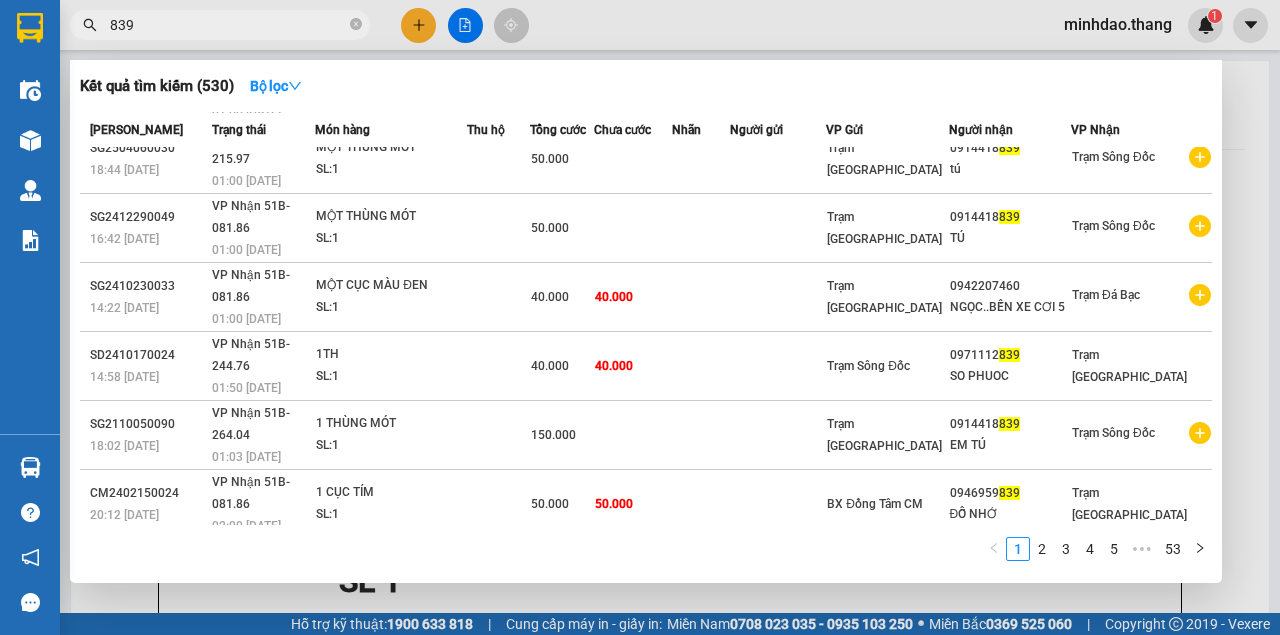 scroll, scrollTop: 86, scrollLeft: 0, axis: vertical 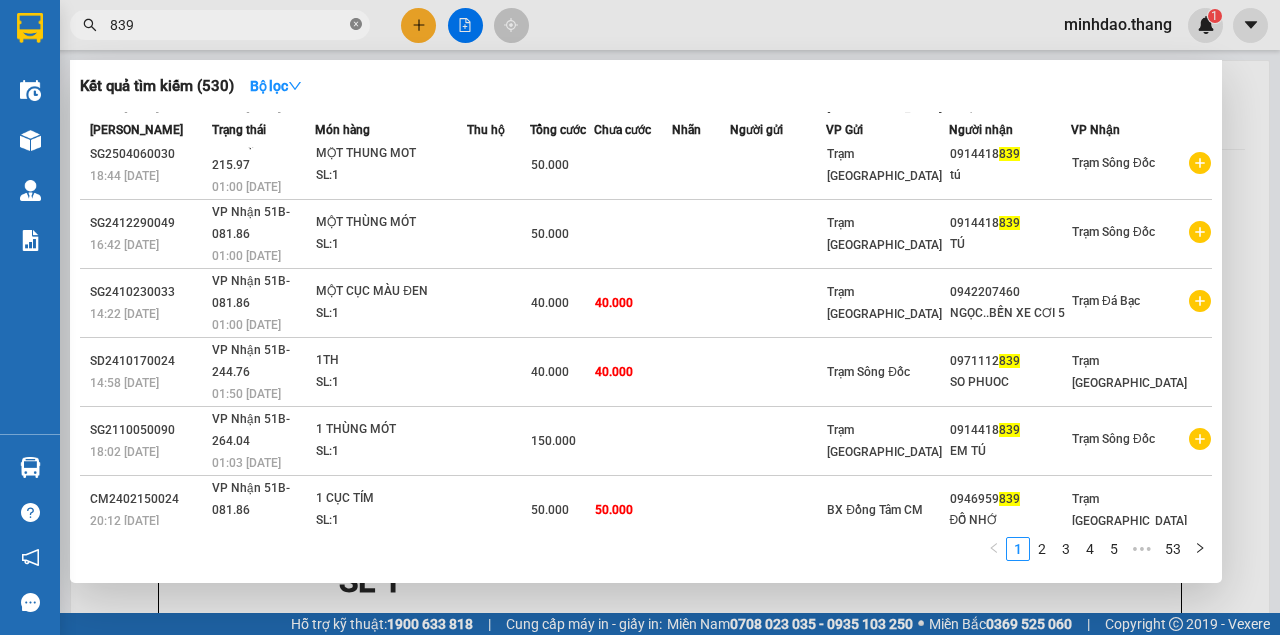 click 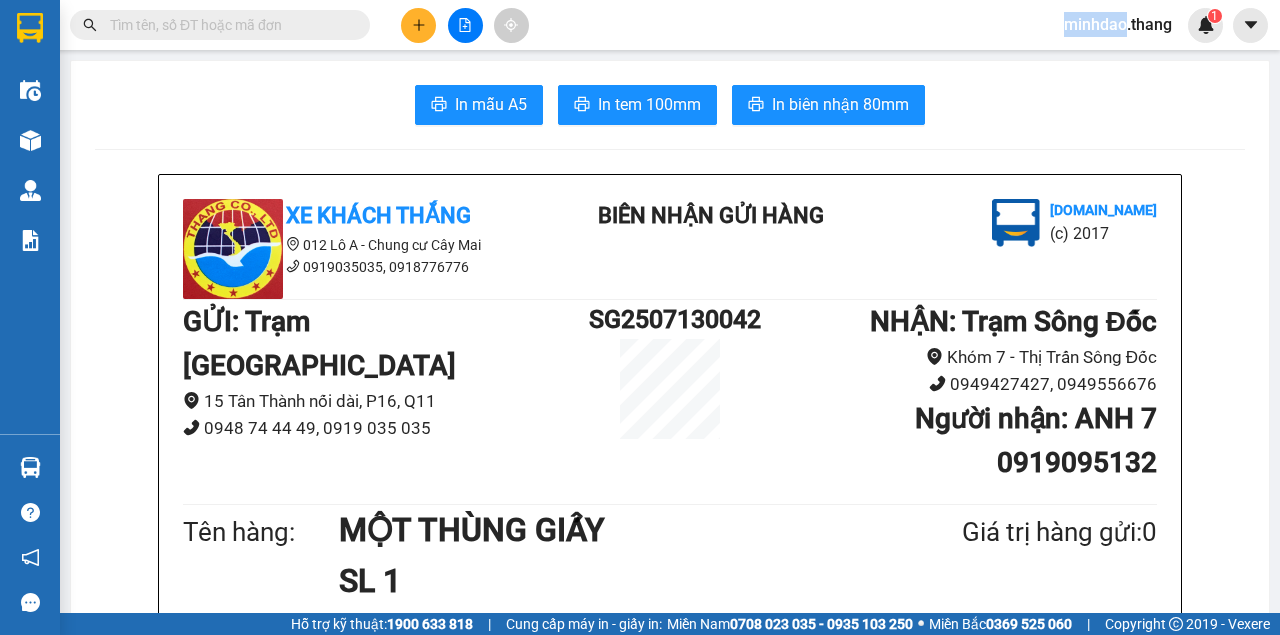 click at bounding box center [356, 25] 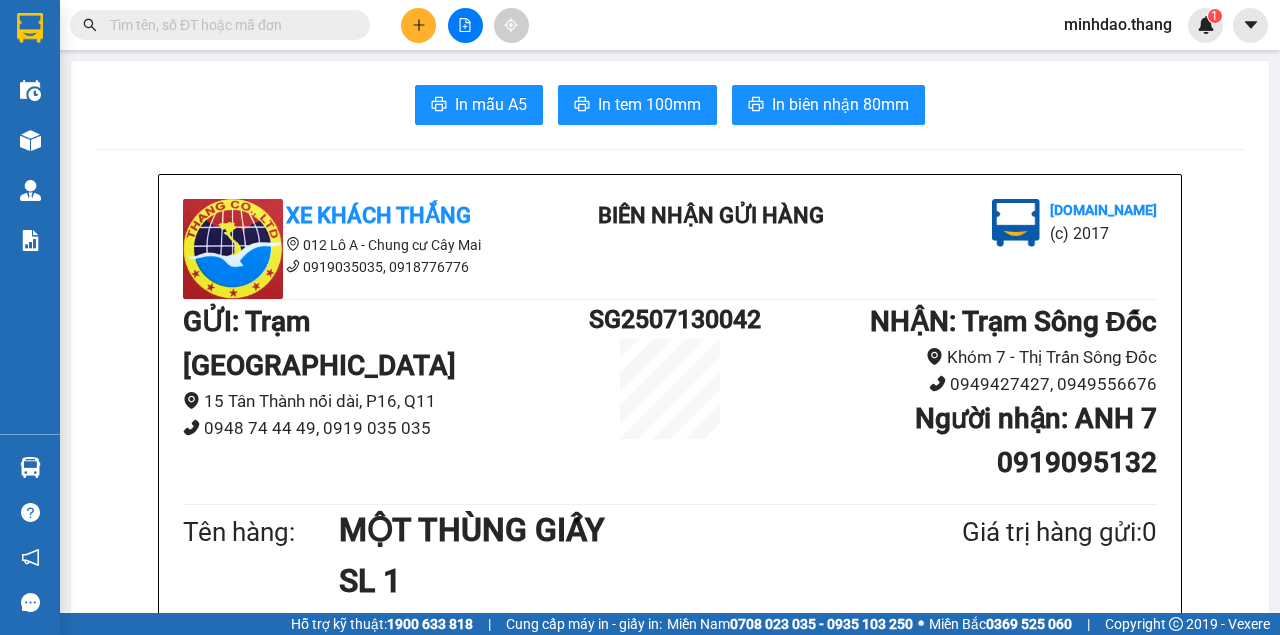 click at bounding box center [228, 25] 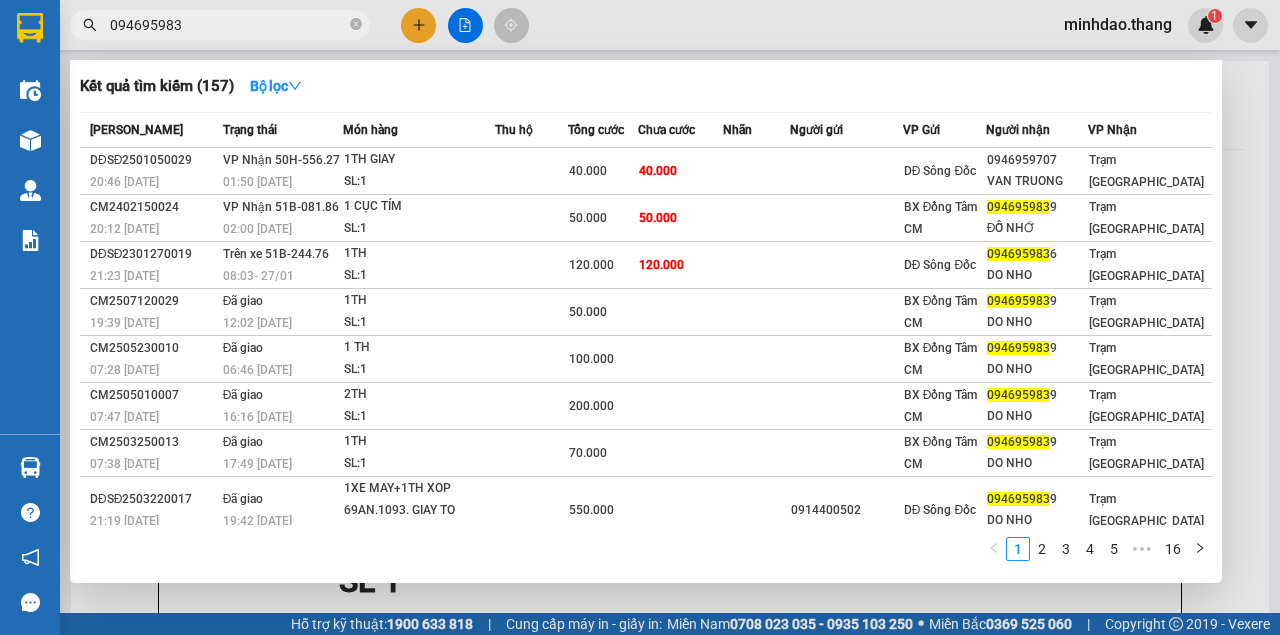 type on "0946959839" 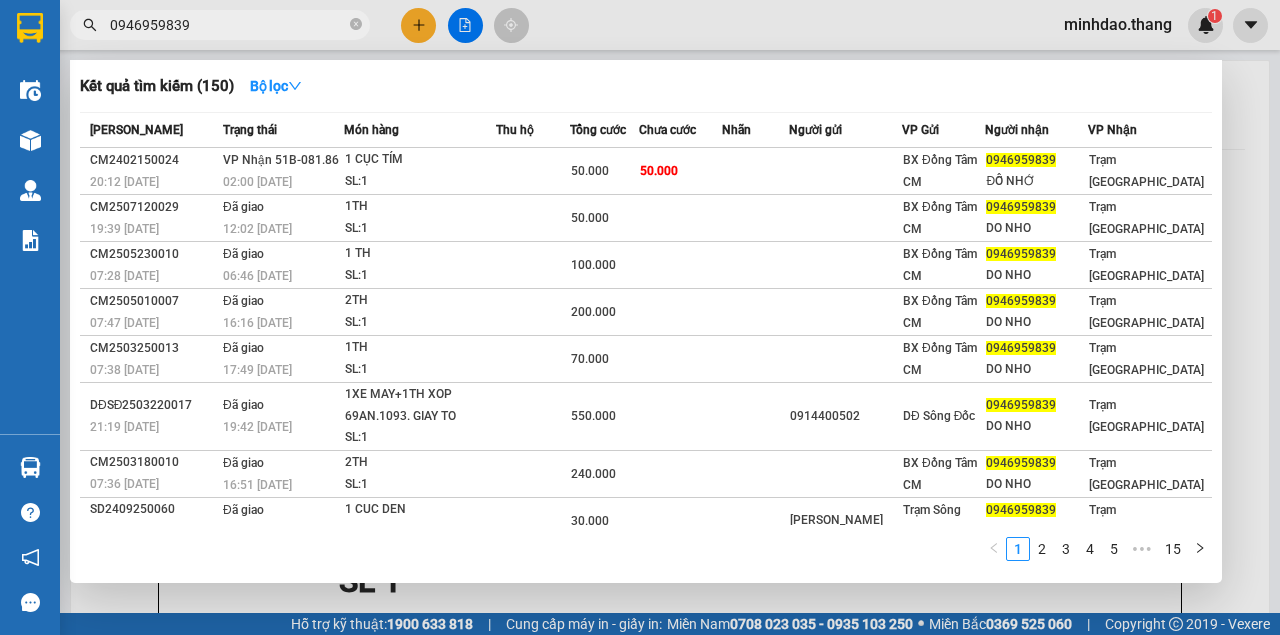 drag, startPoint x: 357, startPoint y: 20, endPoint x: 322, endPoint y: 22, distance: 35.057095 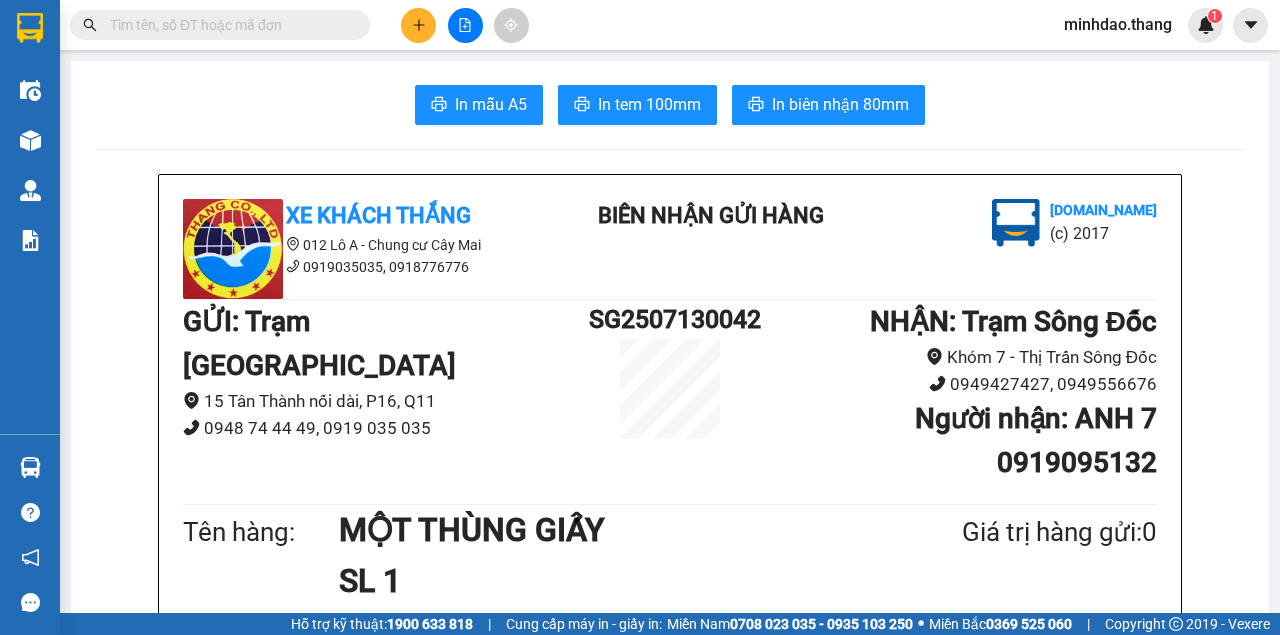 click at bounding box center [228, 25] 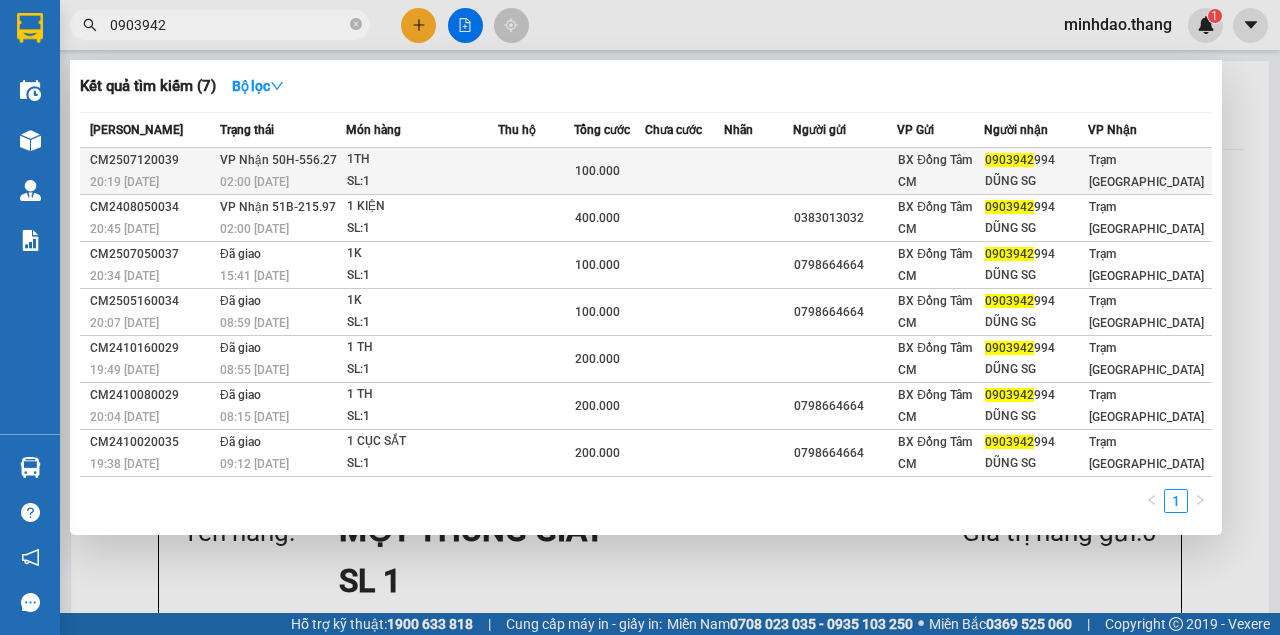 type on "0903942" 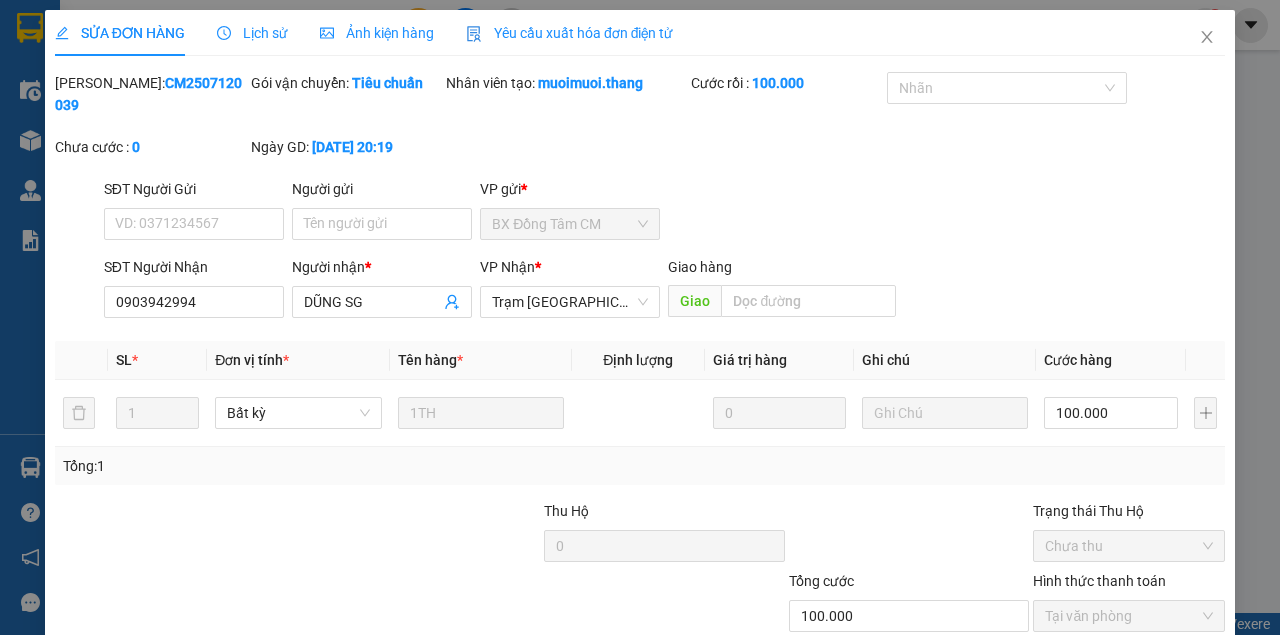 click on "Lịch sử" at bounding box center [252, 33] 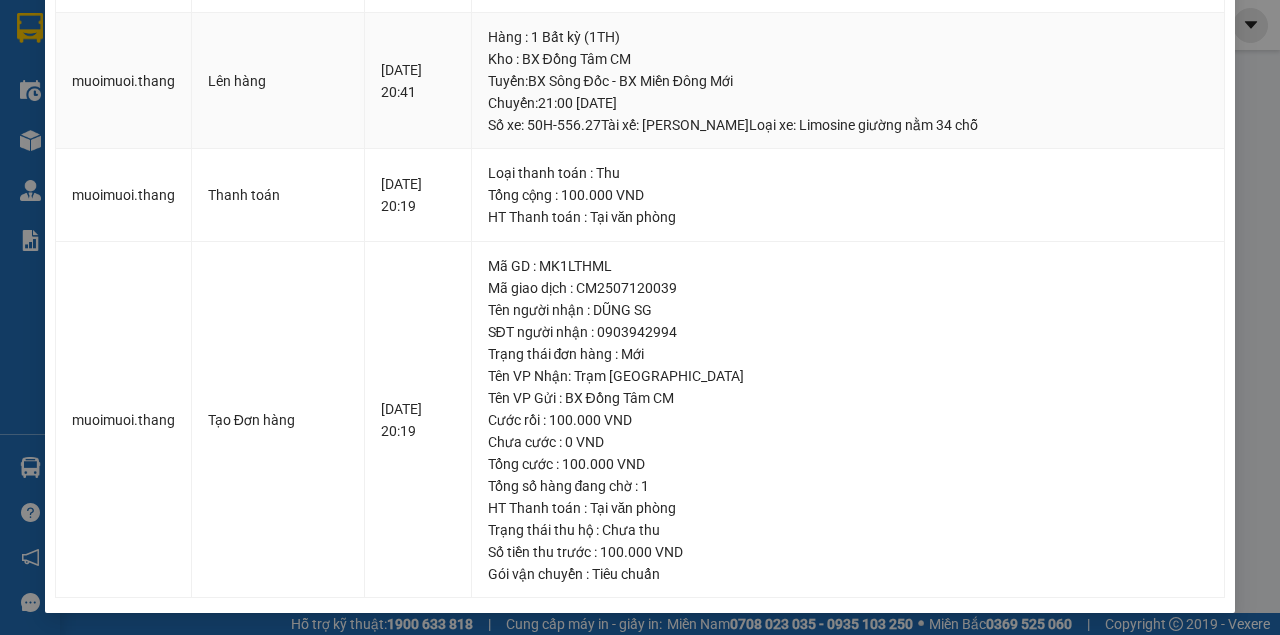 scroll, scrollTop: 0, scrollLeft: 0, axis: both 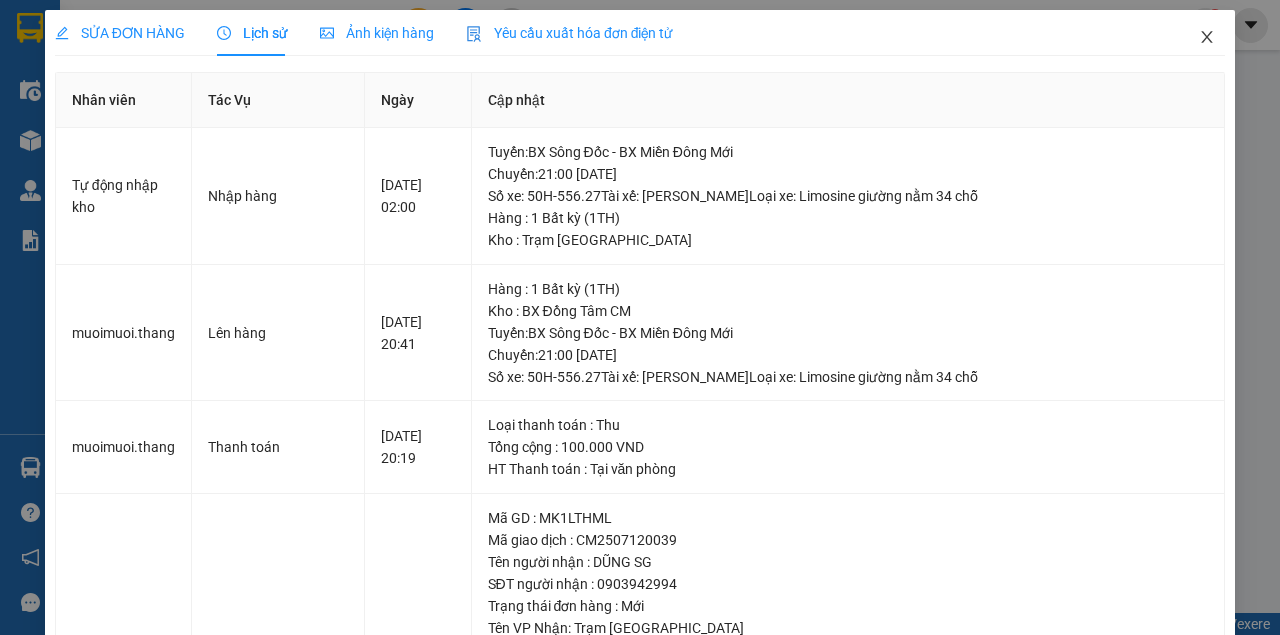 click 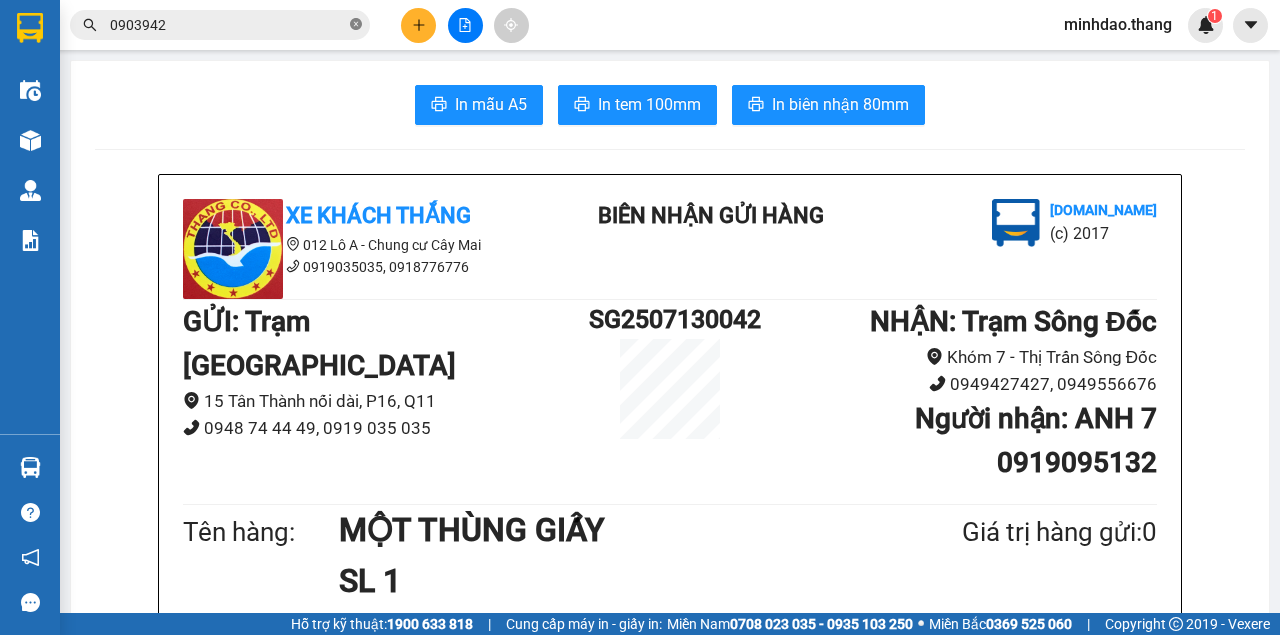 click 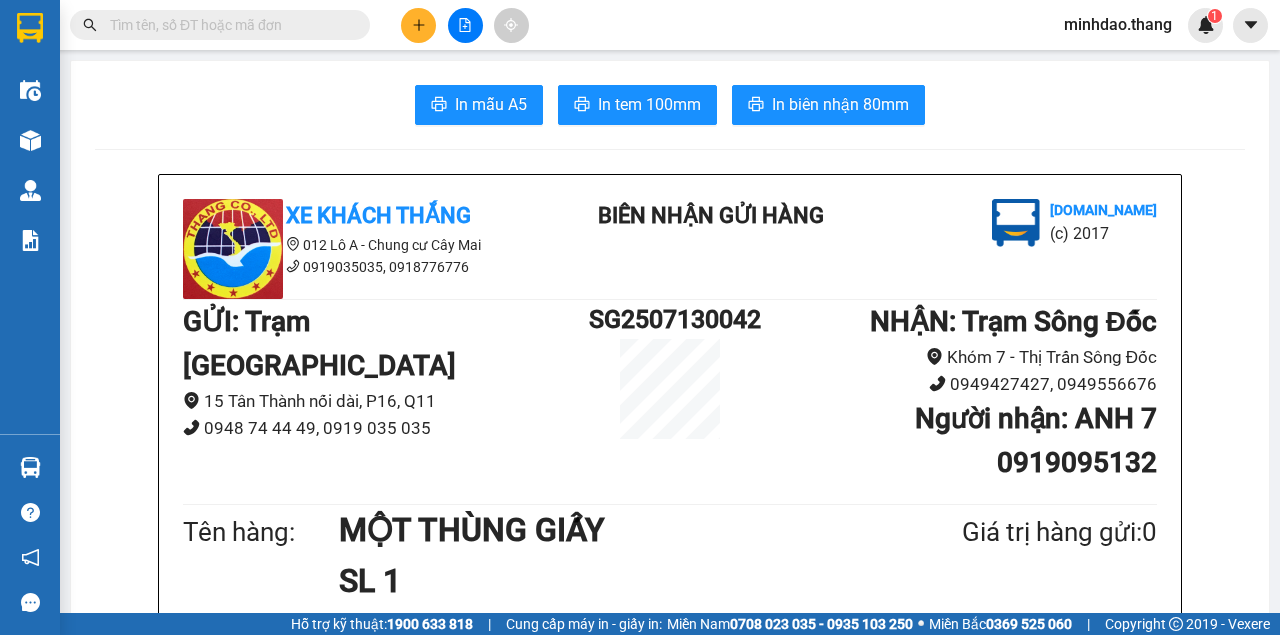 click at bounding box center (228, 25) 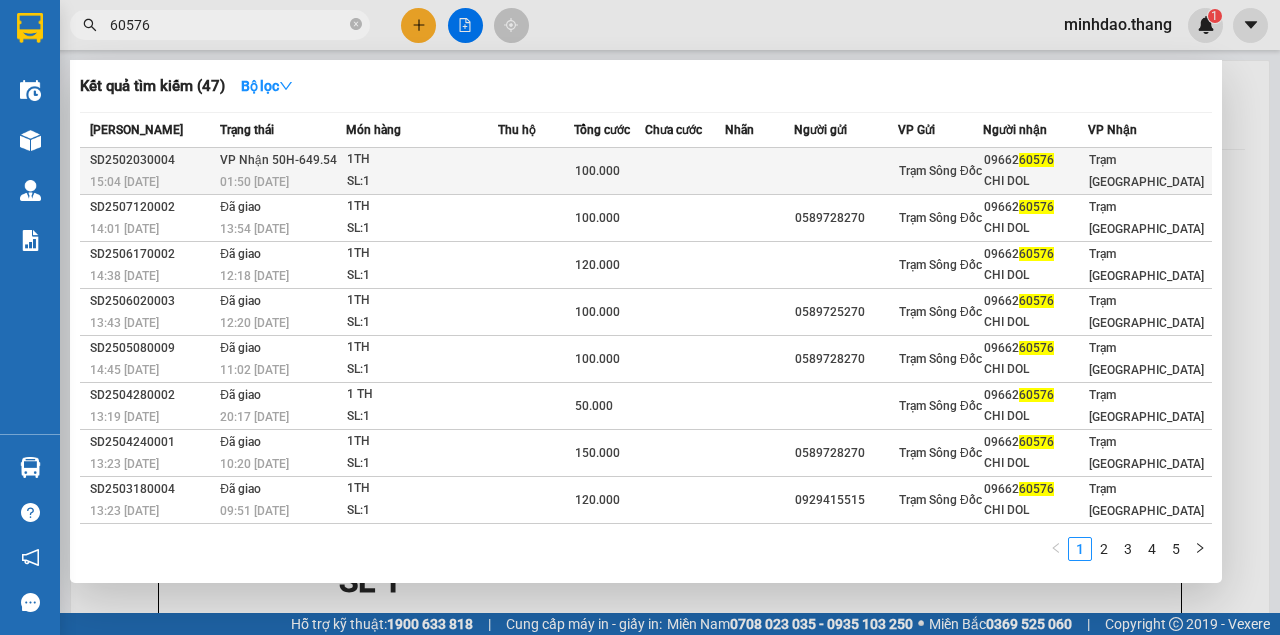 type on "60576" 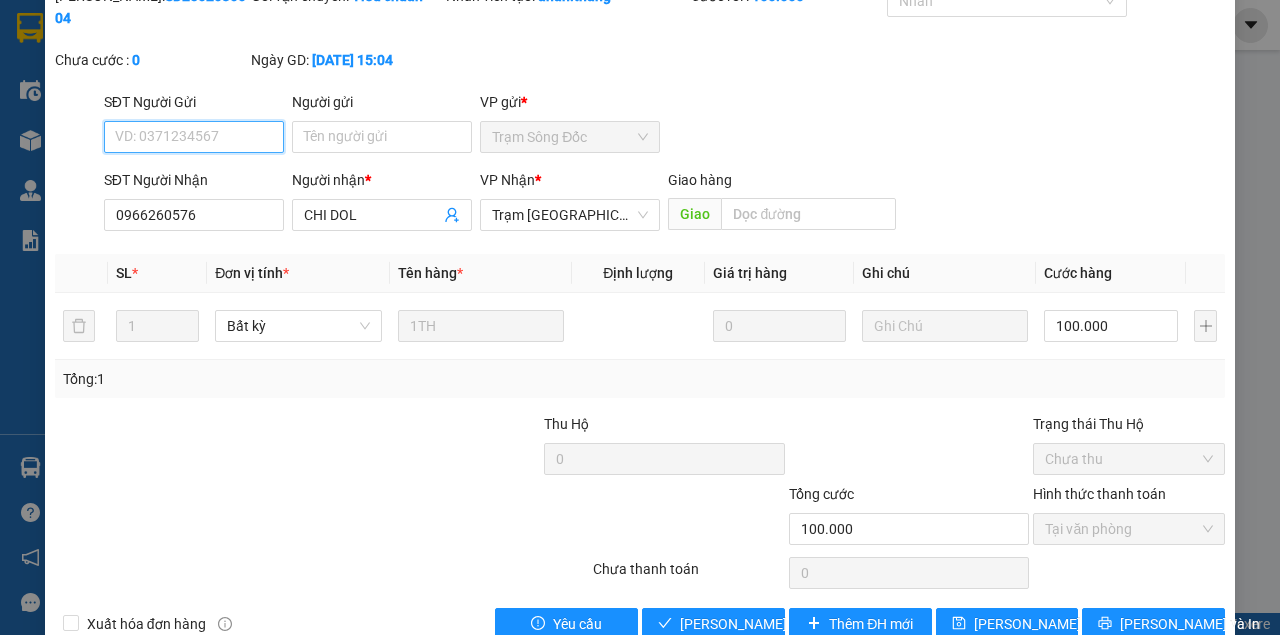 scroll, scrollTop: 0, scrollLeft: 0, axis: both 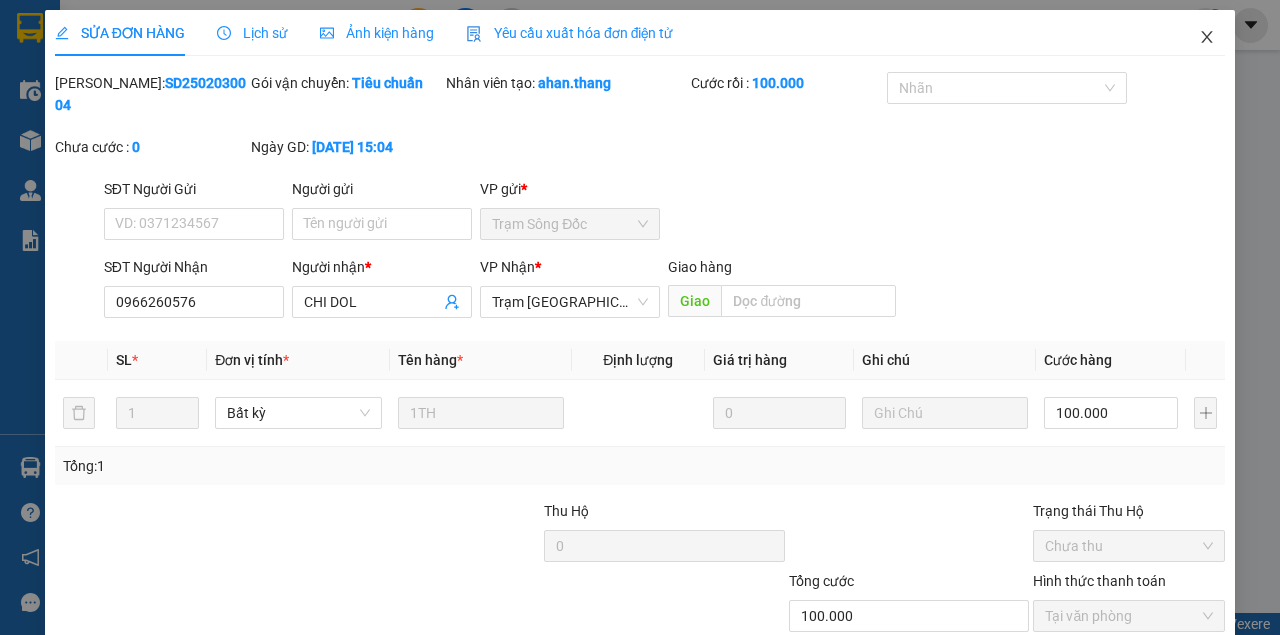 click 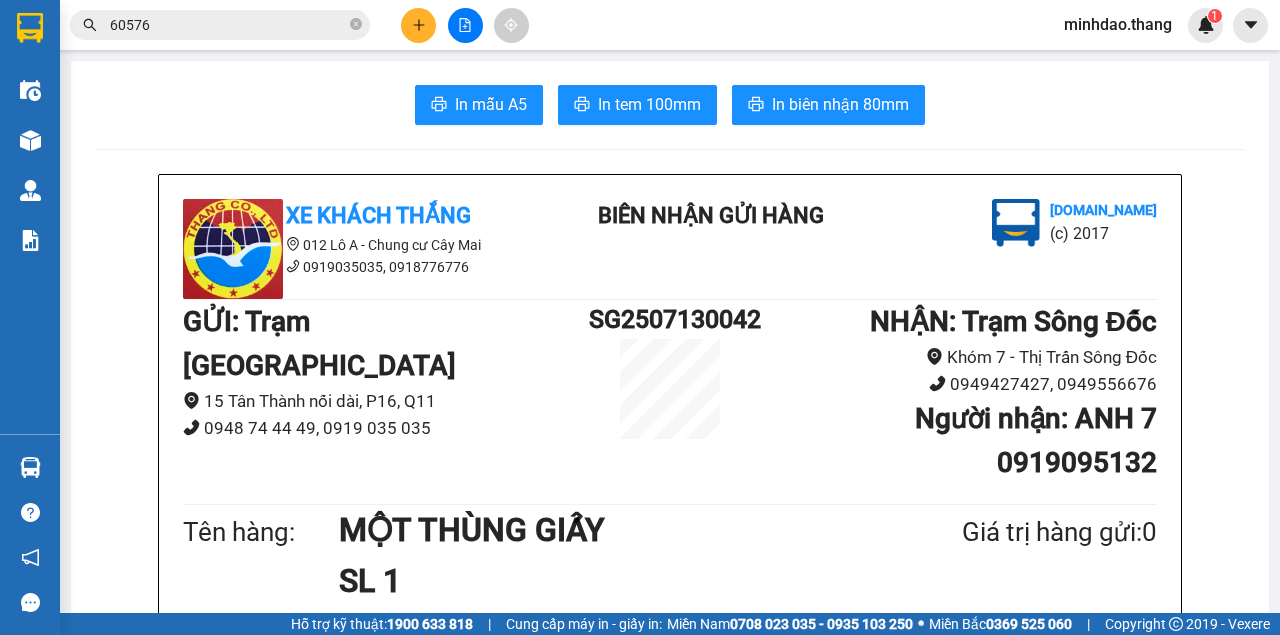 click 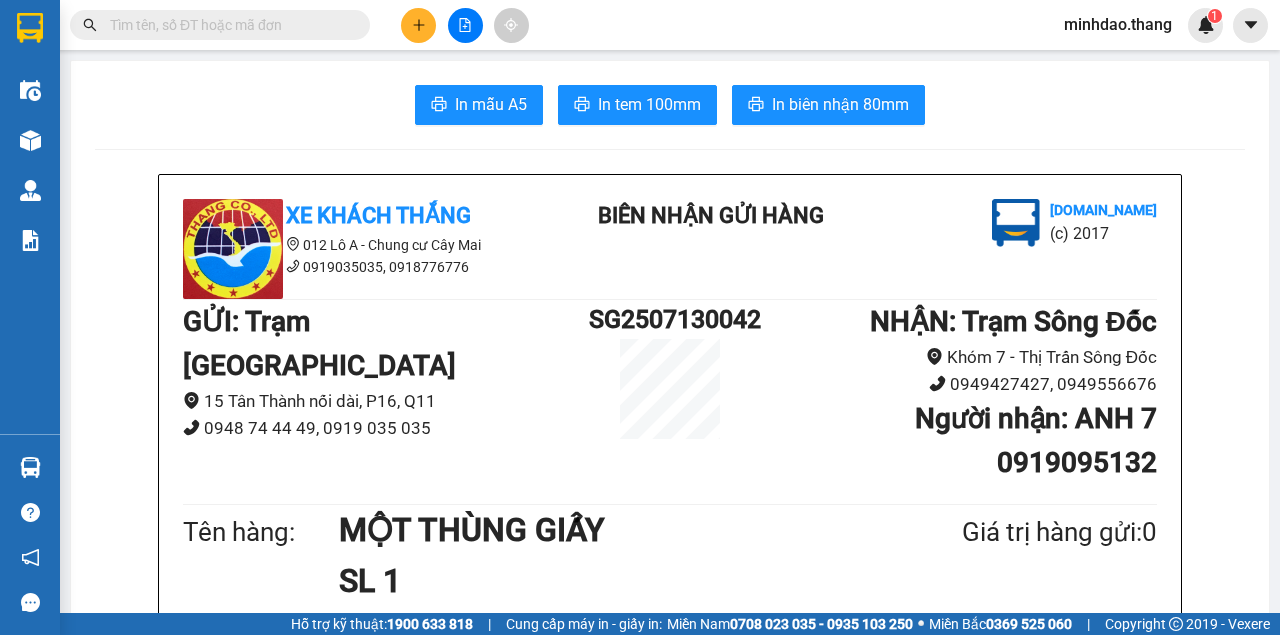 click at bounding box center (228, 25) 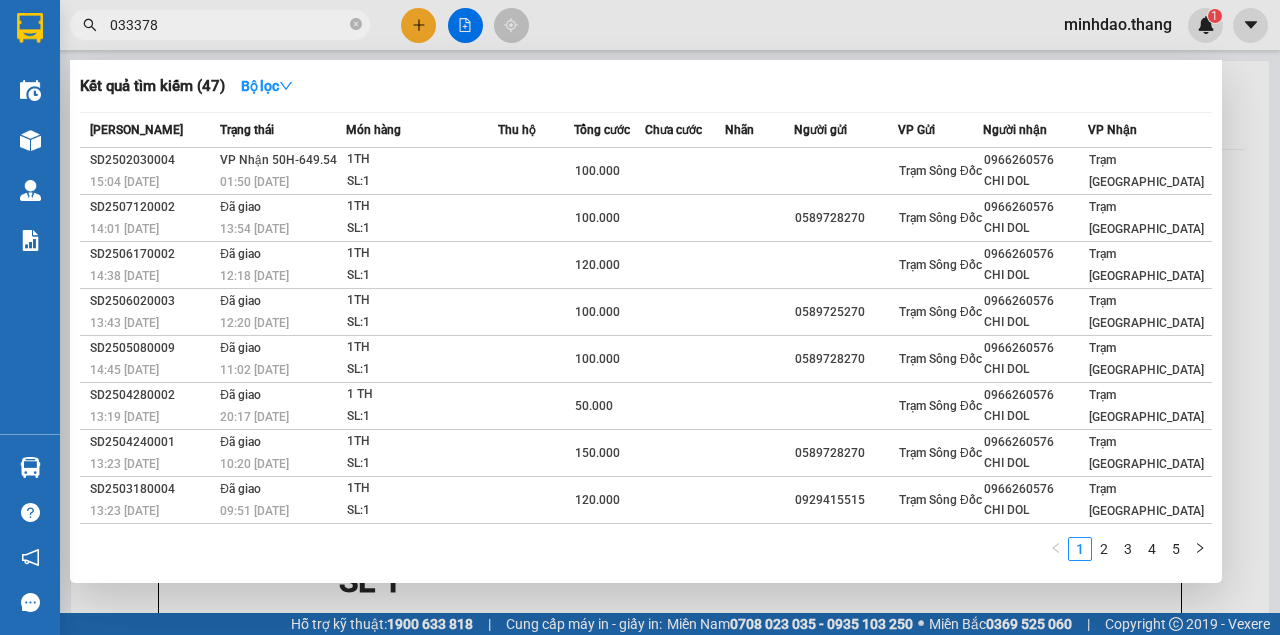 type on "0333787" 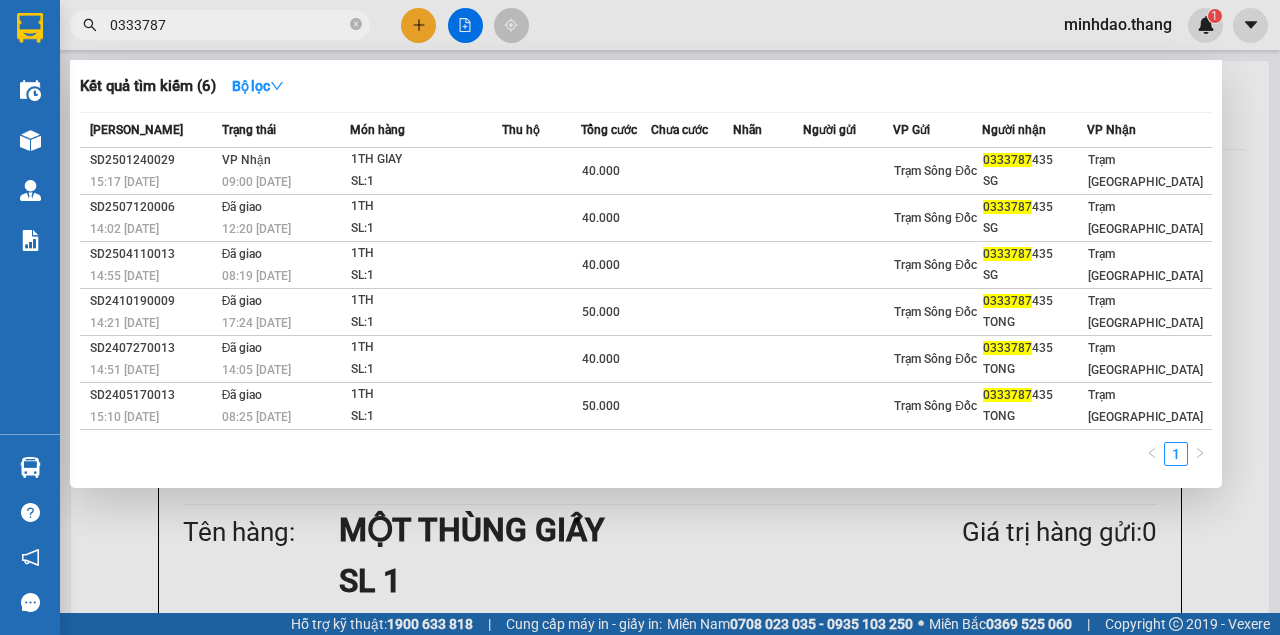 drag, startPoint x: 359, startPoint y: 26, endPoint x: 340, endPoint y: 28, distance: 19.104973 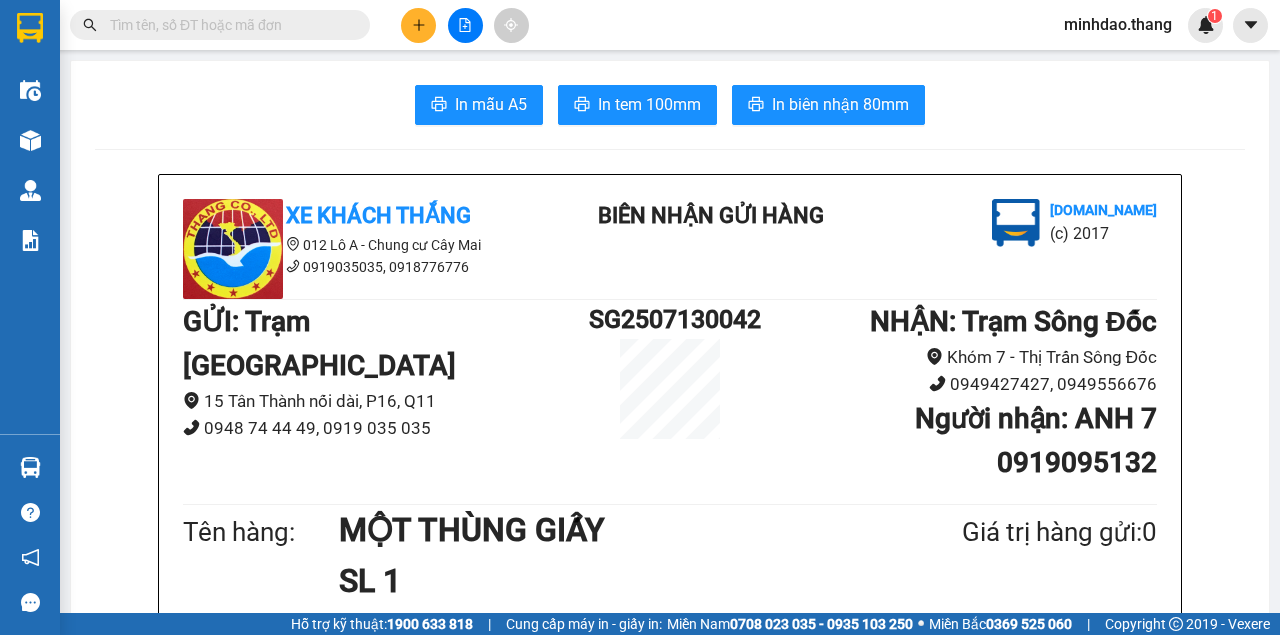 click at bounding box center [228, 25] 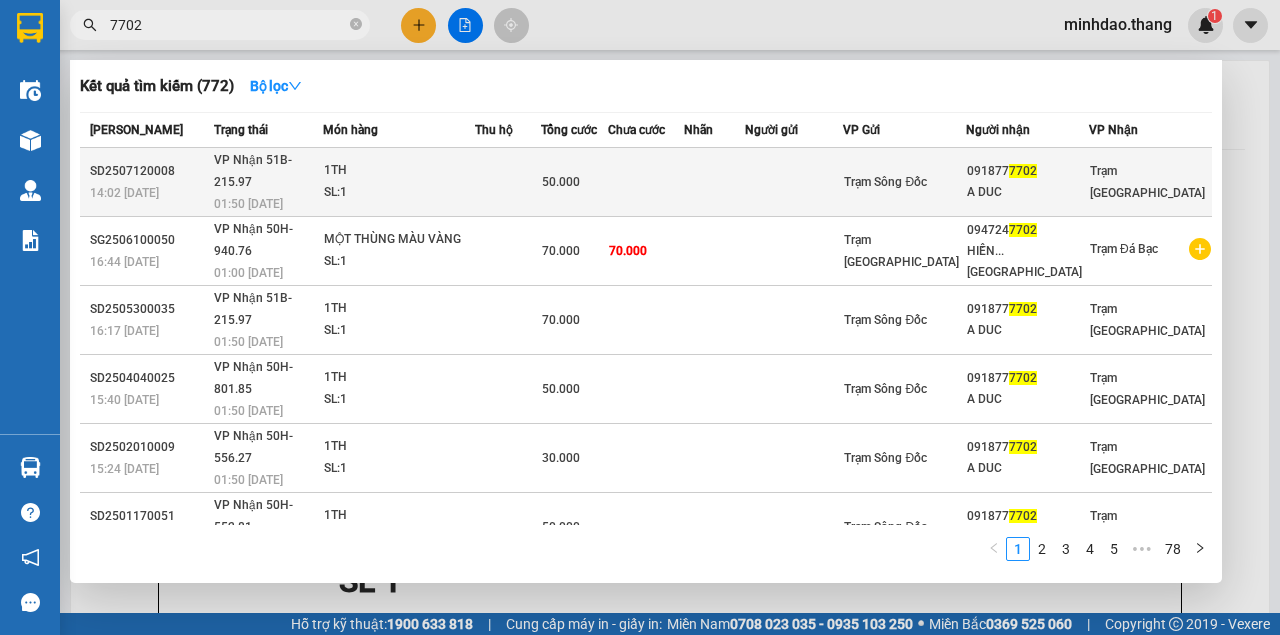 type on "7702" 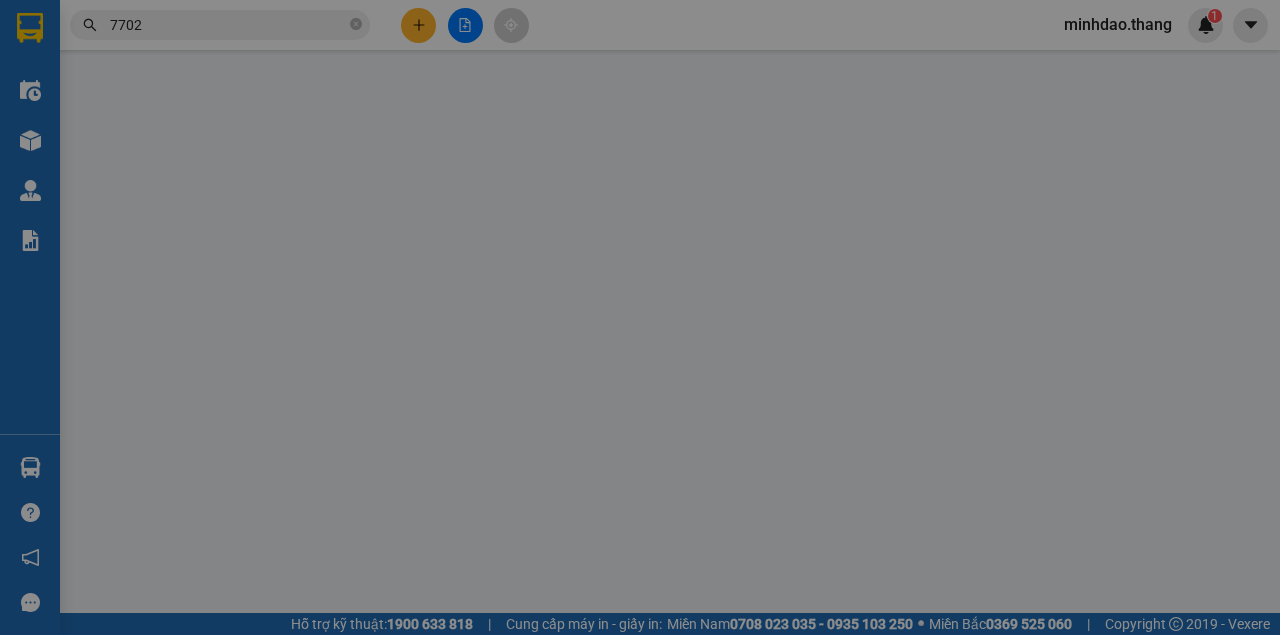 scroll, scrollTop: 54, scrollLeft: 0, axis: vertical 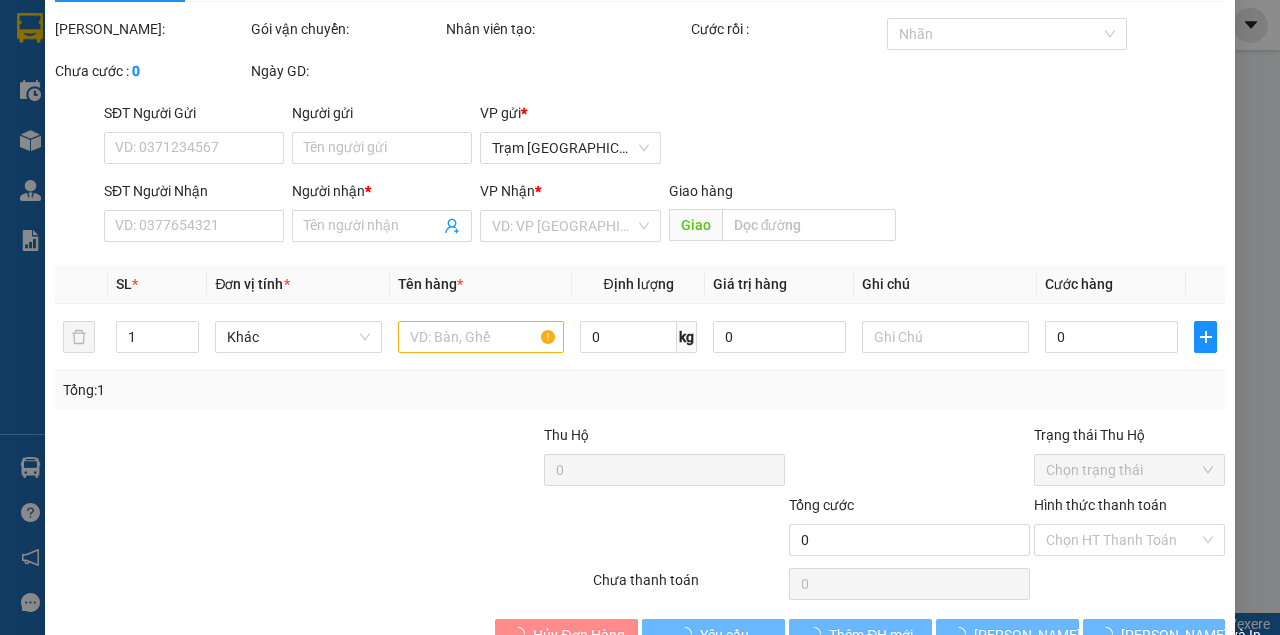 type on "0918777702" 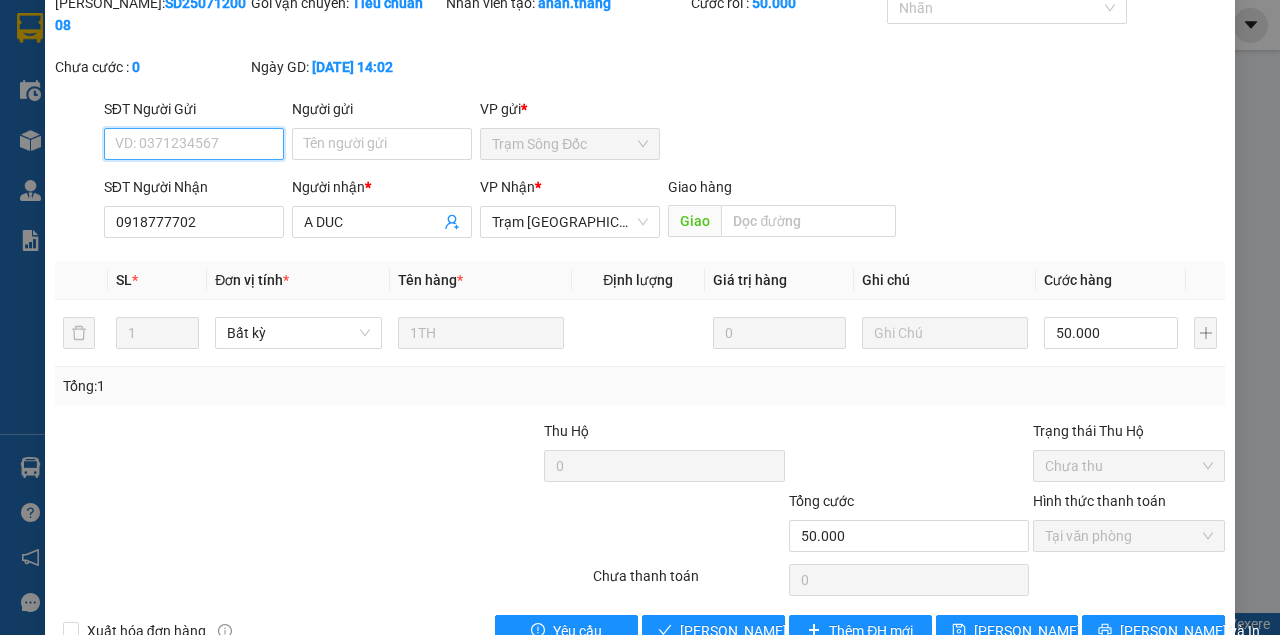 scroll, scrollTop: 129, scrollLeft: 0, axis: vertical 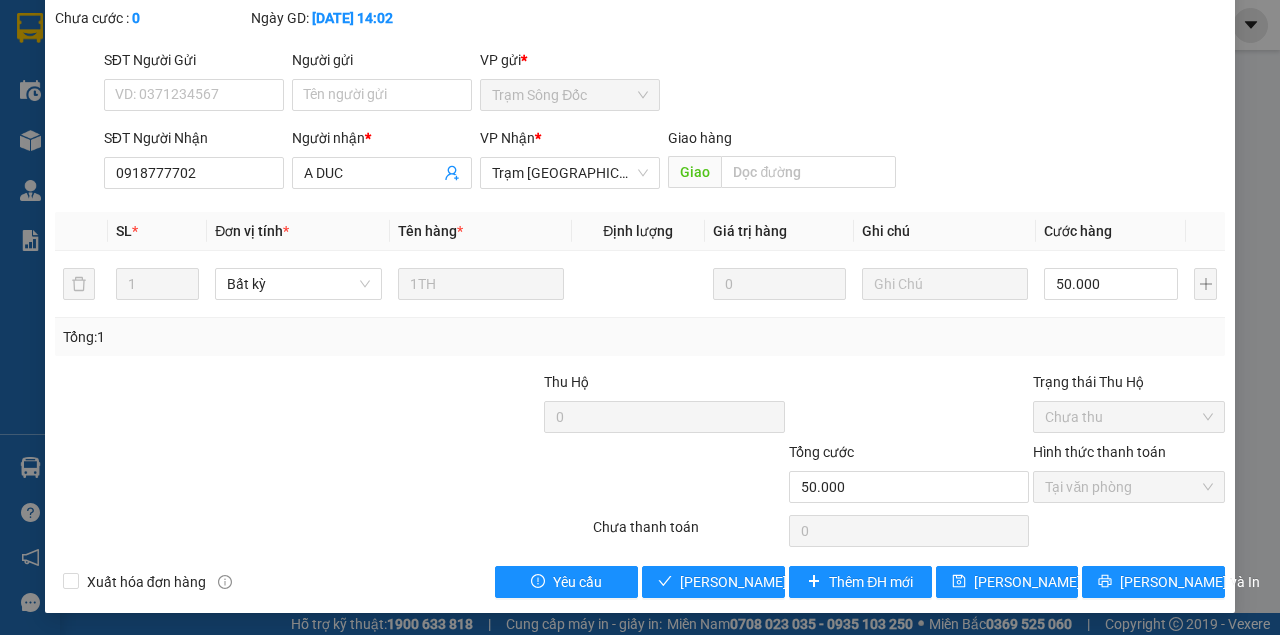 click on "SỬA ĐƠN HÀNG Lịch sử Ảnh kiện hàng Yêu cầu xuất hóa đơn điện tử Total Paid Fee 50.000 Total UnPaid Fee 0 Cash Collection Total Fee Mã ĐH:  SD2507120008 Gói vận chuyển:   Tiêu chuẩn Nhân viên tạo:   ahan.thang Cước rồi :   50.000   Nhãn Chưa cước :   0 Ngày GD:   12-07-2025 lúc 14:02 SĐT Người Gửi VD: 0371234567 Người gửi Tên người gửi VP gửi  * Trạm Sông Đốc SĐT Người Nhận 0918777702 Người nhận  * A DUC VP Nhận  * Trạm Sài Gòn Giao hàng Giao SL  * Đơn vị tính  * Tên hàng  * Định lượng Giá trị hàng Ghi chú Cước hàng                   1 Bất kỳ 1TH 0 50.000 Tổng:  1 Thu Hộ 0 Trạng thái Thu Hộ   Chưa thu Tổng cước 50.000 Hình thức thanh toán Tại văn phòng Số tiền thu trước 50.000 Chọn HT Thanh Toán Chưa thanh toán 0 Chọn HT Thanh Toán Xuất hóa đơn hàng Yêu cầu Lưu và Giao hàng Thêm ĐH mới Lưu thay đổi Lưu và In" at bounding box center [640, 247] 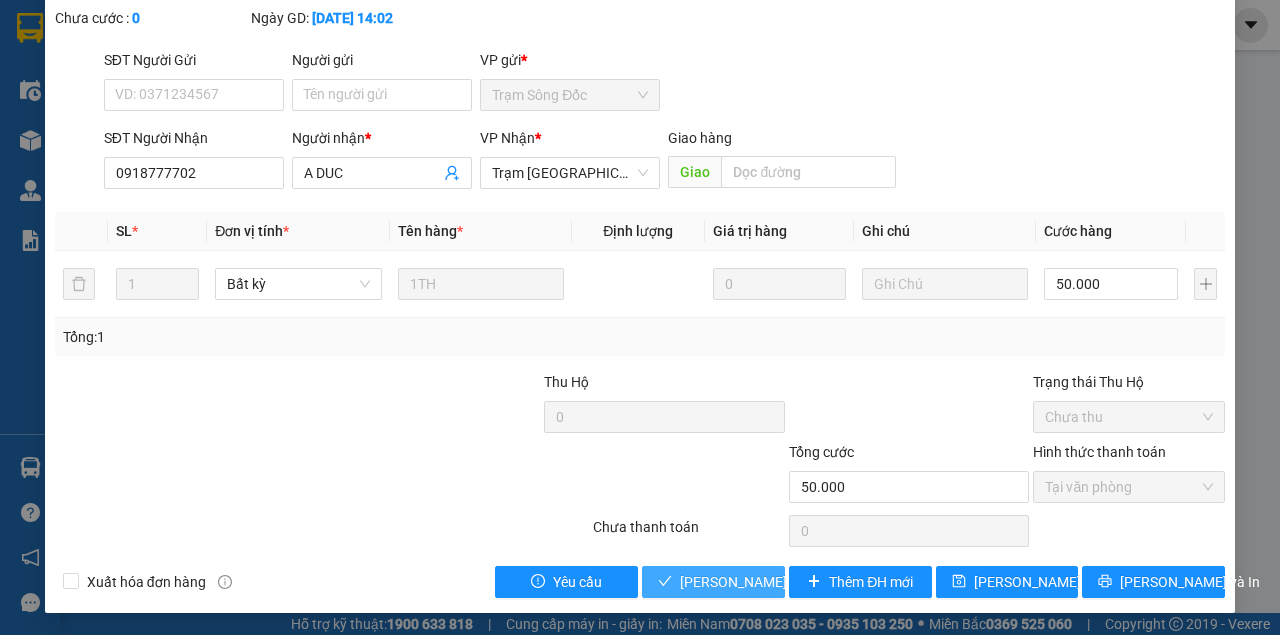 click on "Lưu và Giao hàng" at bounding box center [713, 582] 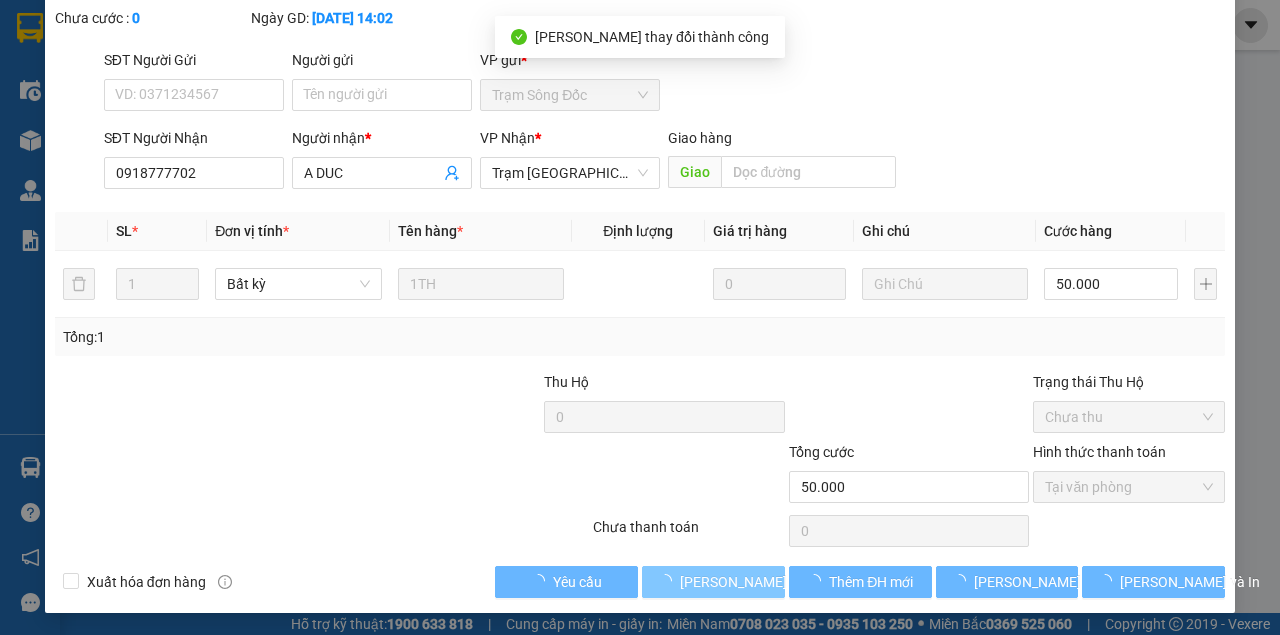 click on "Lưu và Giao hàng" at bounding box center (713, 582) 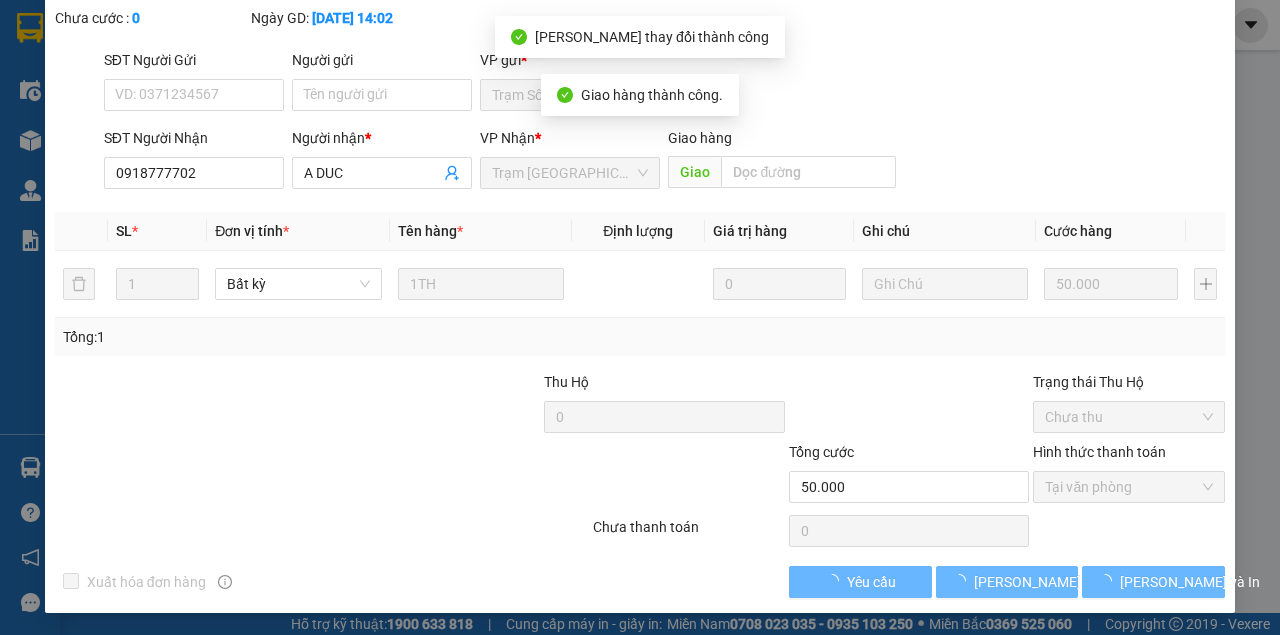 scroll, scrollTop: 151, scrollLeft: 0, axis: vertical 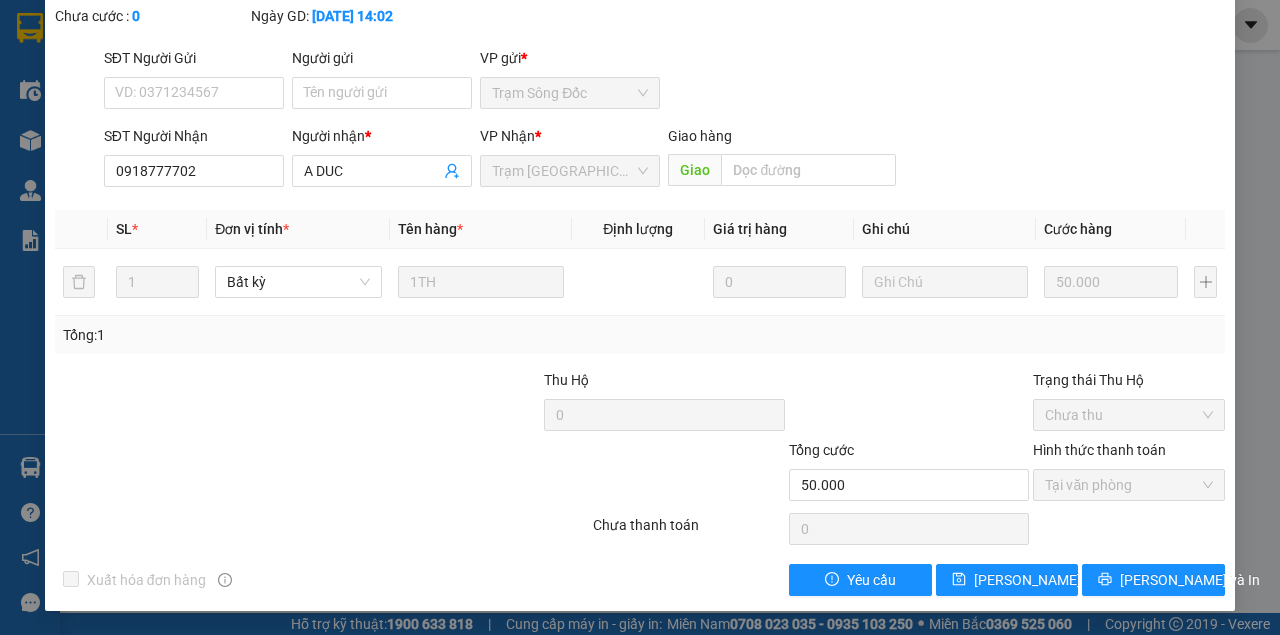 click on "Thu Hộ 0" at bounding box center (664, 404) 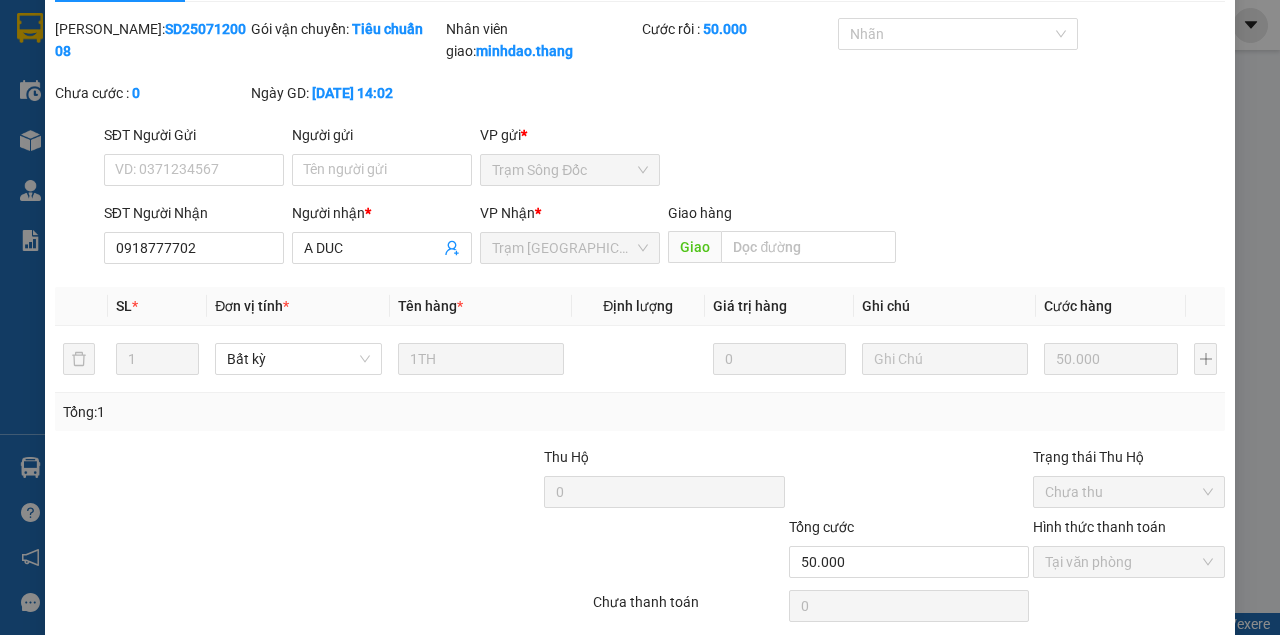 scroll, scrollTop: 0, scrollLeft: 0, axis: both 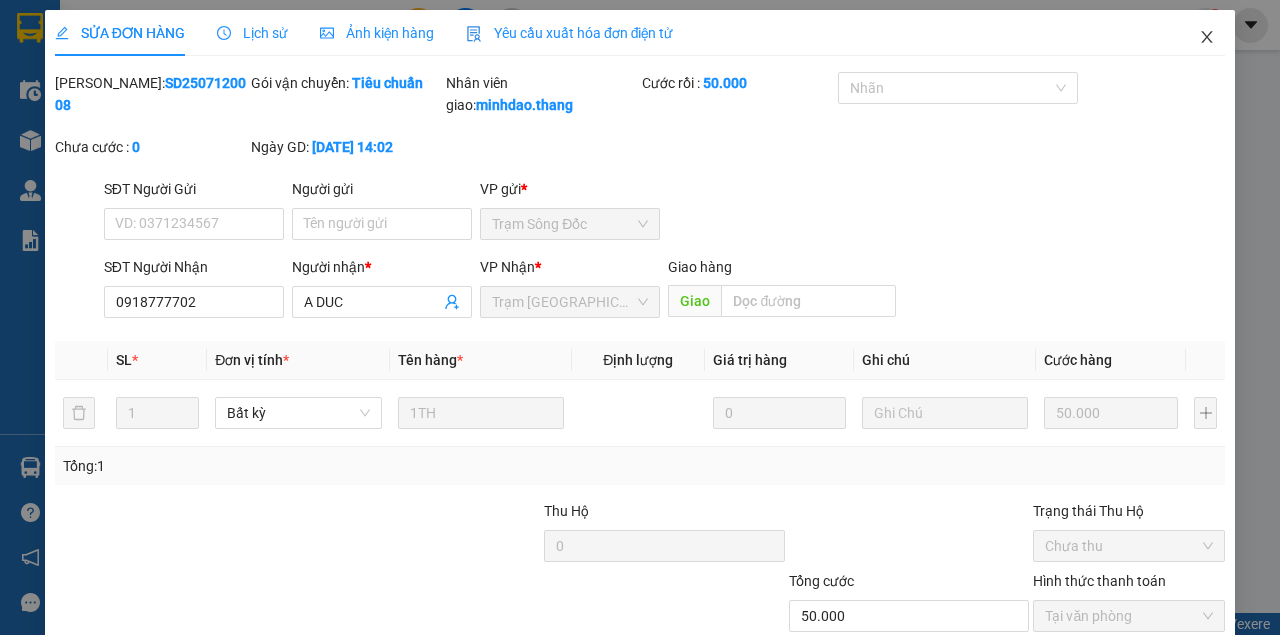 click 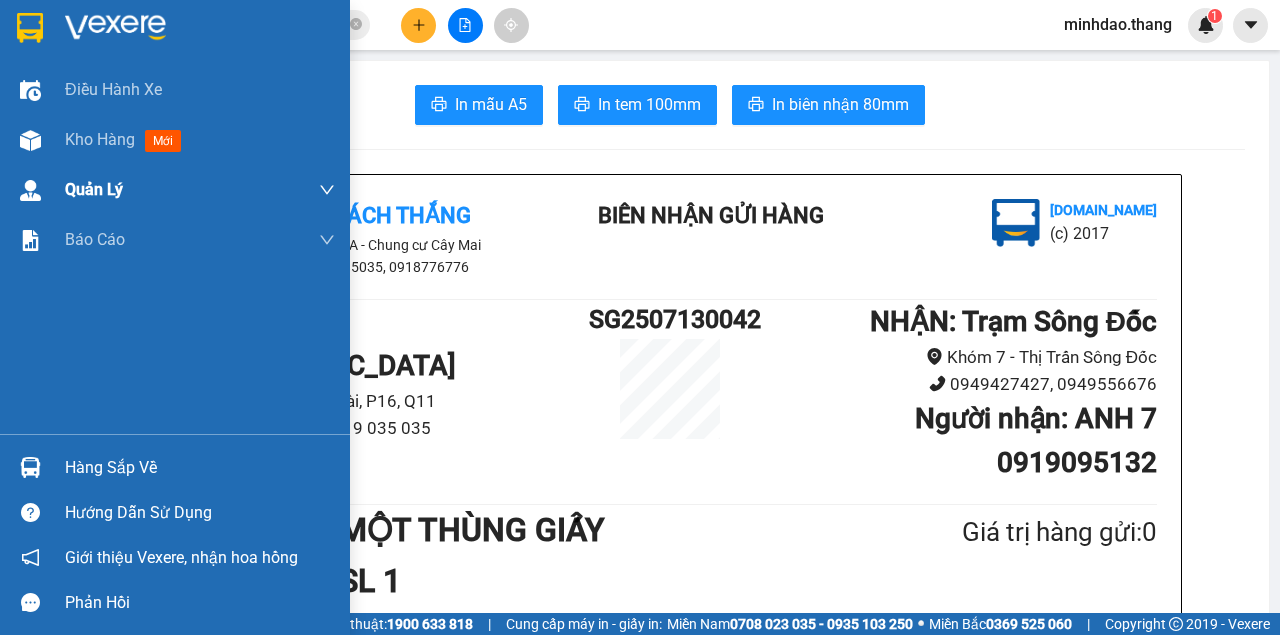 drag, startPoint x: 30, startPoint y: 134, endPoint x: 90, endPoint y: 191, distance: 82.75868 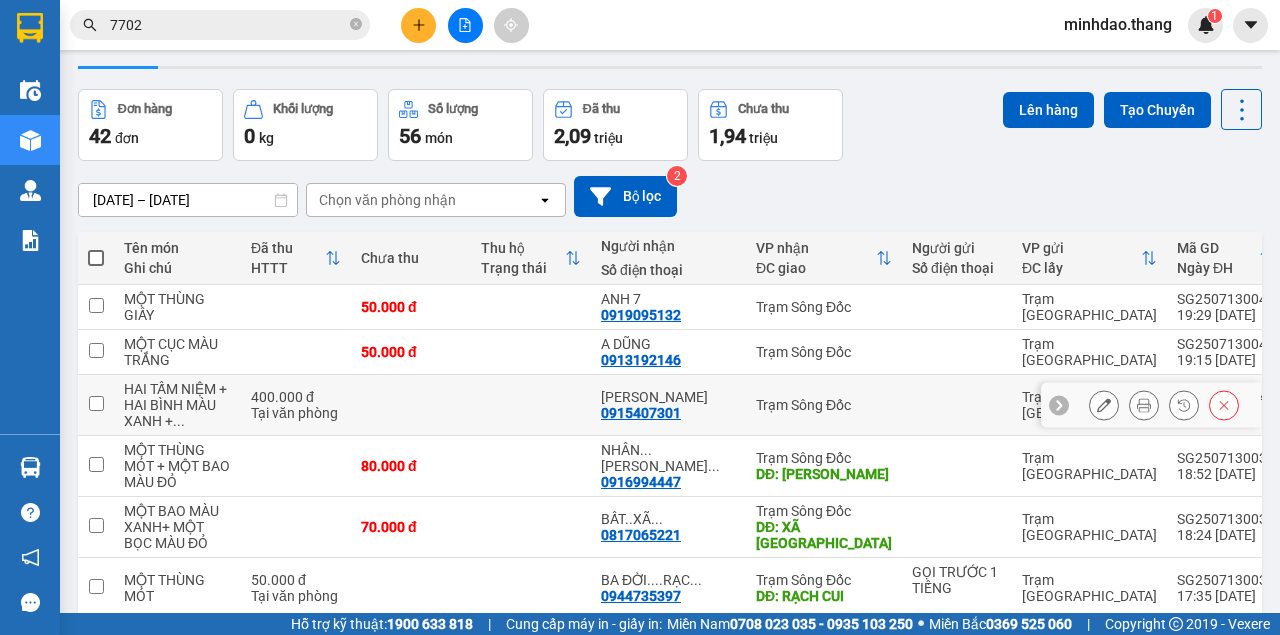 scroll, scrollTop: 133, scrollLeft: 0, axis: vertical 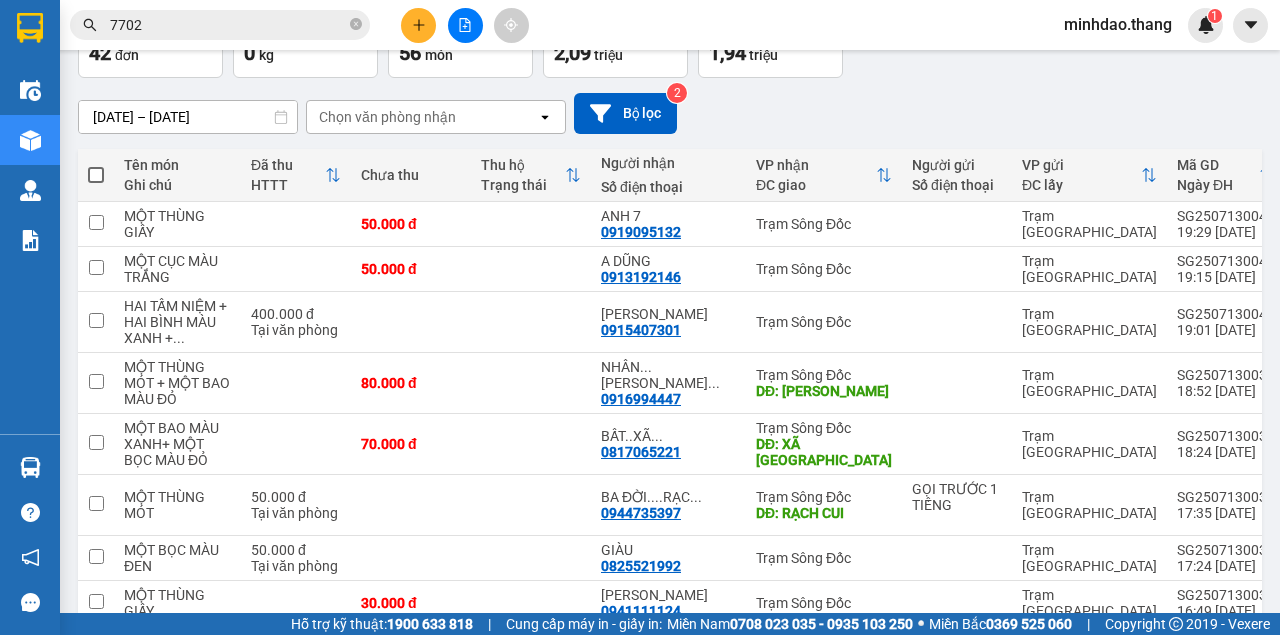 click at bounding box center (96, 175) 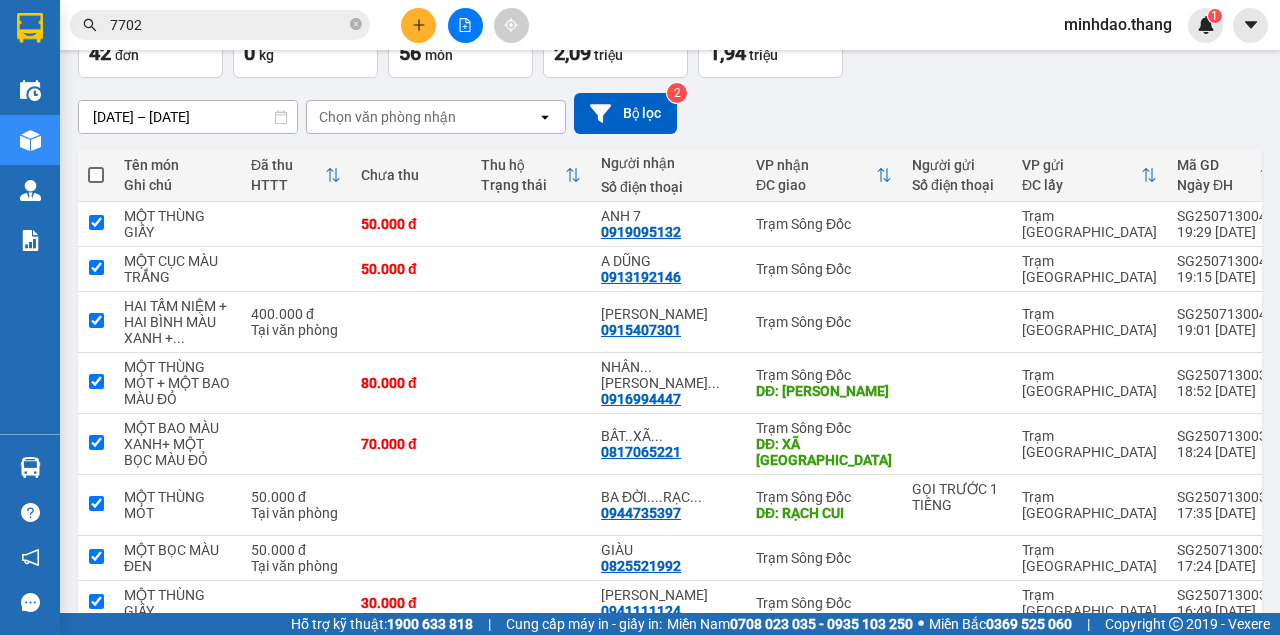 checkbox on "true" 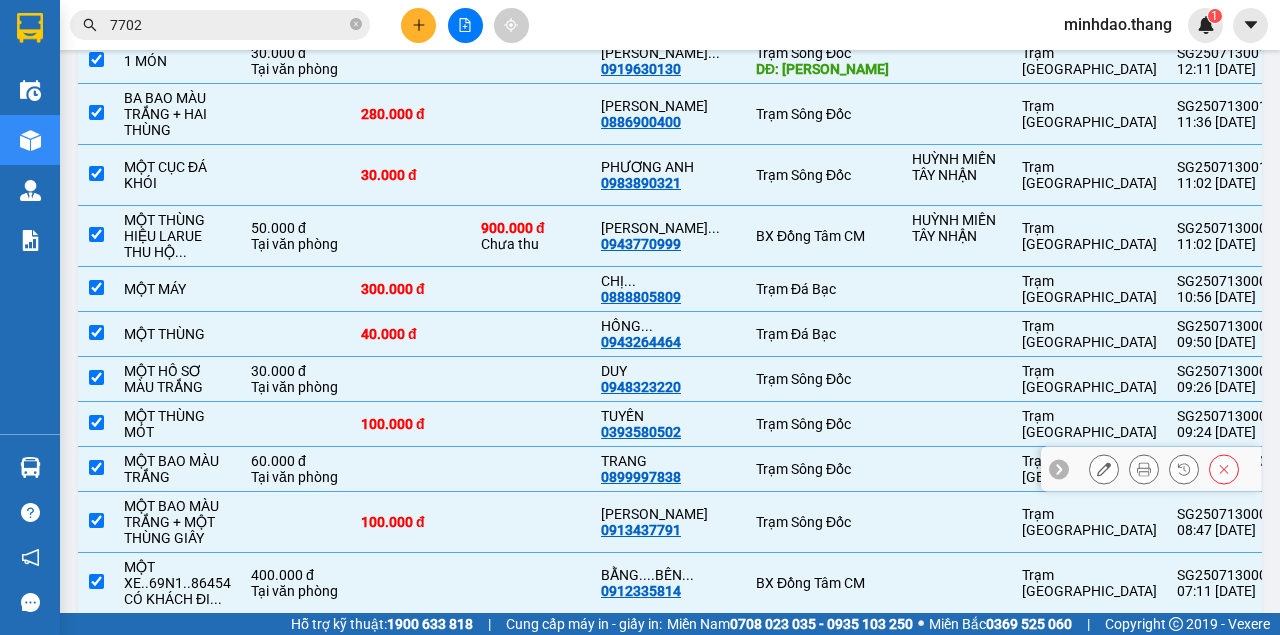 scroll, scrollTop: 2066, scrollLeft: 0, axis: vertical 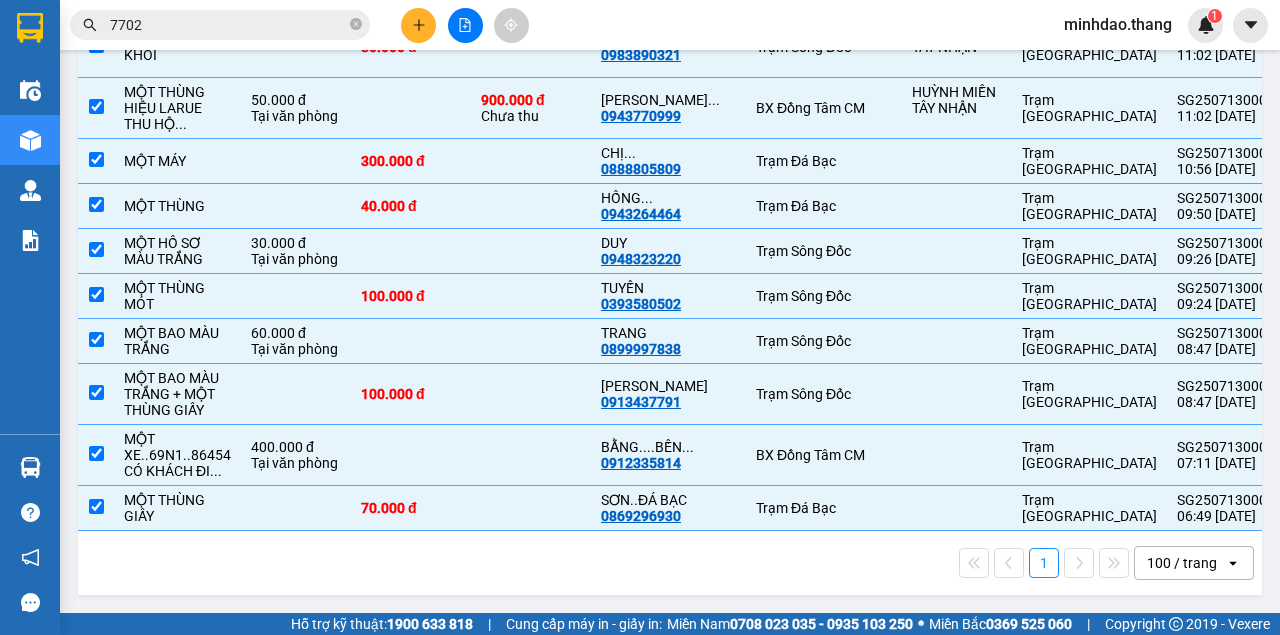 click on "100 / trang" at bounding box center (1182, 563) 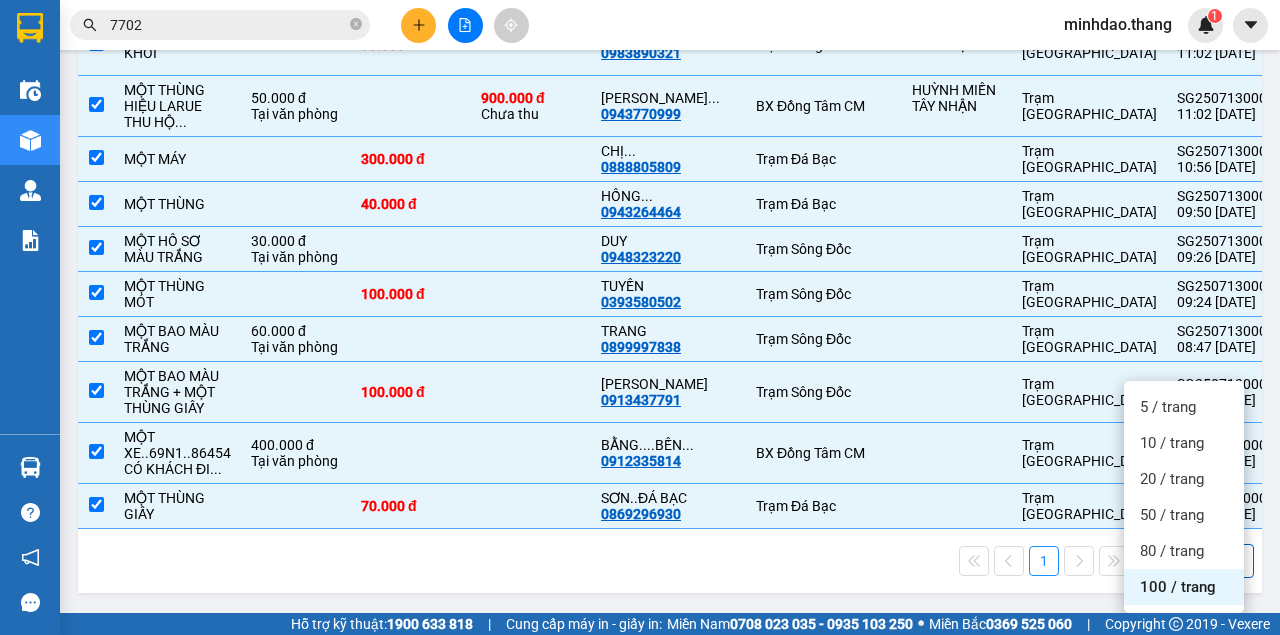 click on "100 / trang" at bounding box center (1178, 587) 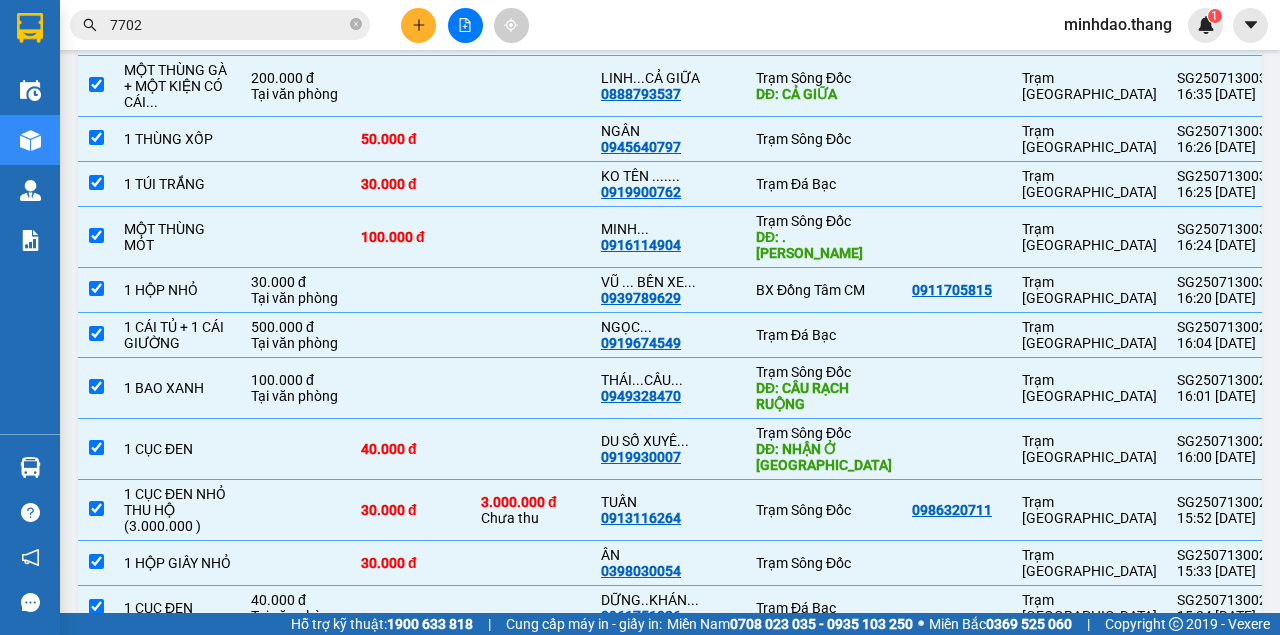 scroll, scrollTop: 0, scrollLeft: 0, axis: both 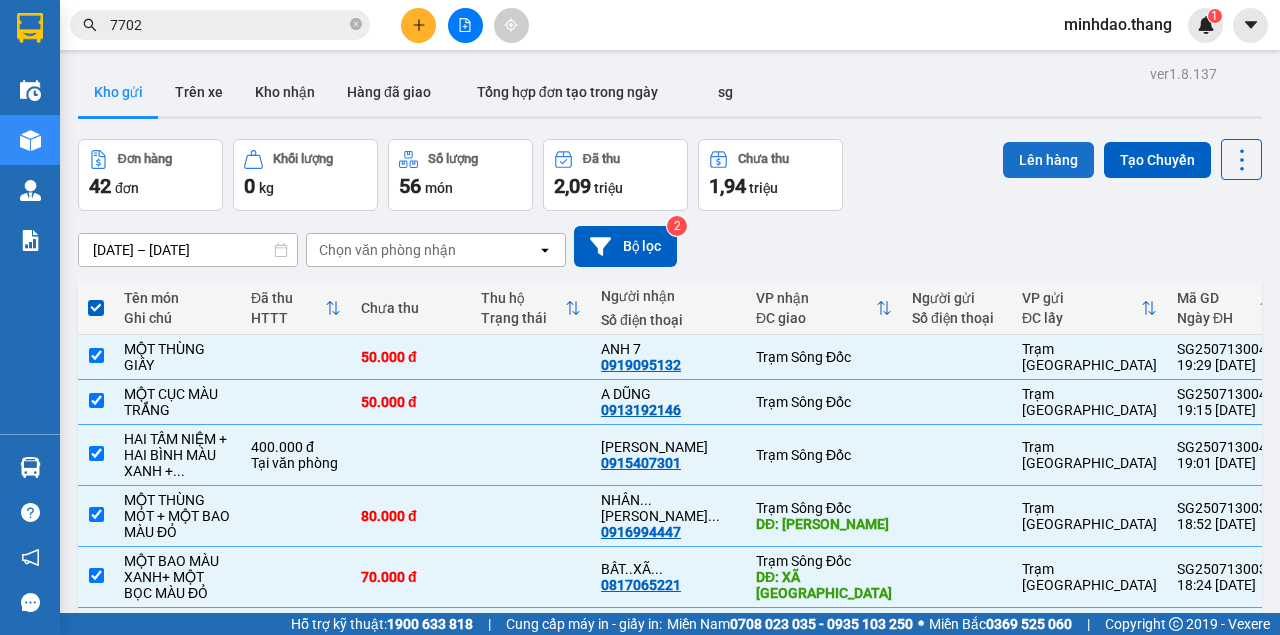 click on "Lên hàng" at bounding box center [1048, 160] 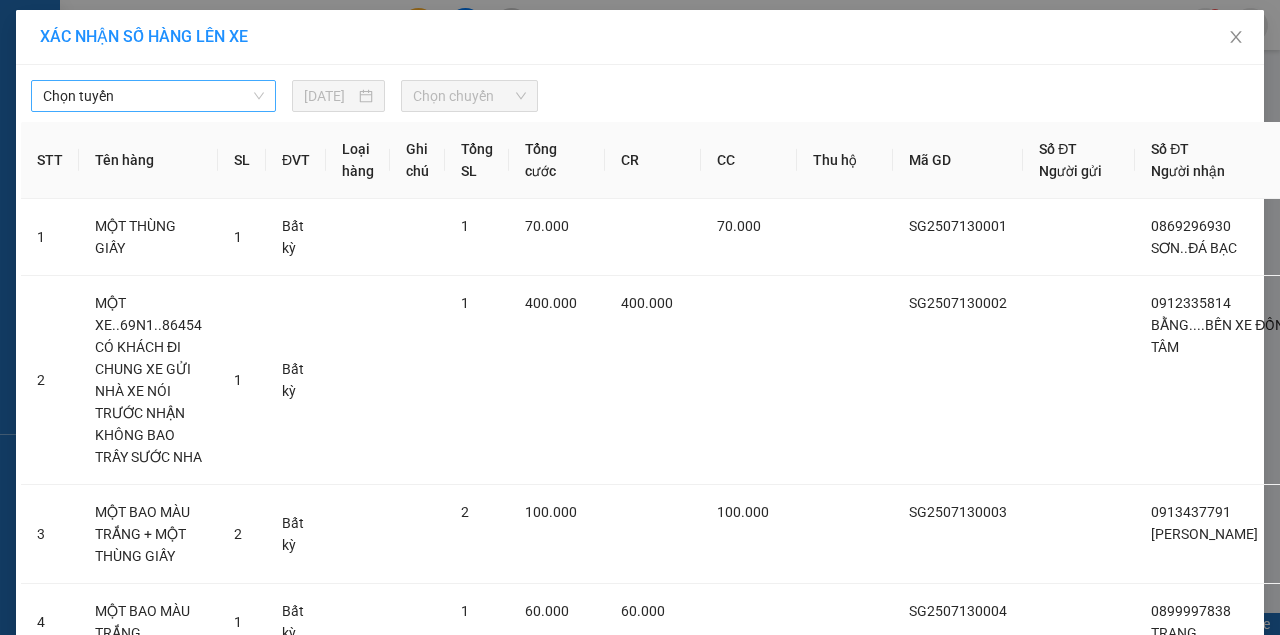 click on "Chọn tuyến" at bounding box center (153, 96) 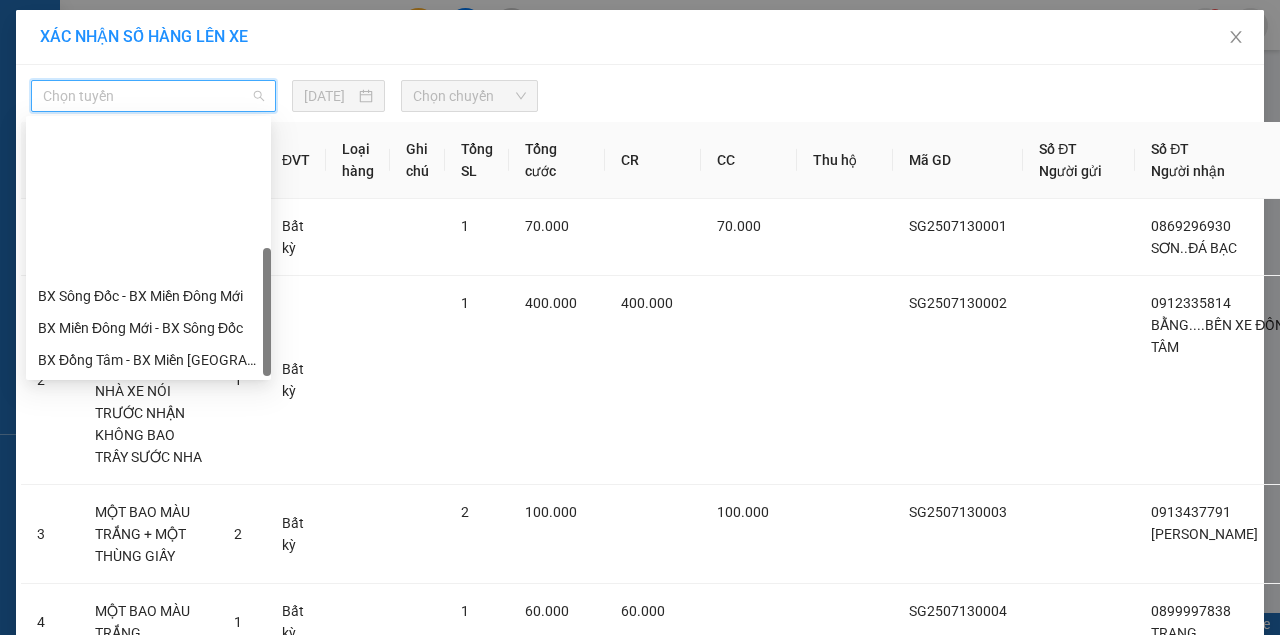scroll, scrollTop: 192, scrollLeft: 0, axis: vertical 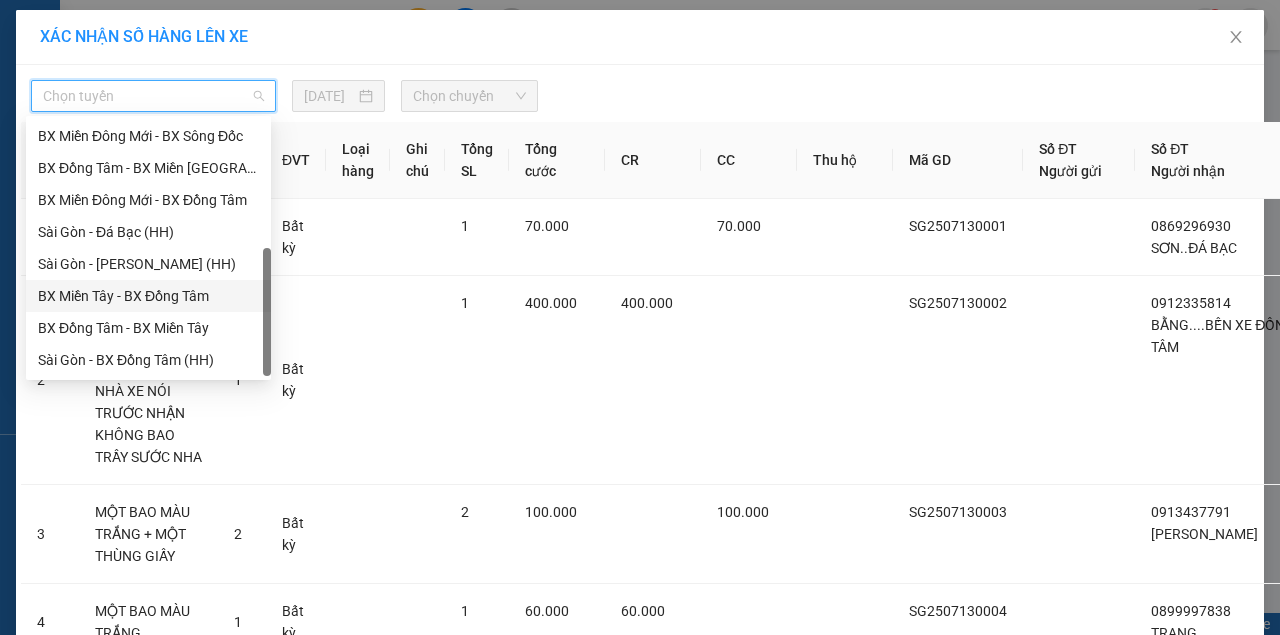 click on "BX Miền Tây - BX Đồng Tâm" at bounding box center (148, 296) 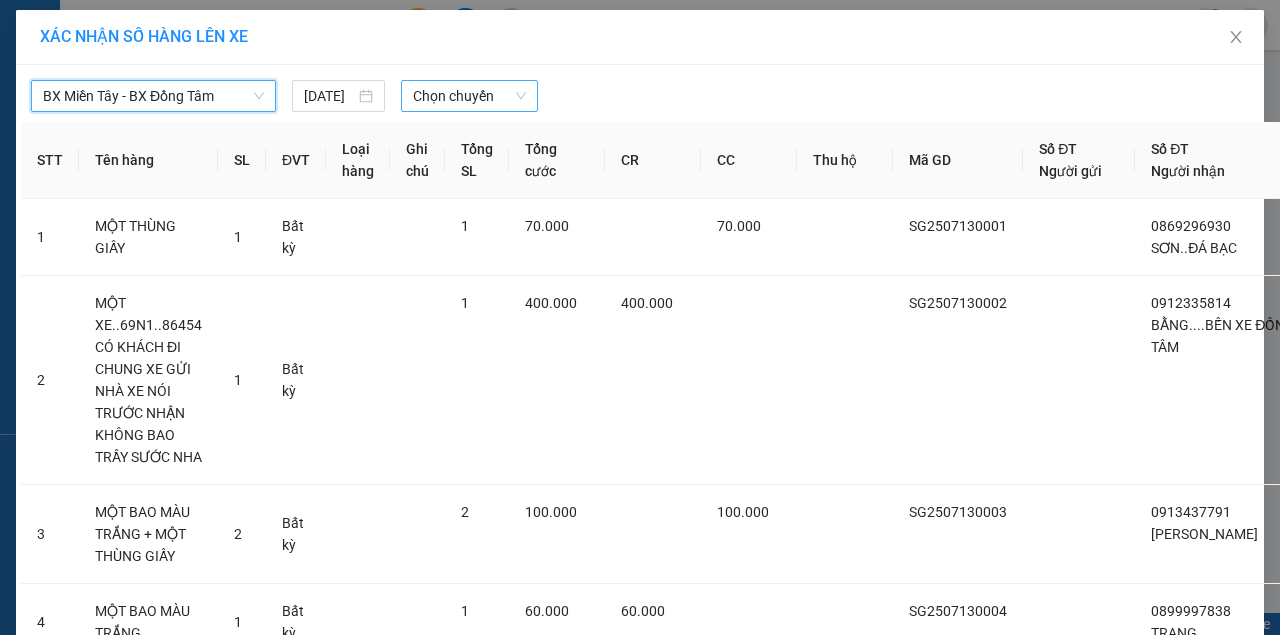 click on "Chọn chuyến" at bounding box center [469, 96] 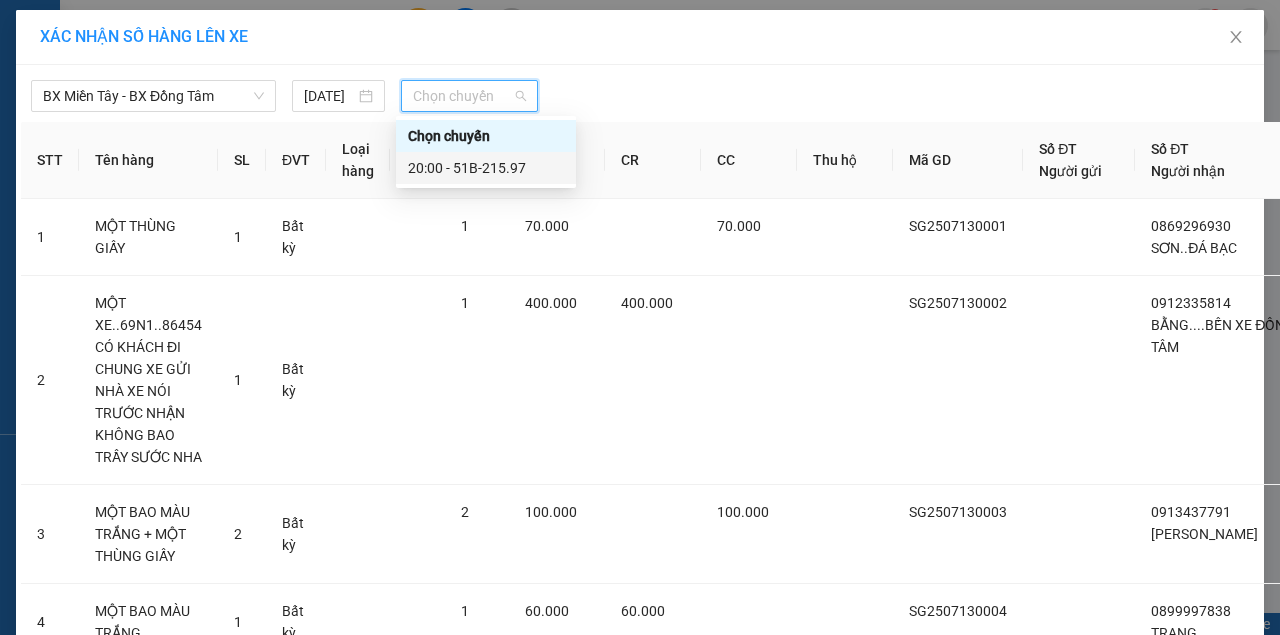 click on "20:00     - 51B-215.97" at bounding box center (486, 168) 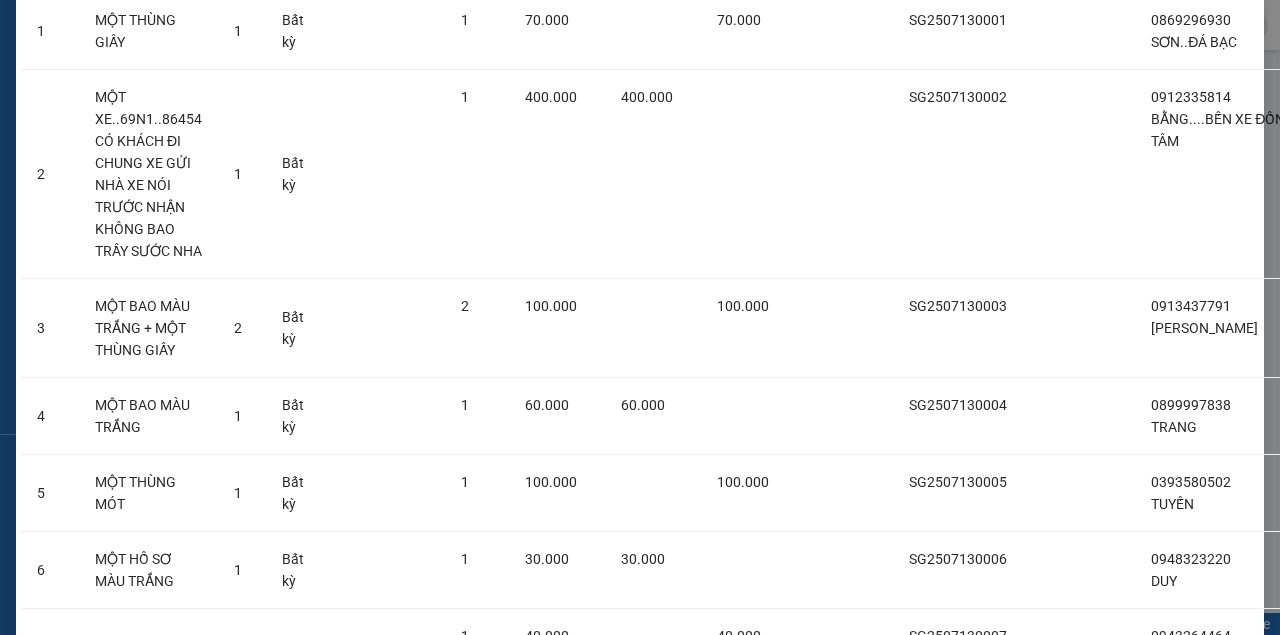 scroll, scrollTop: 4018, scrollLeft: 0, axis: vertical 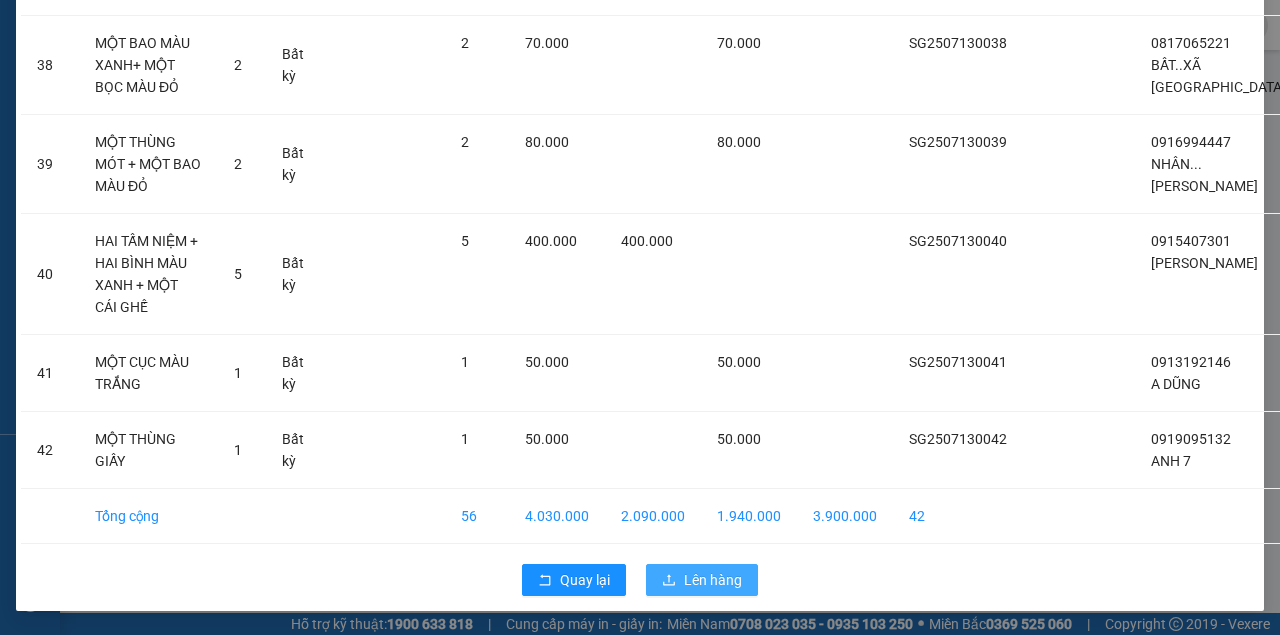 click on "Lên hàng" at bounding box center (713, 580) 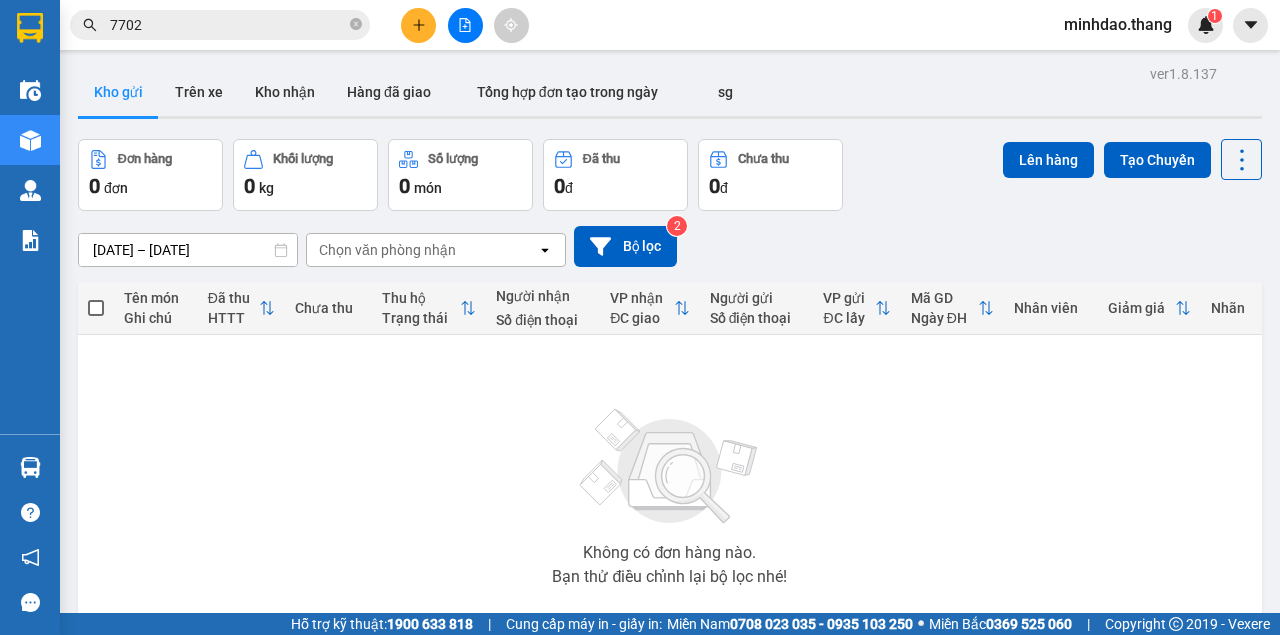 drag, startPoint x: 471, startPoint y: 34, endPoint x: 464, endPoint y: 58, distance: 25 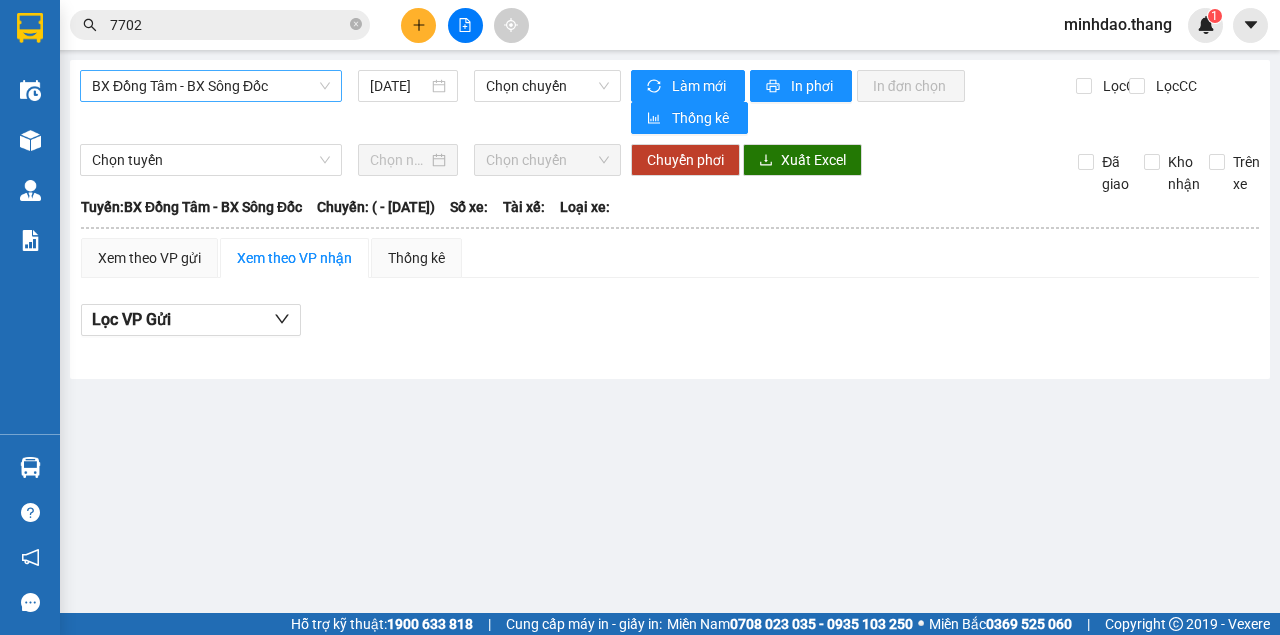 click on "BX Đồng Tâm - BX Sông Đốc" at bounding box center (211, 86) 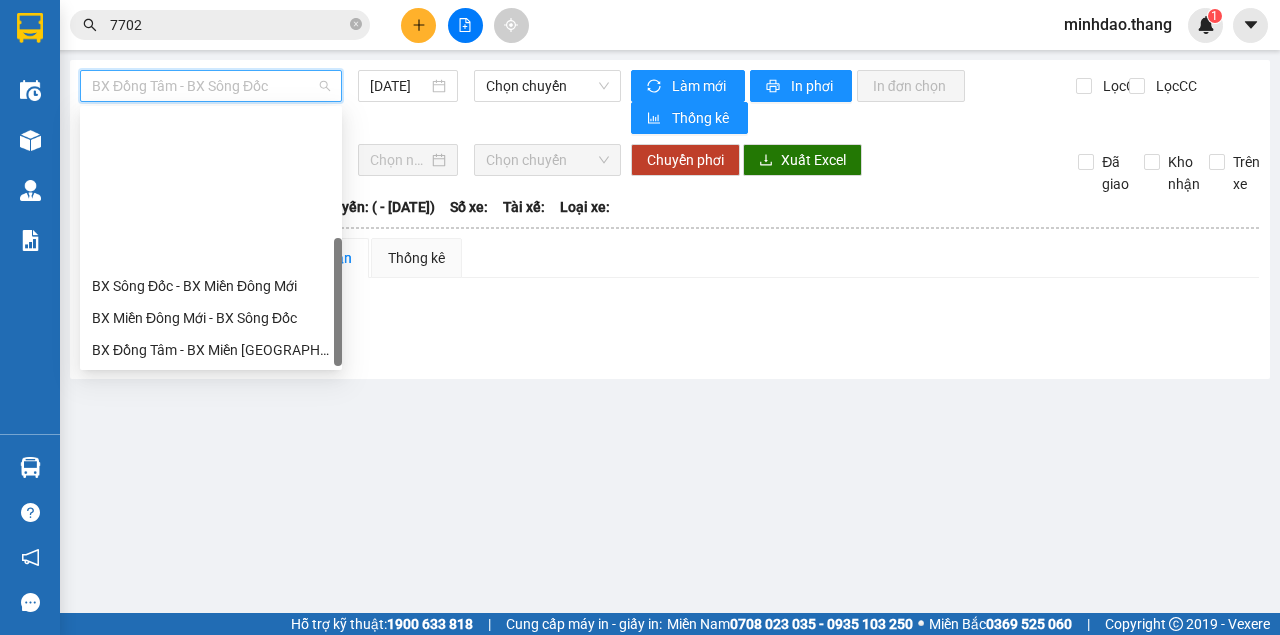 scroll, scrollTop: 192, scrollLeft: 0, axis: vertical 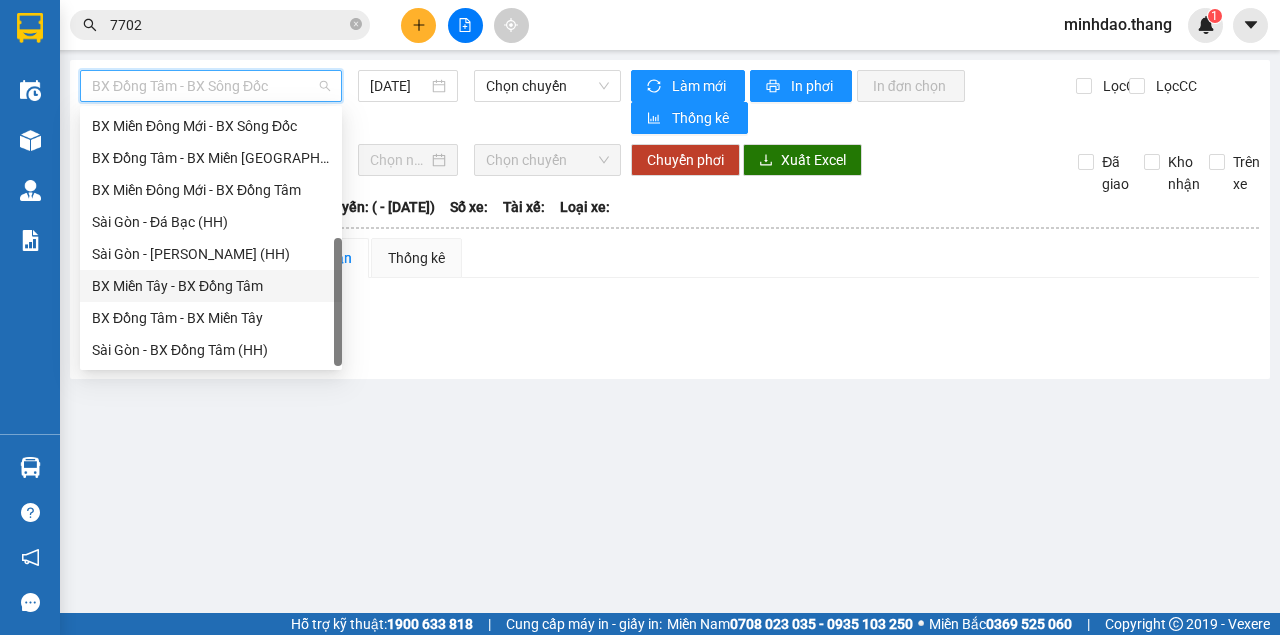 click on "BX Miền Tây - BX Đồng Tâm" at bounding box center [211, 286] 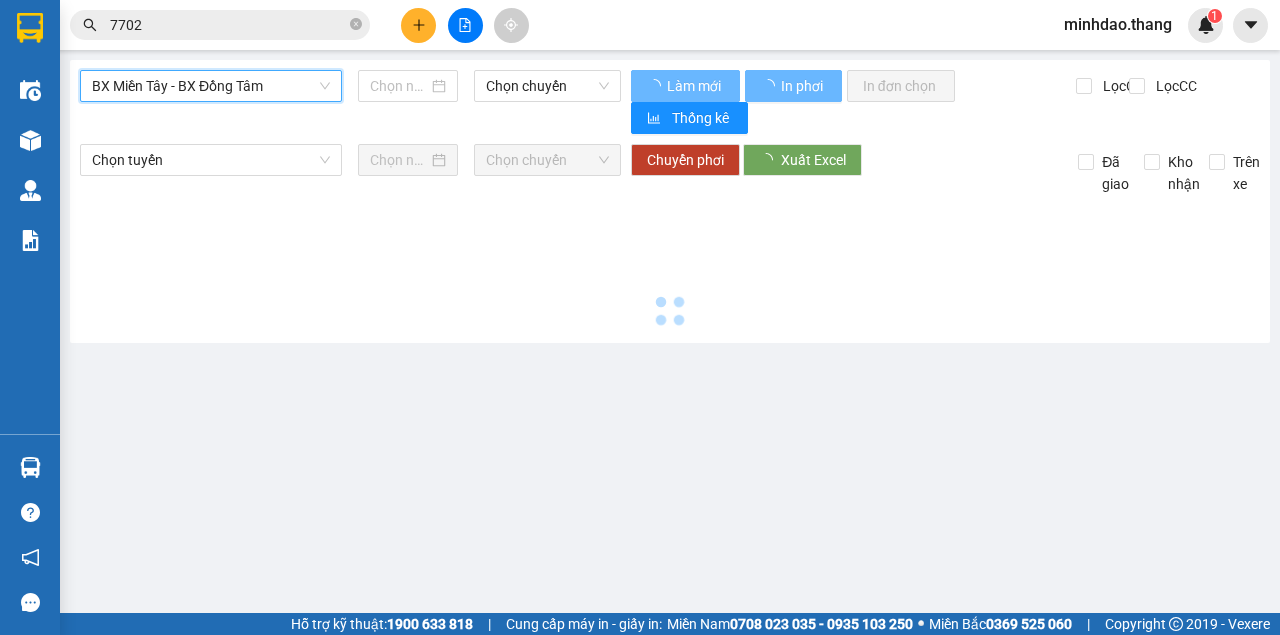 type on "[DATE]" 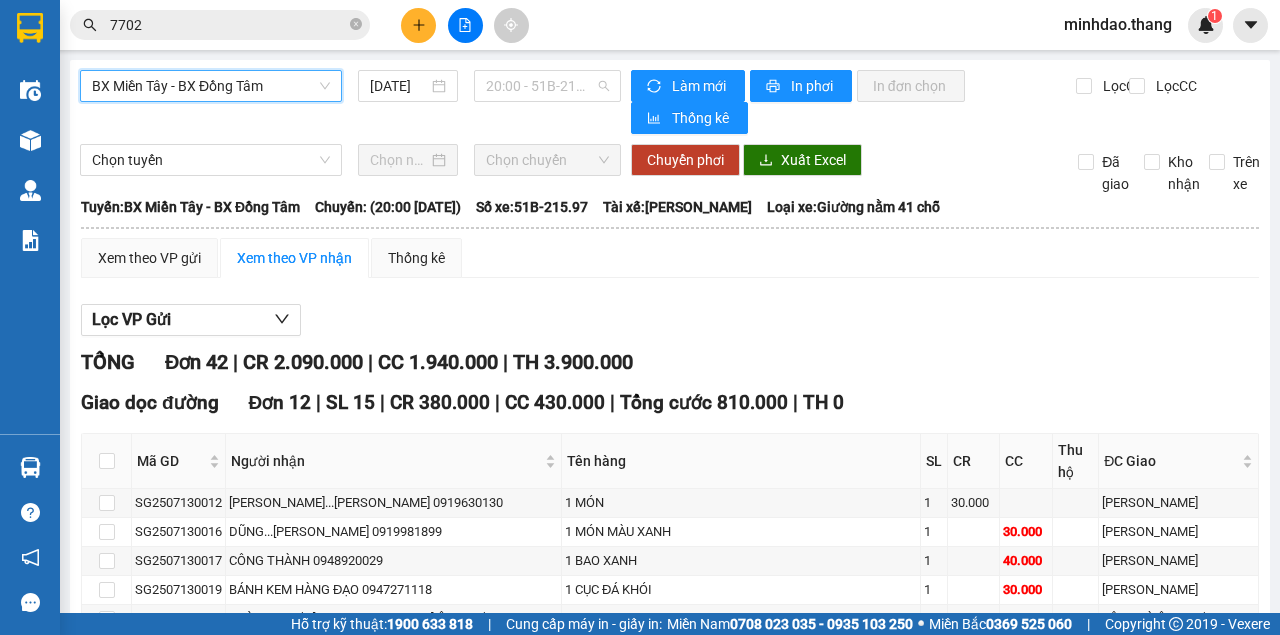 drag, startPoint x: 509, startPoint y: 70, endPoint x: 520, endPoint y: 111, distance: 42.44997 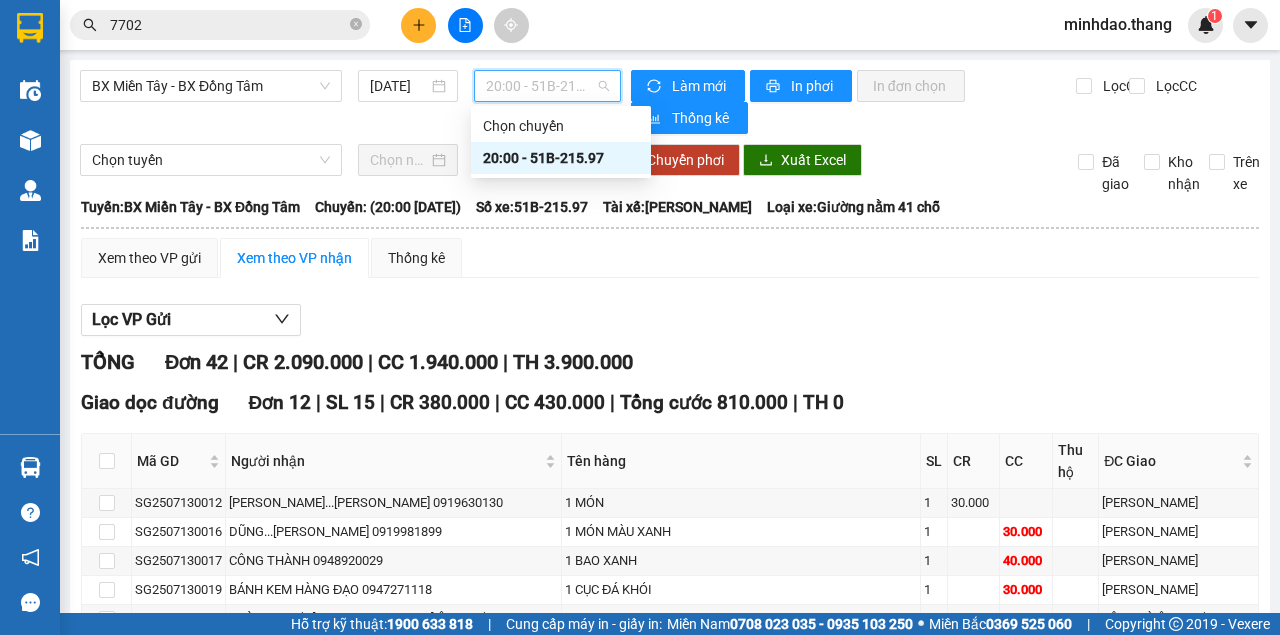 click on "20:00     - 51B-215.97" at bounding box center (561, 158) 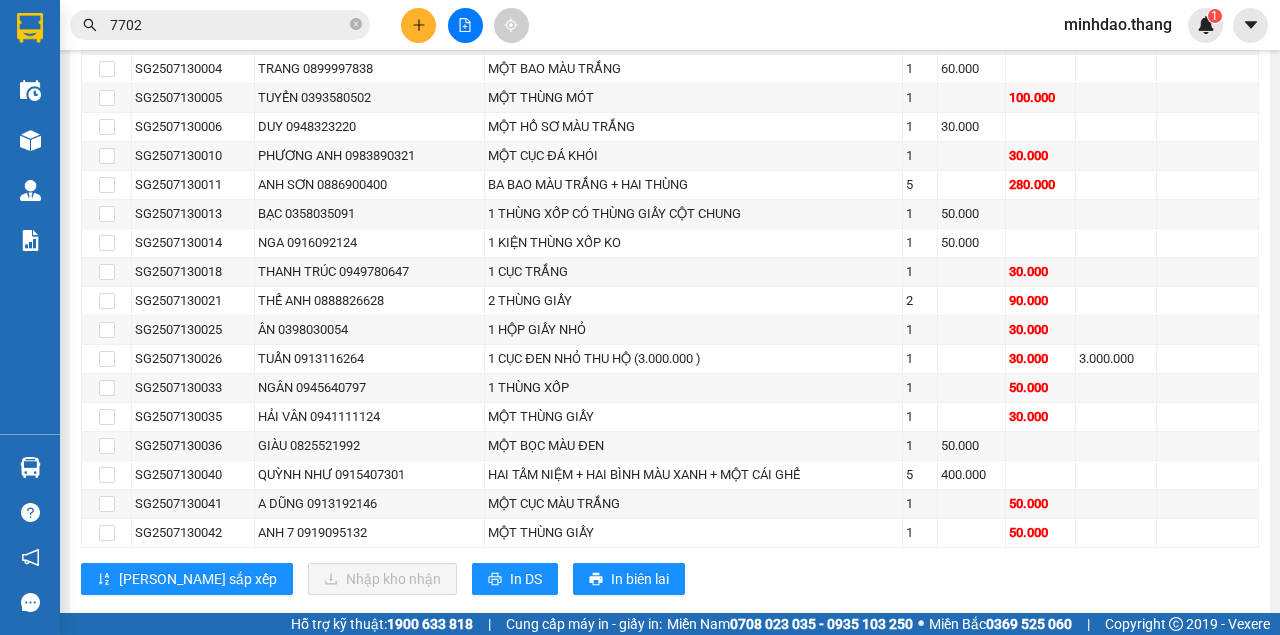 scroll, scrollTop: 1785, scrollLeft: 0, axis: vertical 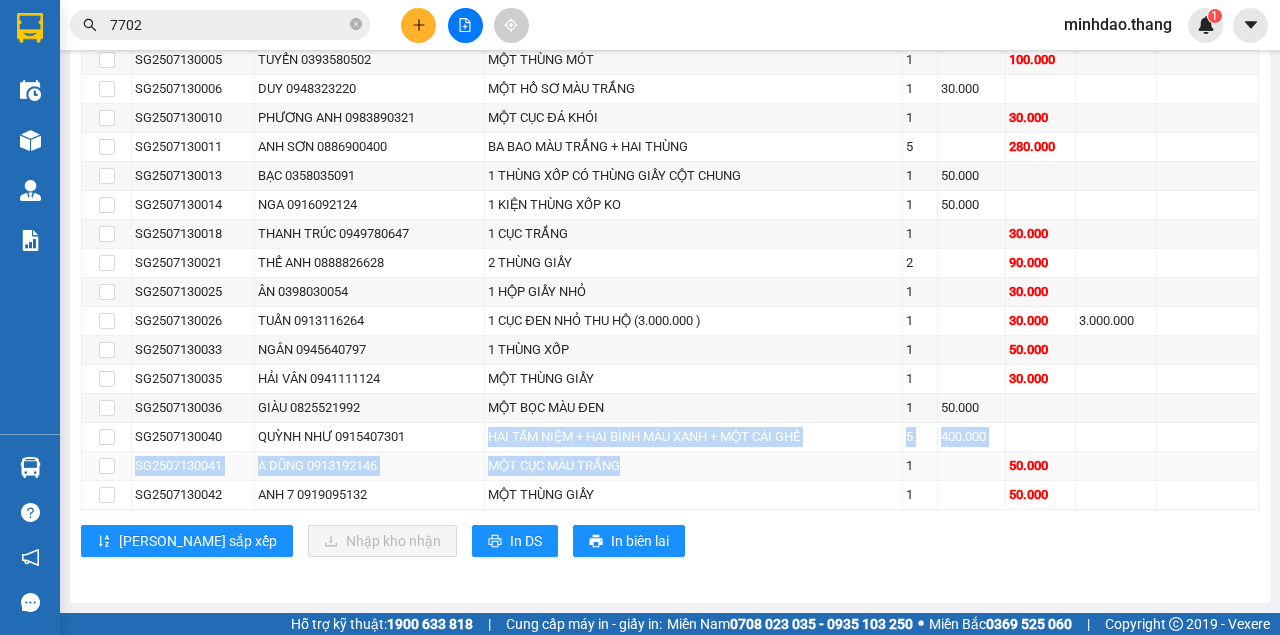 drag, startPoint x: 488, startPoint y: 444, endPoint x: 853, endPoint y: 471, distance: 365.99725 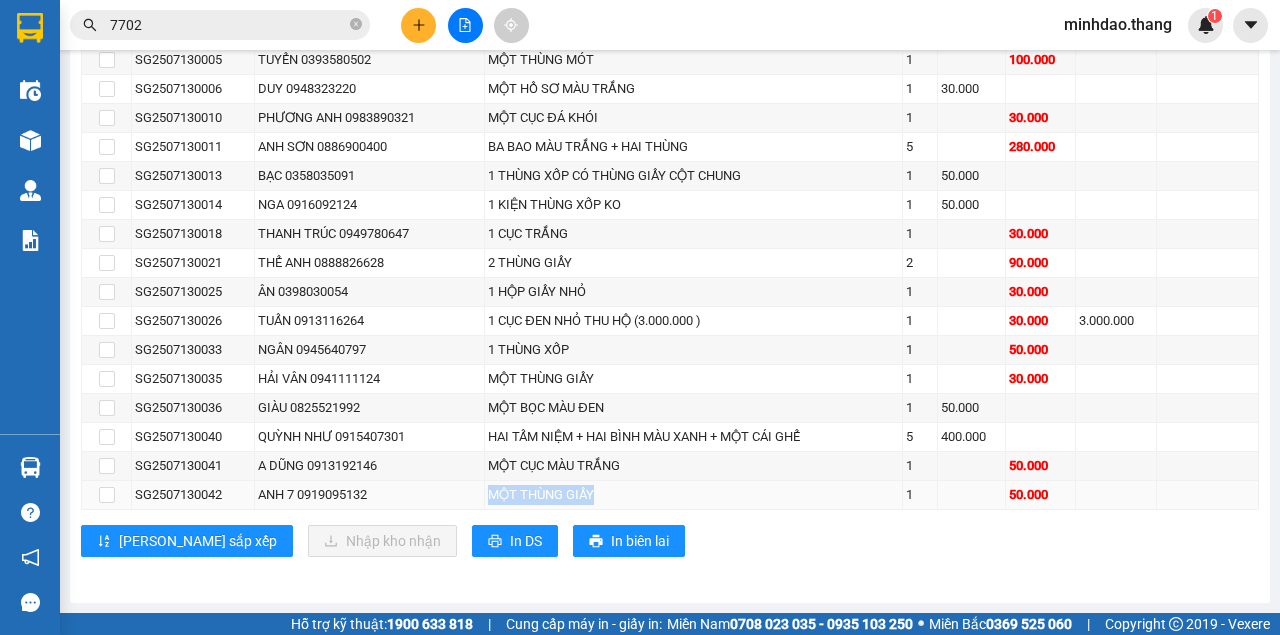 drag, startPoint x: 476, startPoint y: 494, endPoint x: 820, endPoint y: 486, distance: 344.09302 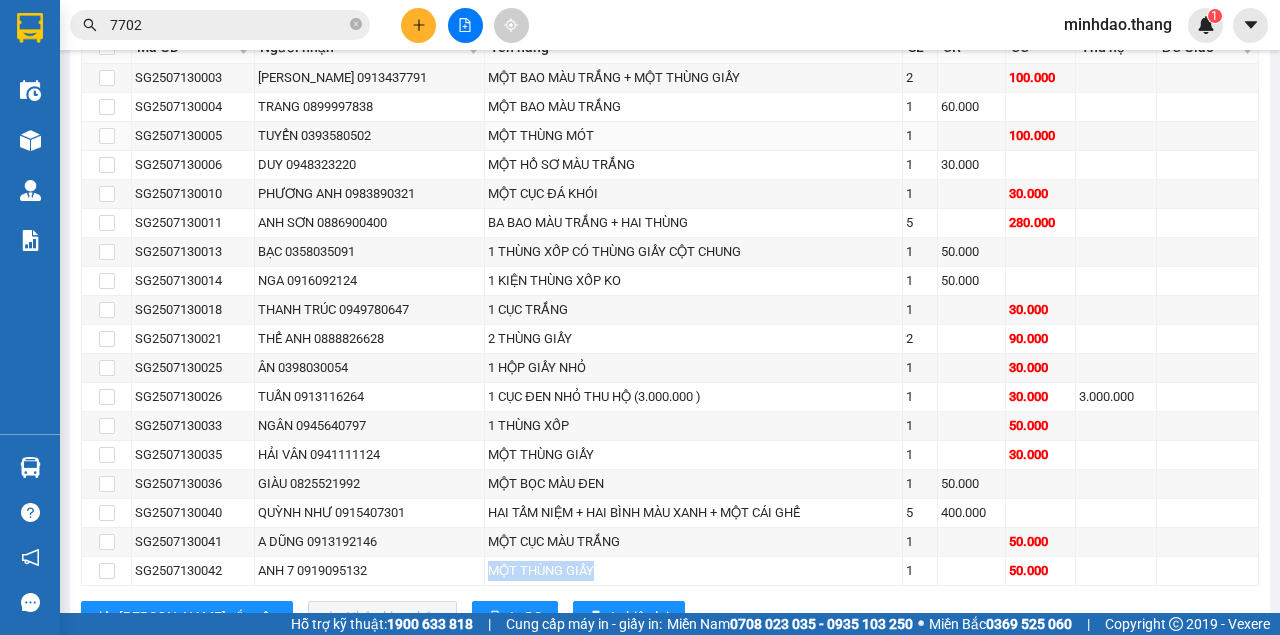 scroll, scrollTop: 1785, scrollLeft: 0, axis: vertical 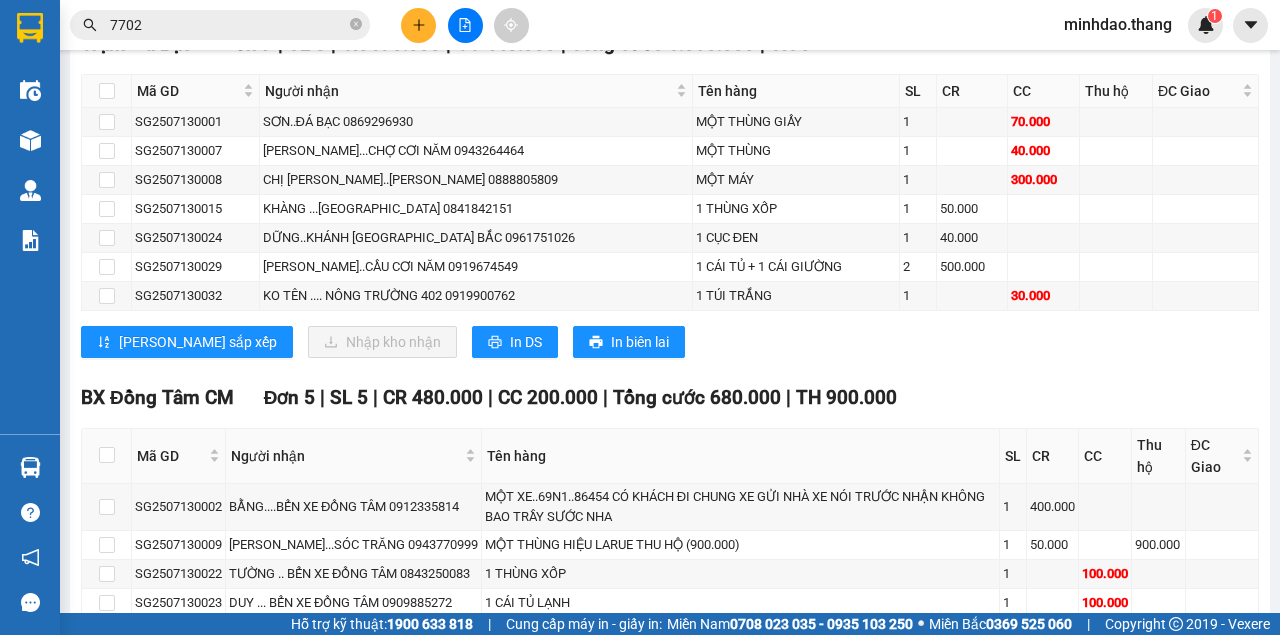 click 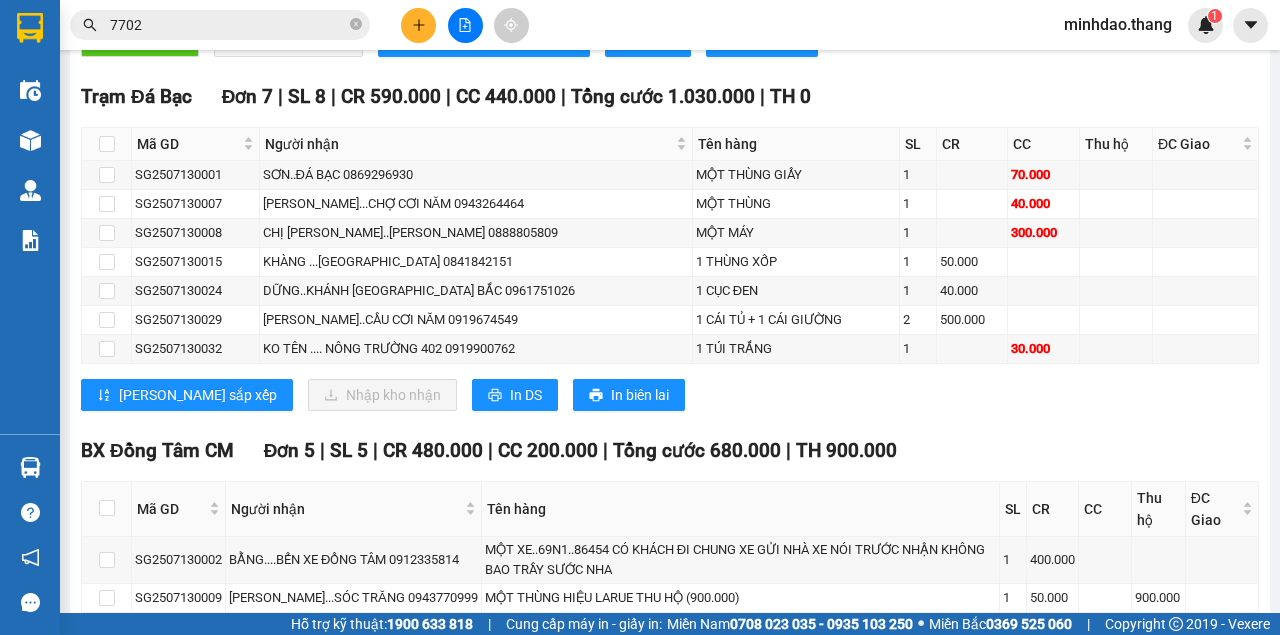 scroll, scrollTop: 852, scrollLeft: 0, axis: vertical 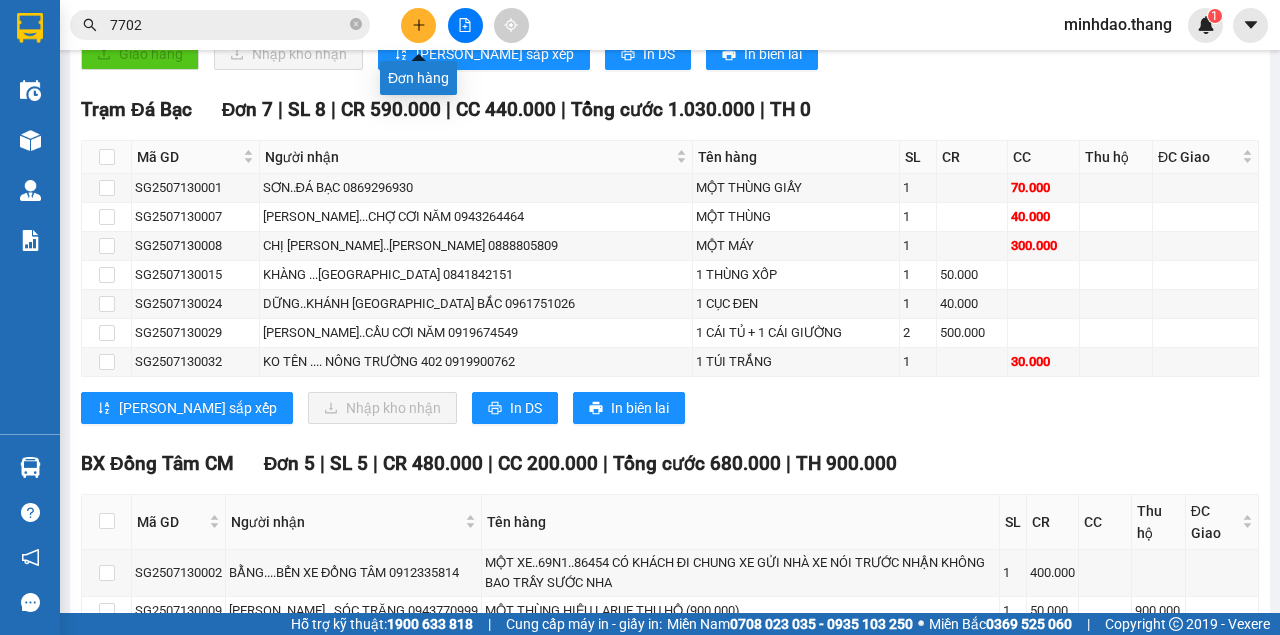 drag, startPoint x: 454, startPoint y: 22, endPoint x: 452, endPoint y: 45, distance: 23.086792 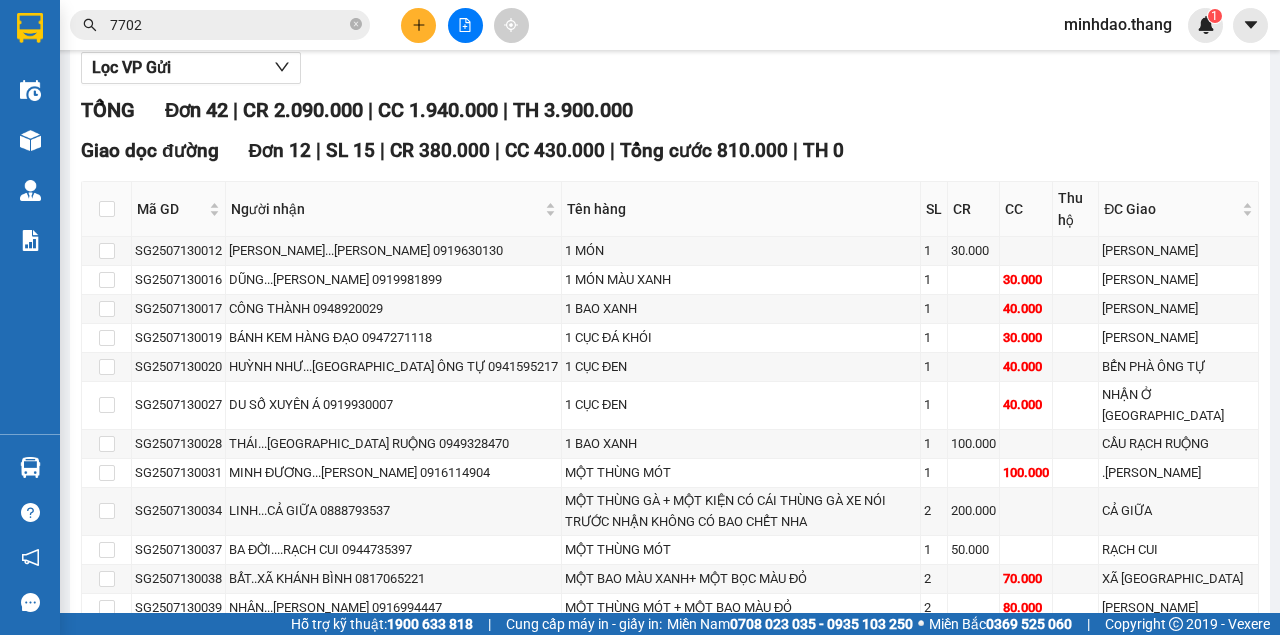 scroll, scrollTop: 0, scrollLeft: 0, axis: both 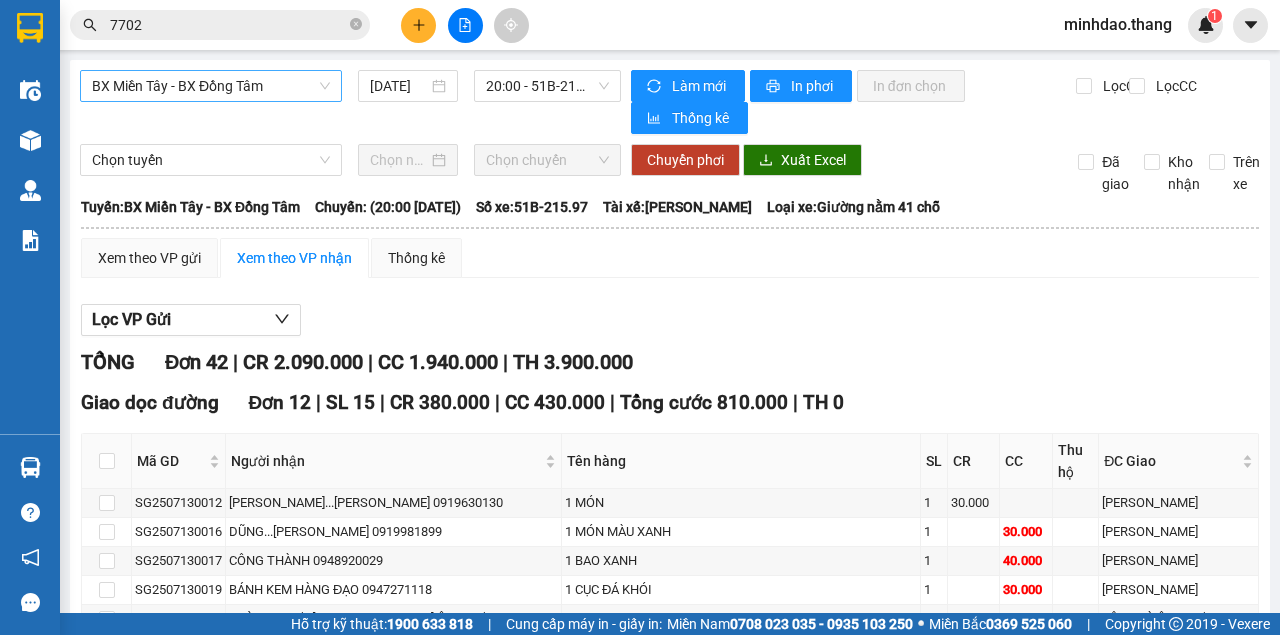 click on "BX Miền Tây - BX Đồng Tâm" at bounding box center (211, 86) 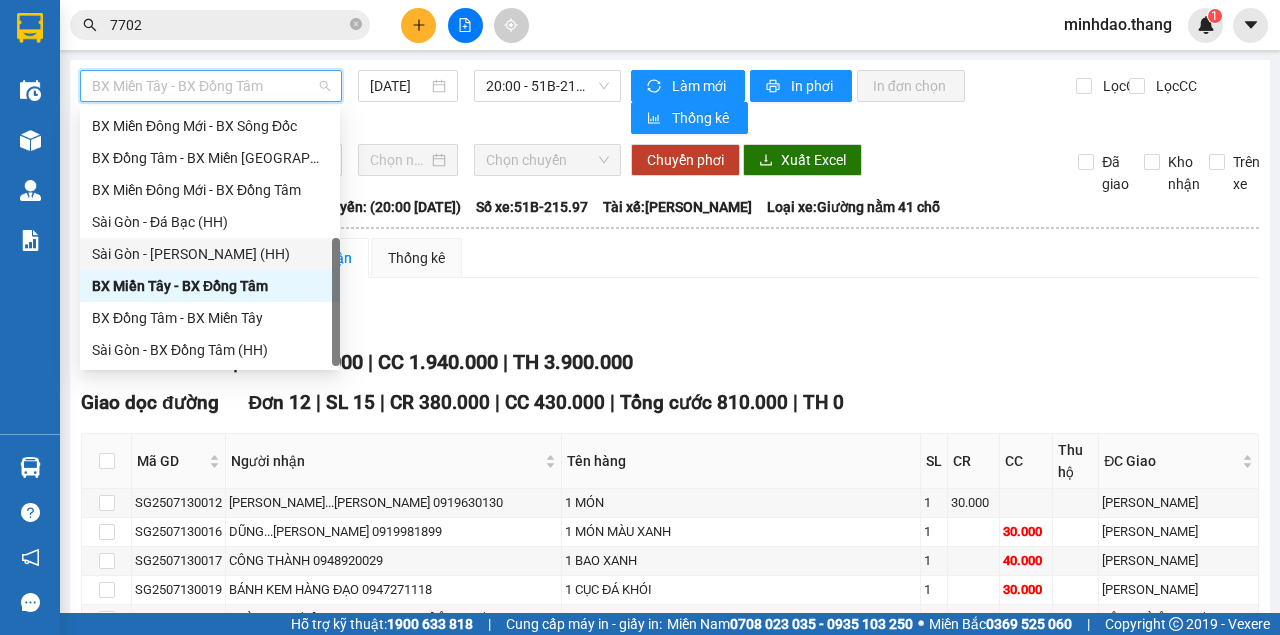 scroll, scrollTop: 0, scrollLeft: 0, axis: both 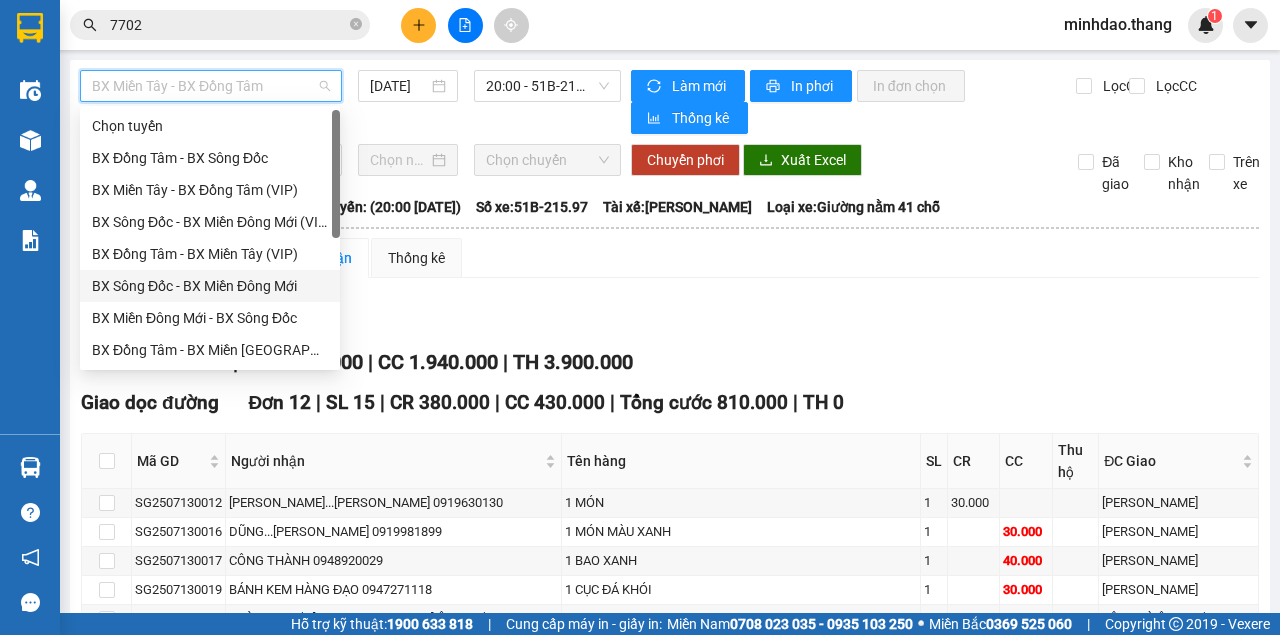 click on "BX Sông Đốc - BX Miền Đông Mới" at bounding box center (210, 286) 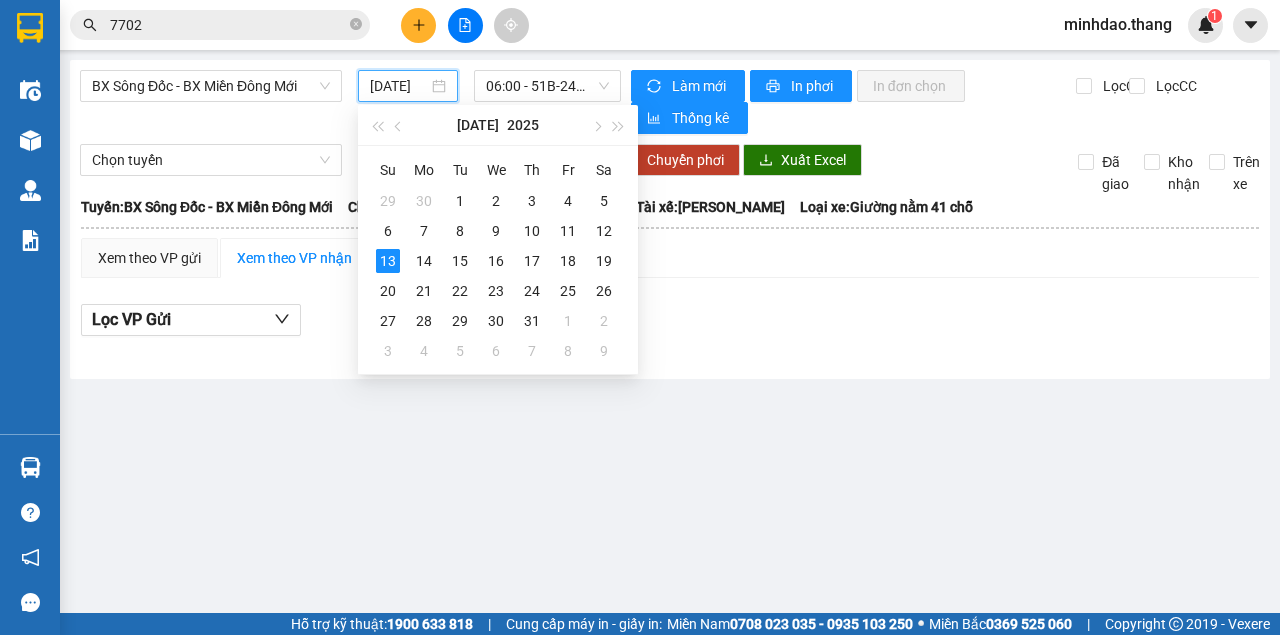 click on "[DATE]" at bounding box center [399, 86] 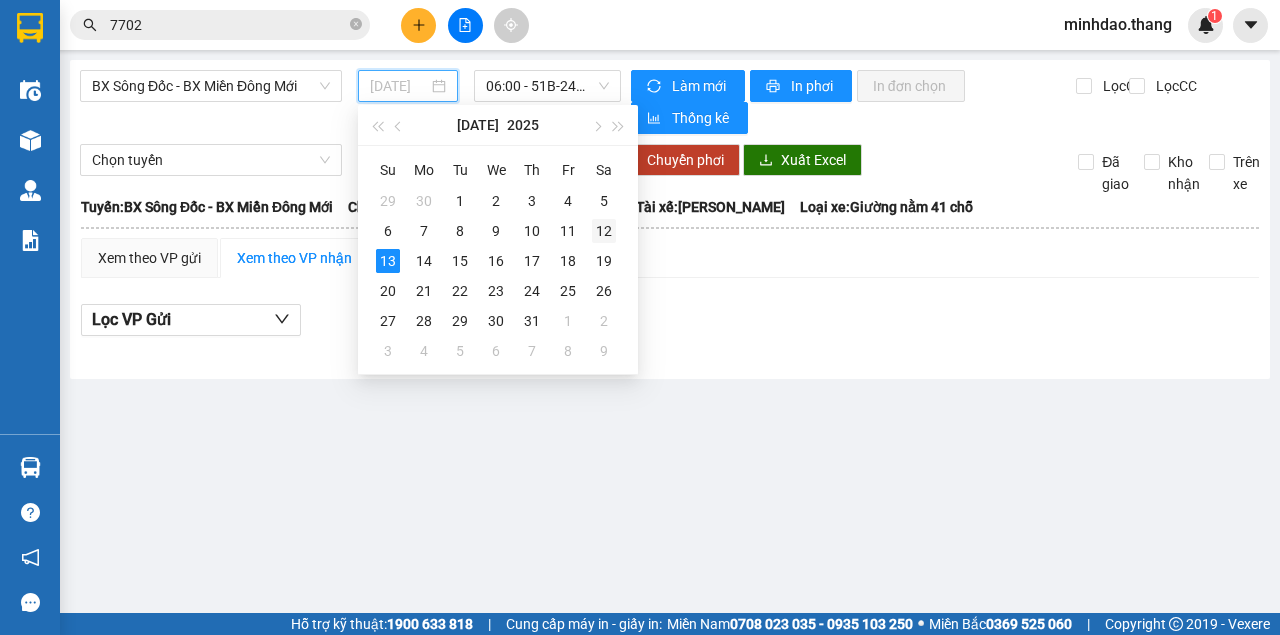 click on "12" at bounding box center [604, 231] 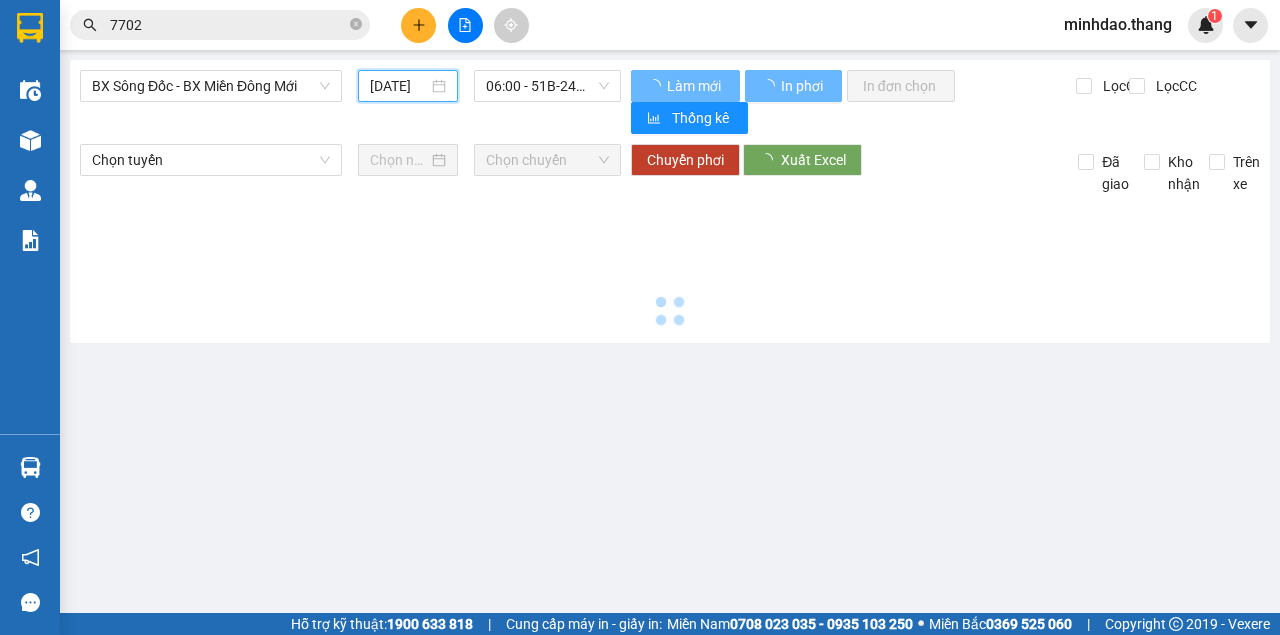 type on "12/07/2025" 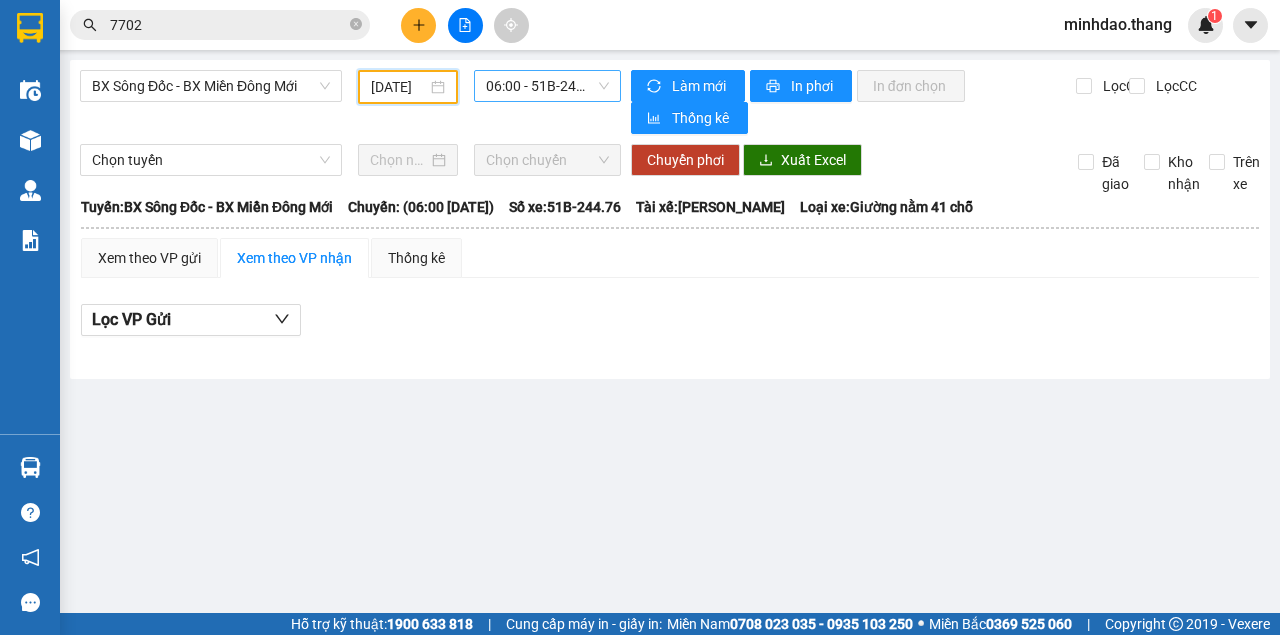 click on "06:00     - 51B-244.76" at bounding box center (547, 86) 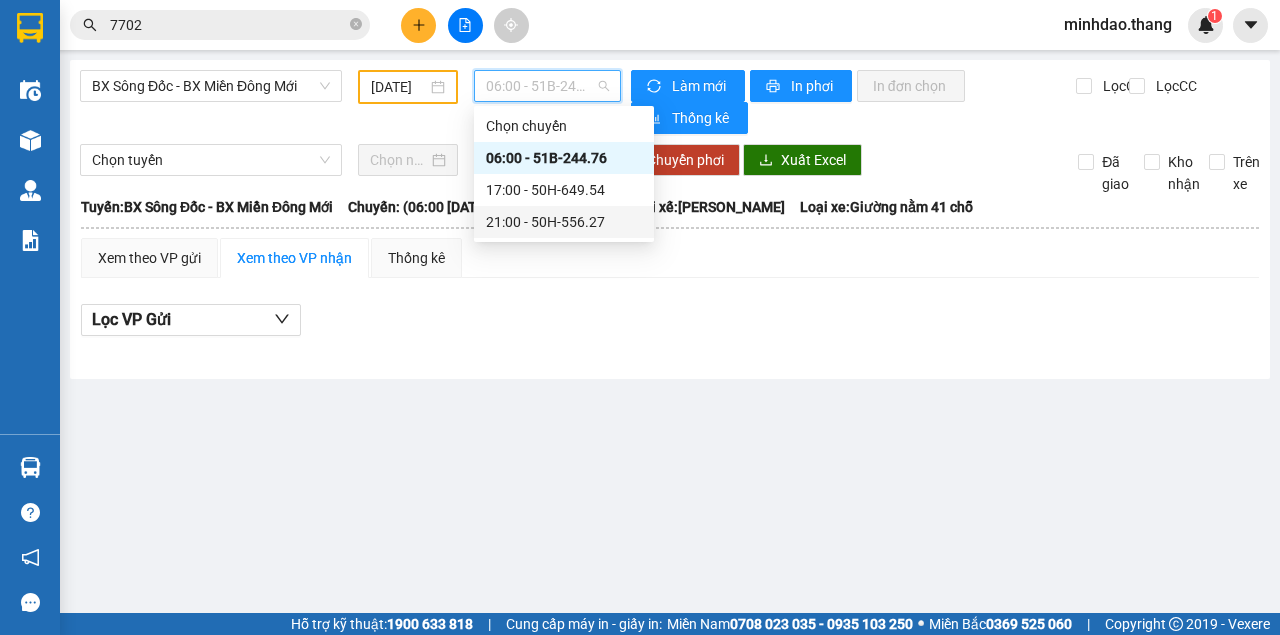 click on "21:00     - 50H-556.27" at bounding box center (564, 222) 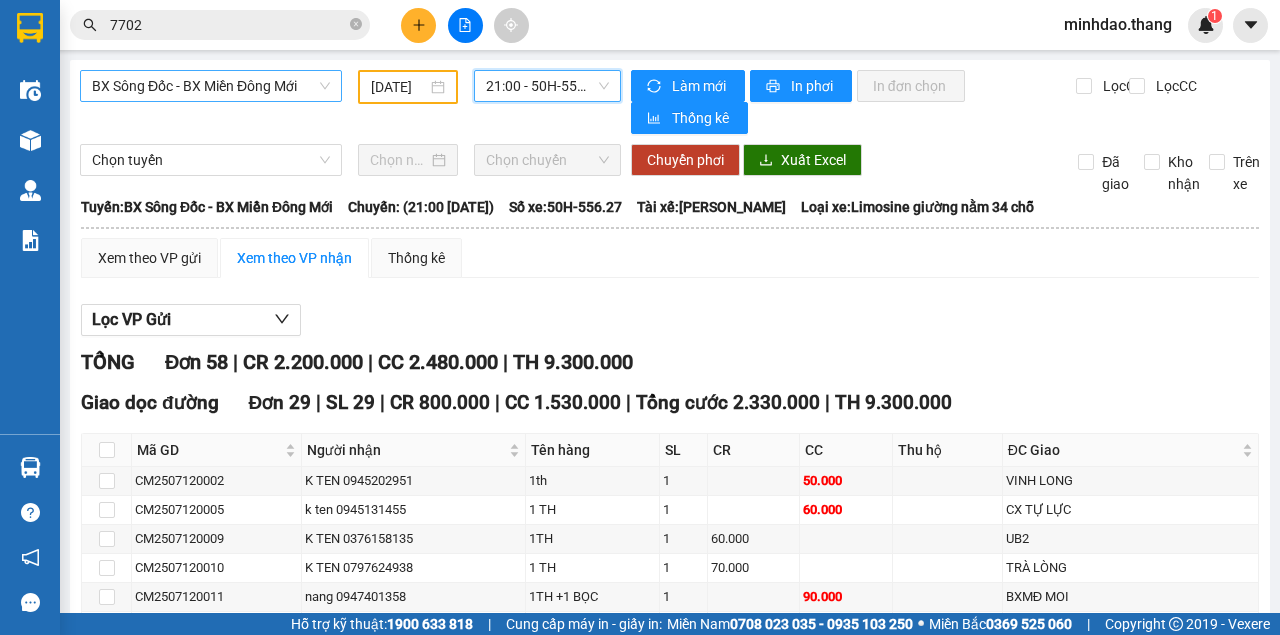 click on "BX Sông Đốc - BX Miền Đông Mới" at bounding box center (211, 86) 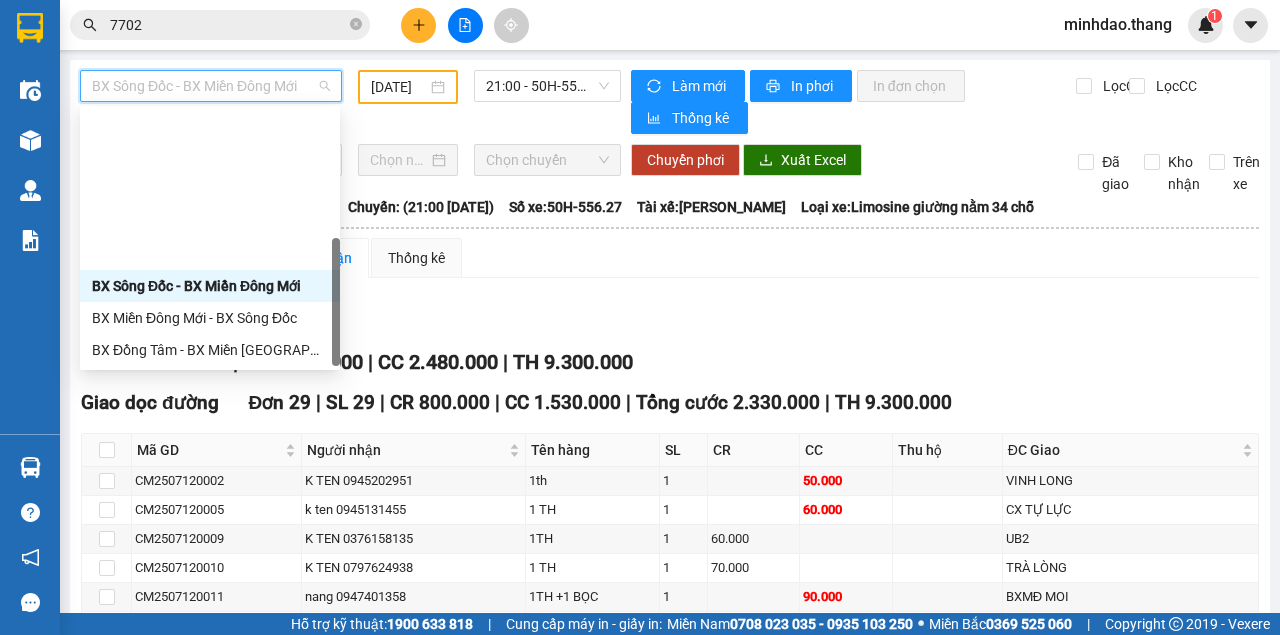 scroll, scrollTop: 192, scrollLeft: 0, axis: vertical 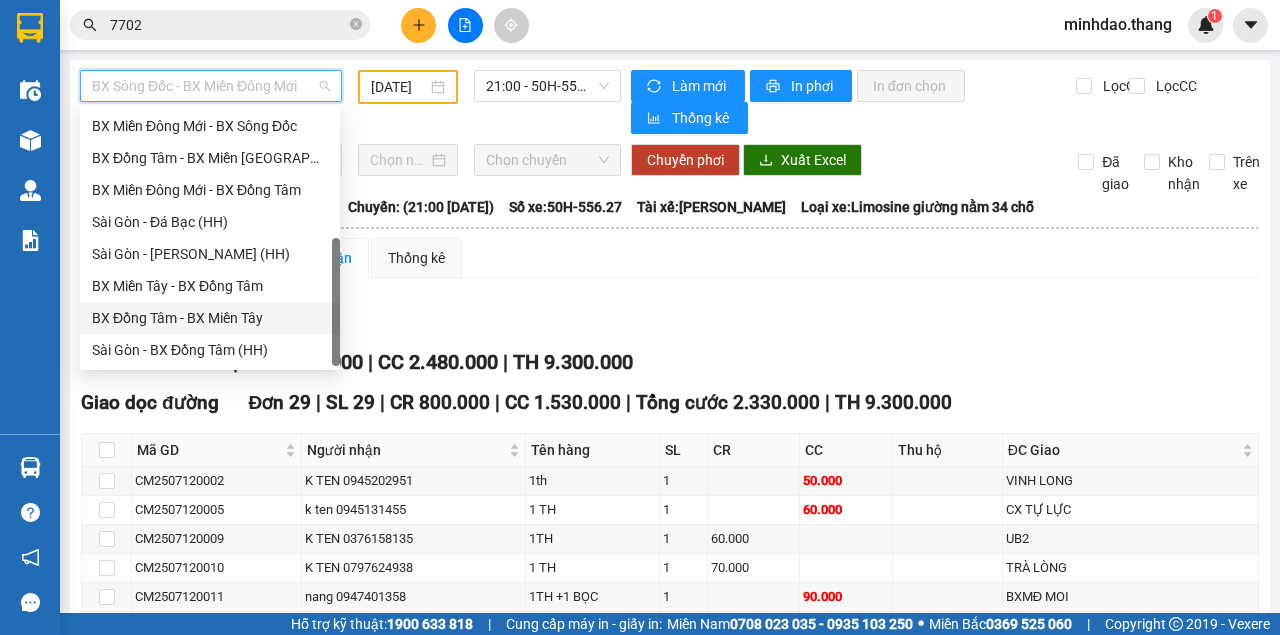 click on "BX Đồng Tâm - BX Miền Tây" at bounding box center (210, 318) 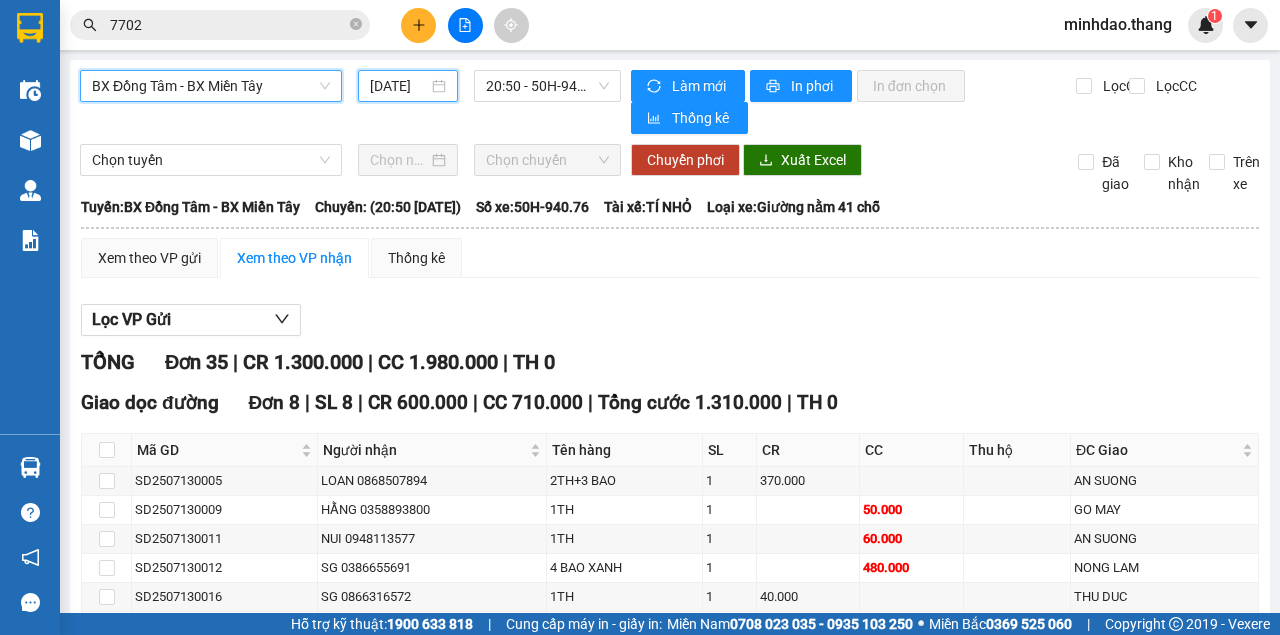 click on "[DATE]" at bounding box center [399, 86] 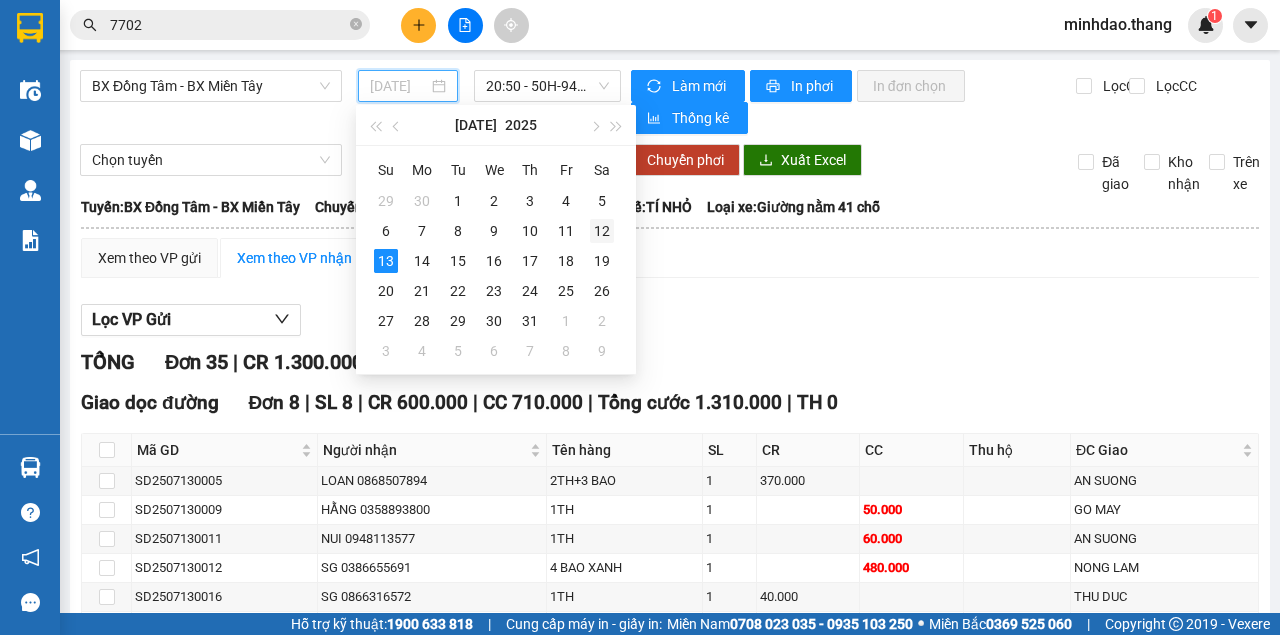click on "12" at bounding box center [602, 231] 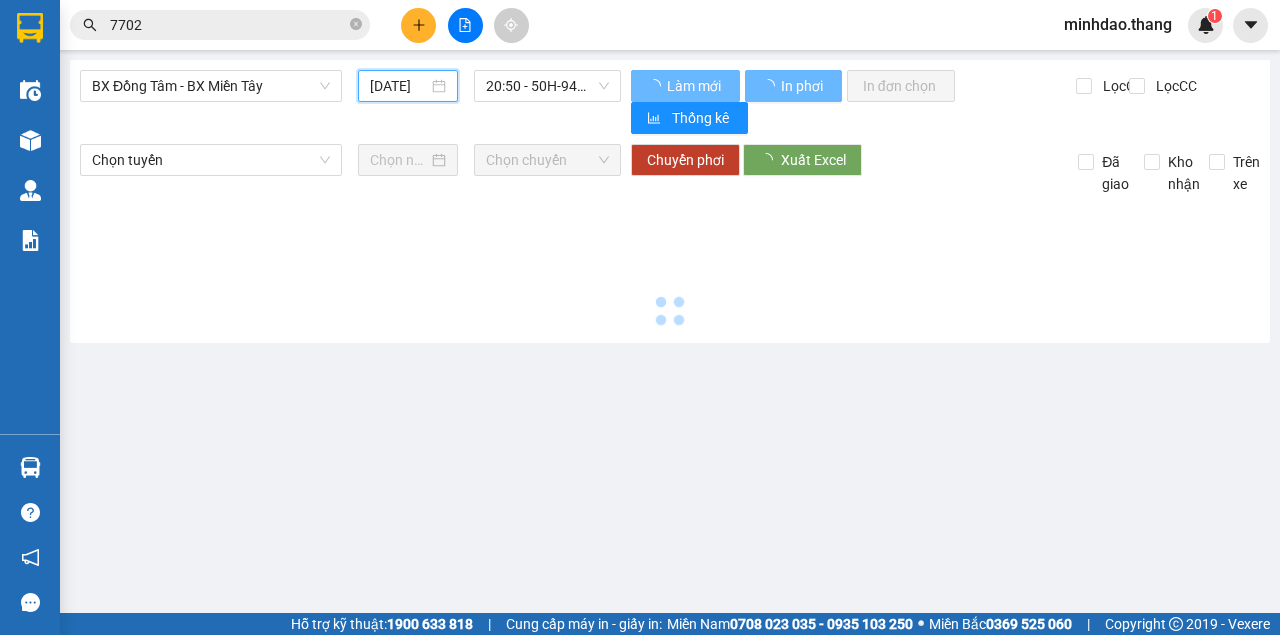 type on "12/07/2025" 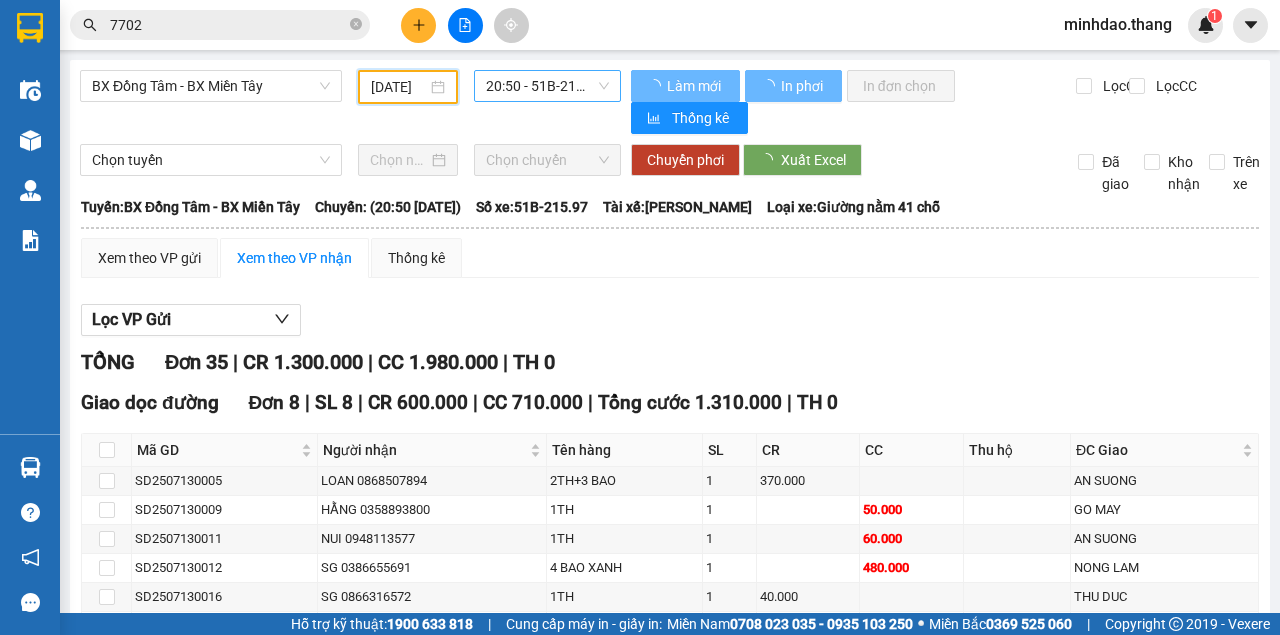 click on "20:50     - 51B-215.97" at bounding box center [547, 86] 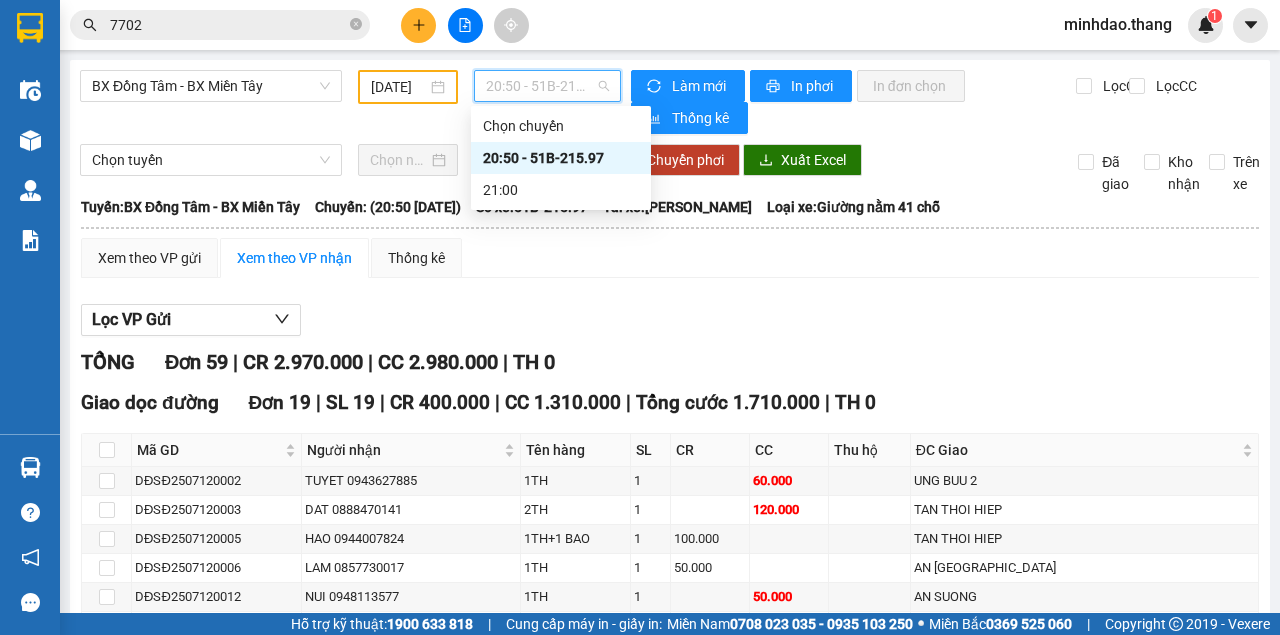 click on "20:50     - 51B-215.97" at bounding box center [561, 158] 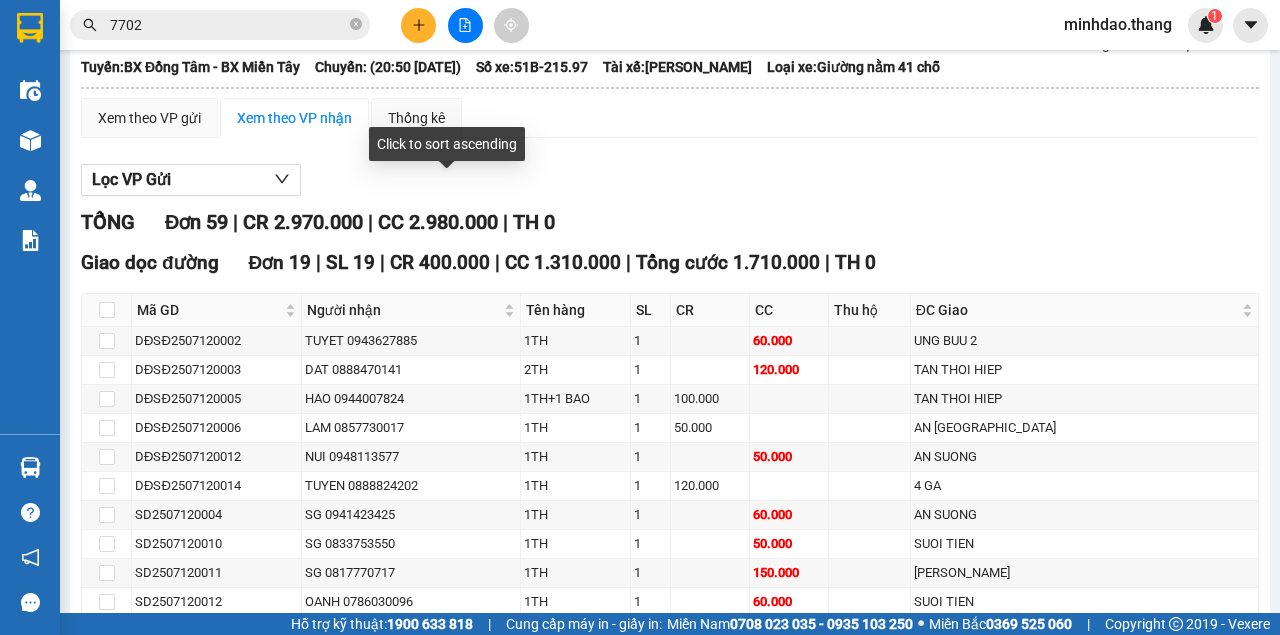 scroll, scrollTop: 0, scrollLeft: 0, axis: both 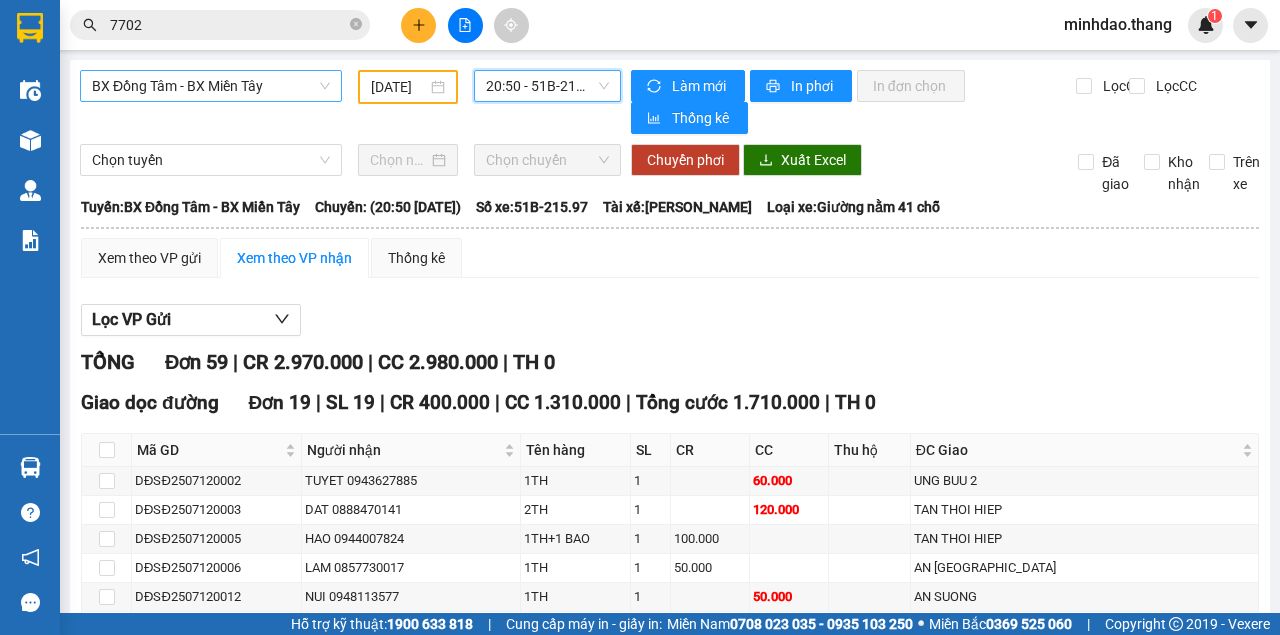 click on "BX Đồng Tâm - BX Miền Tây" at bounding box center [211, 86] 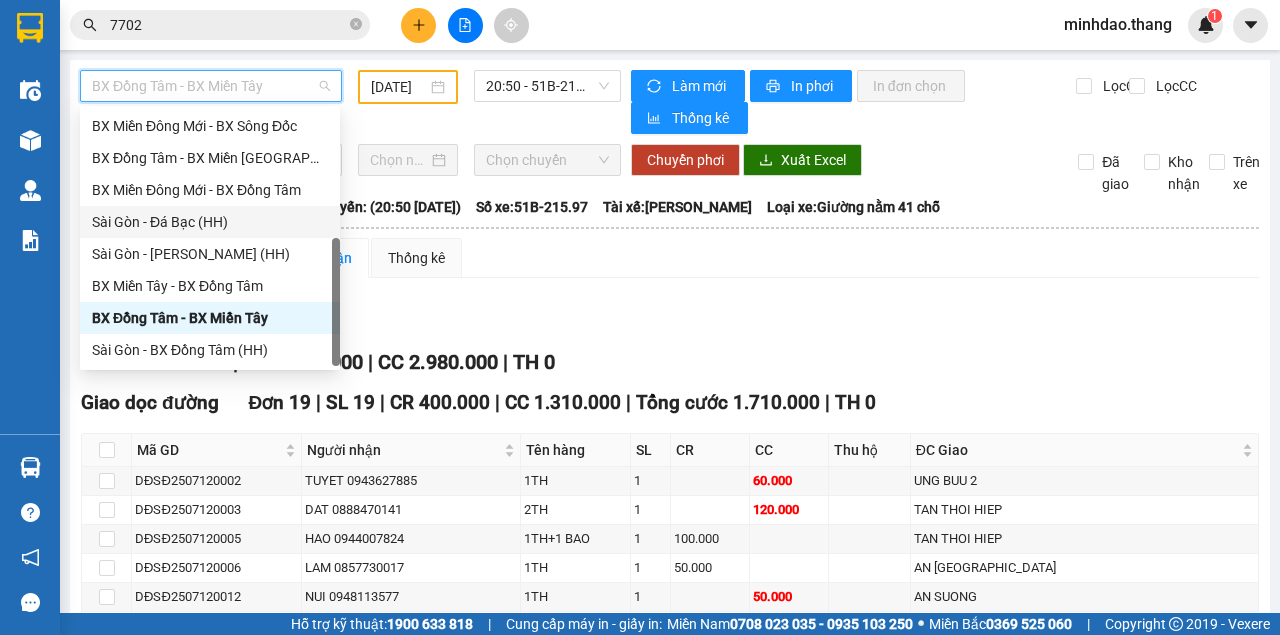scroll, scrollTop: 58, scrollLeft: 0, axis: vertical 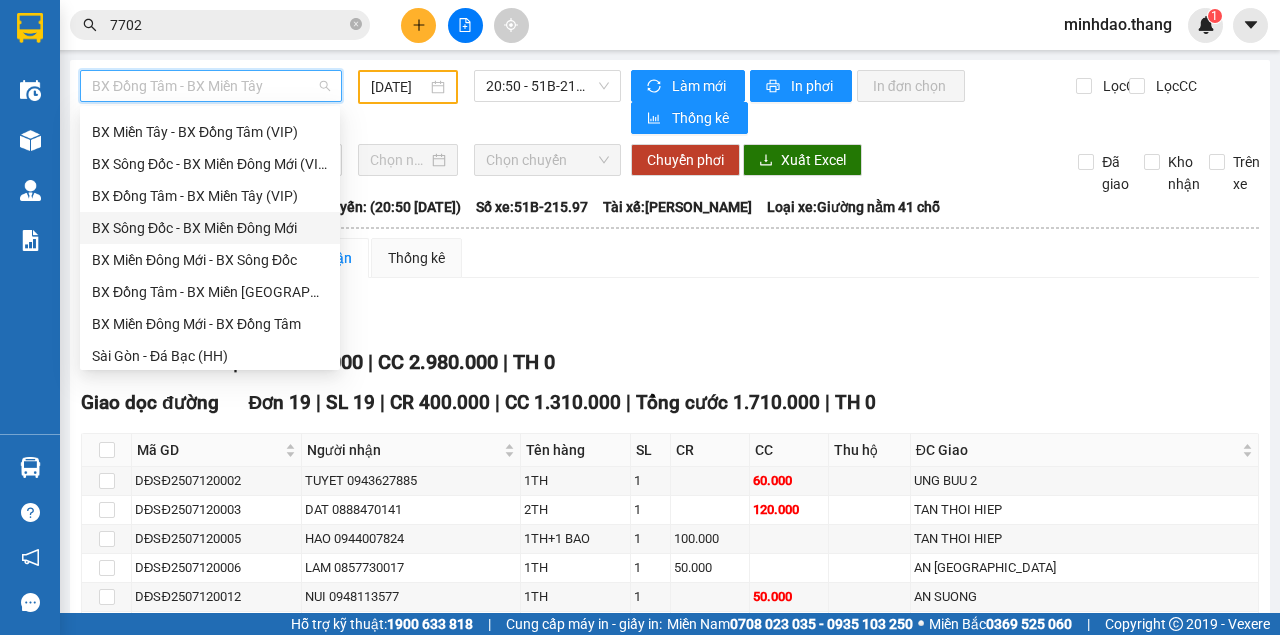 click on "BX Sông Đốc - BX Miền Đông Mới" at bounding box center [210, 228] 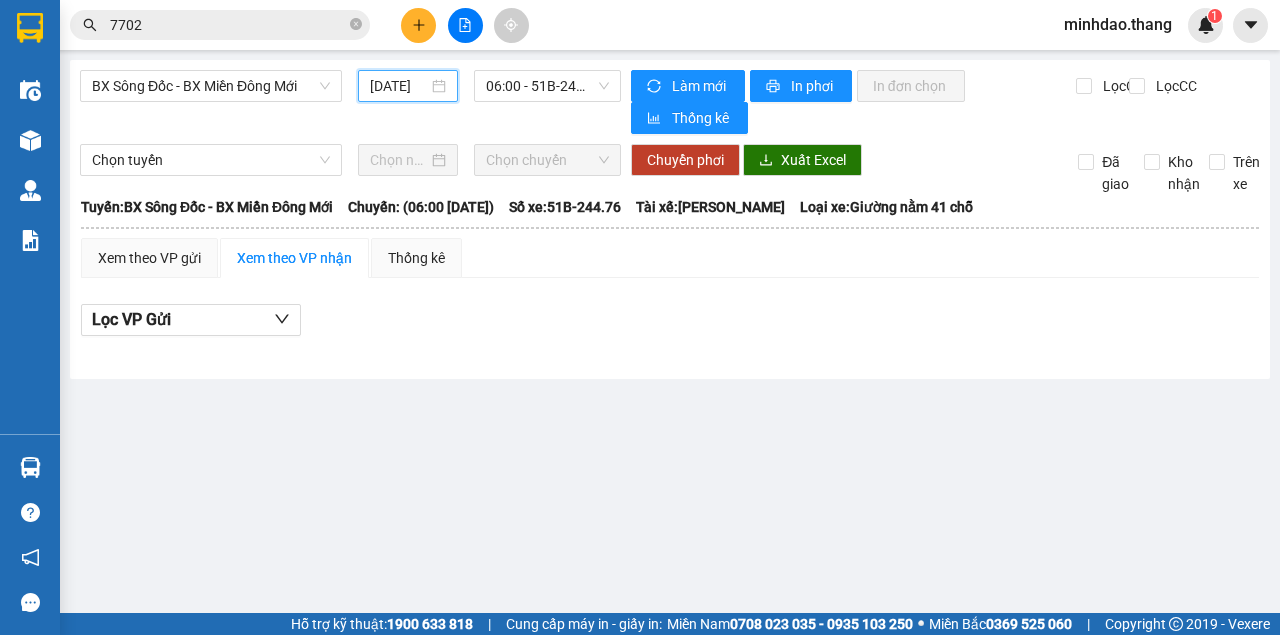 click on "[DATE]" at bounding box center [399, 86] 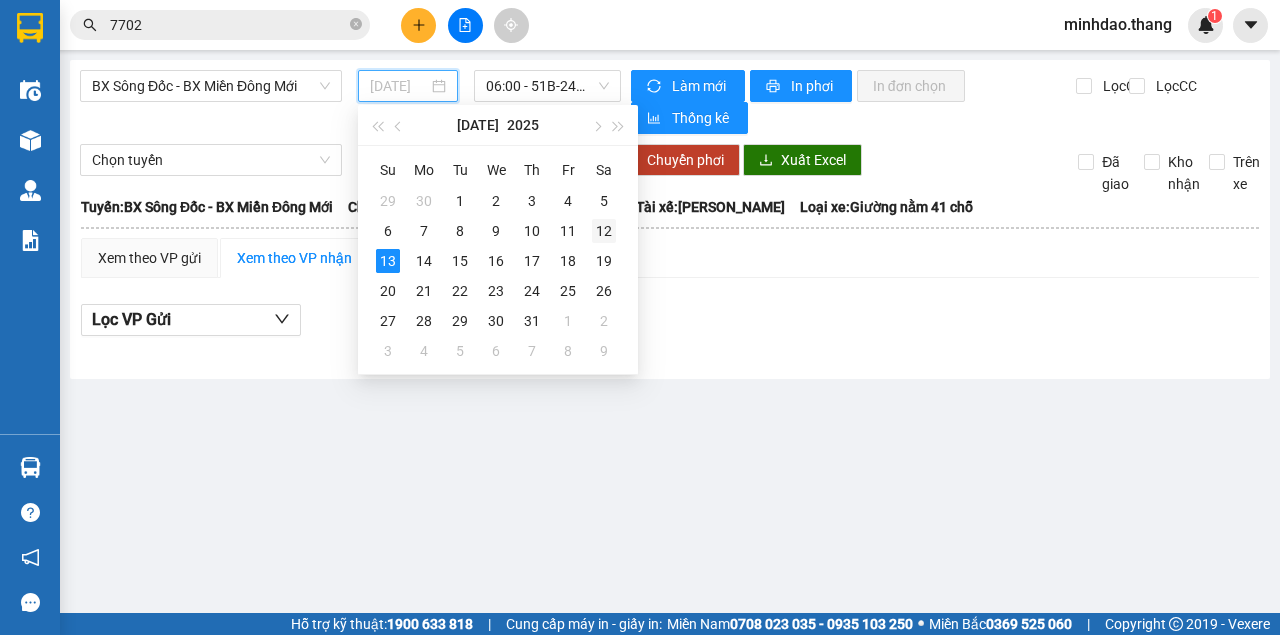 click on "12" at bounding box center [604, 231] 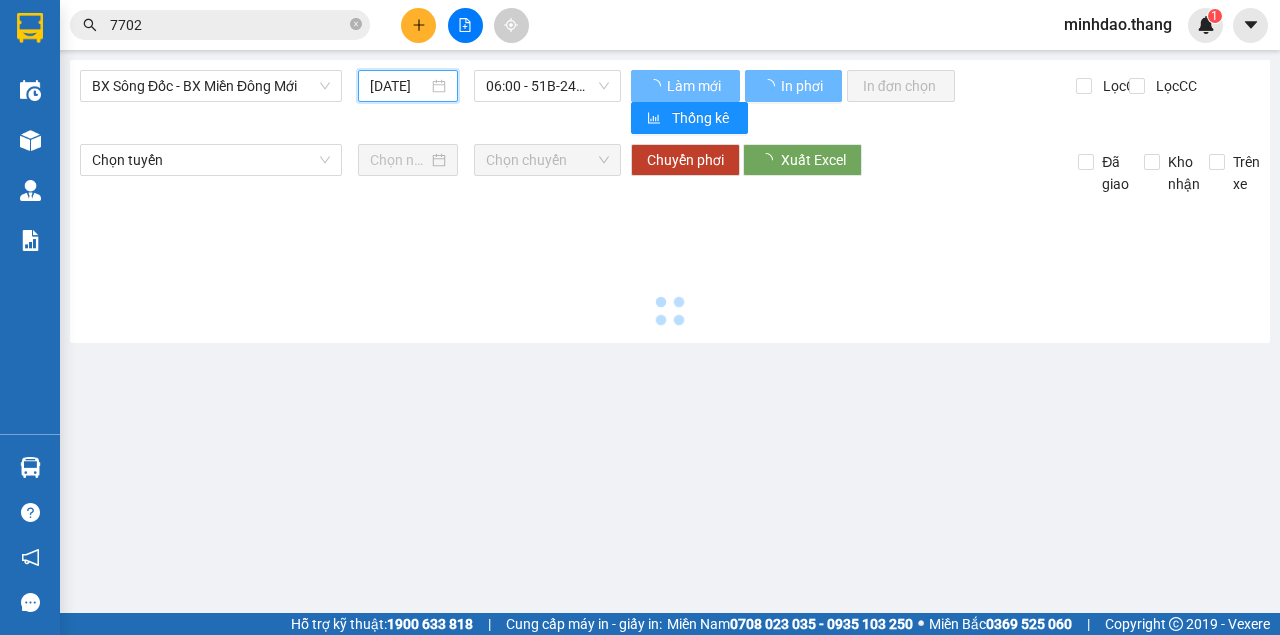 type on "12/07/2025" 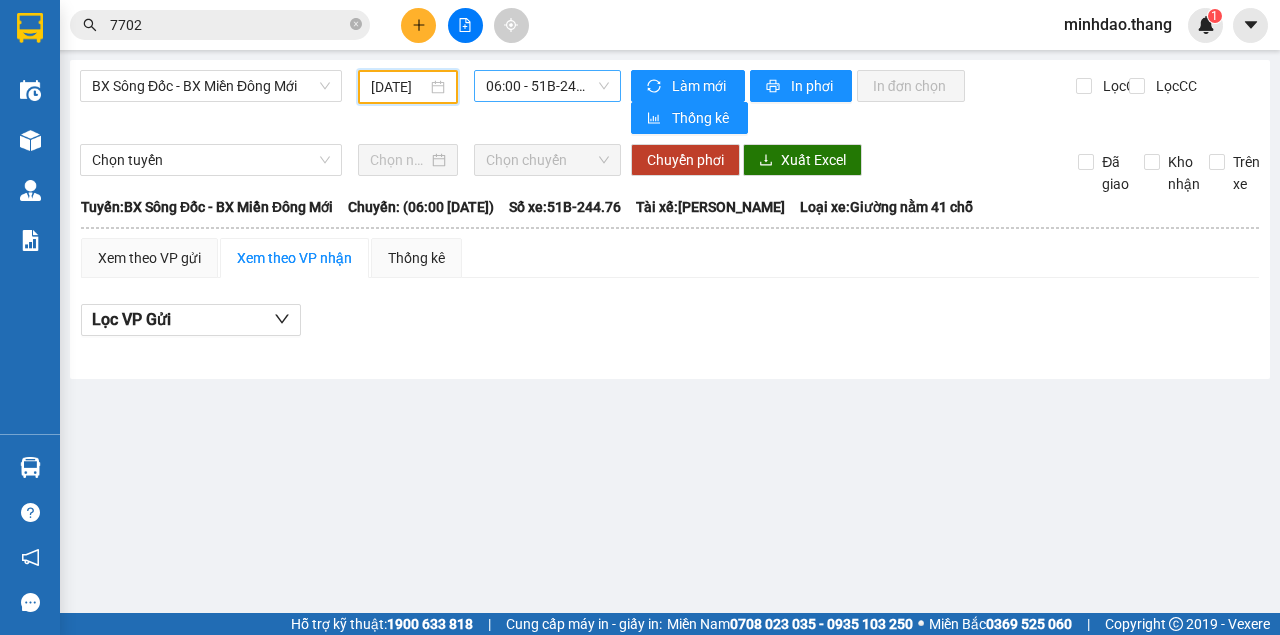 click on "06:00     - 51B-244.76" at bounding box center [547, 86] 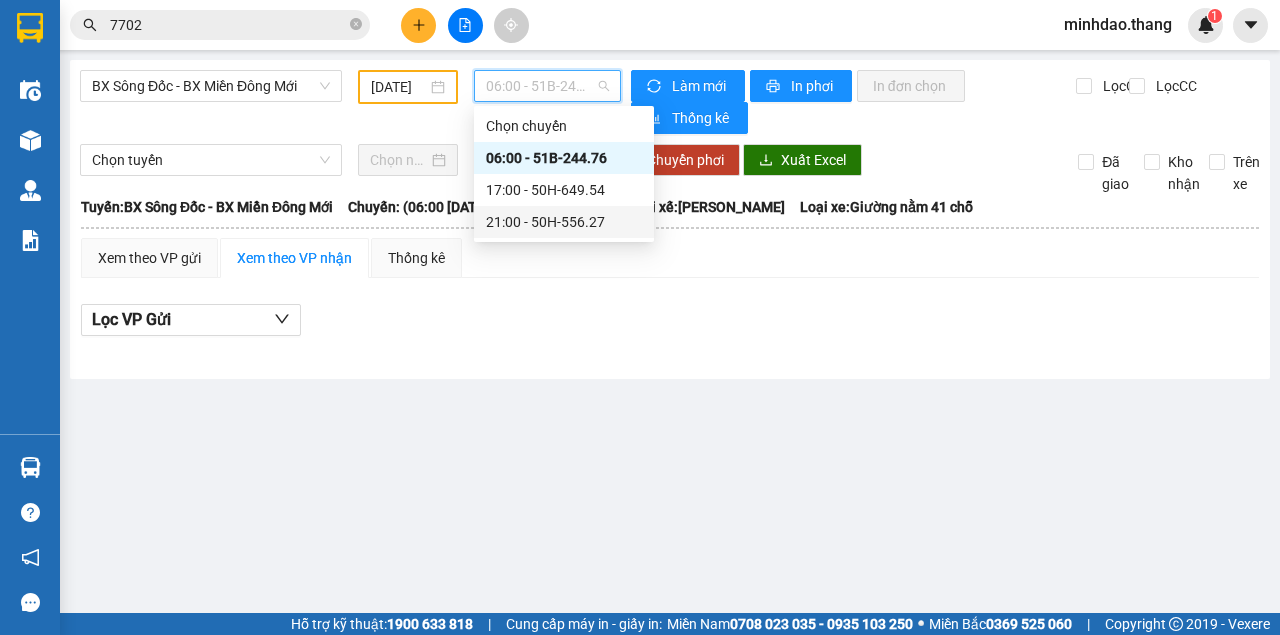 click on "21:00     - 50H-556.27" at bounding box center (564, 222) 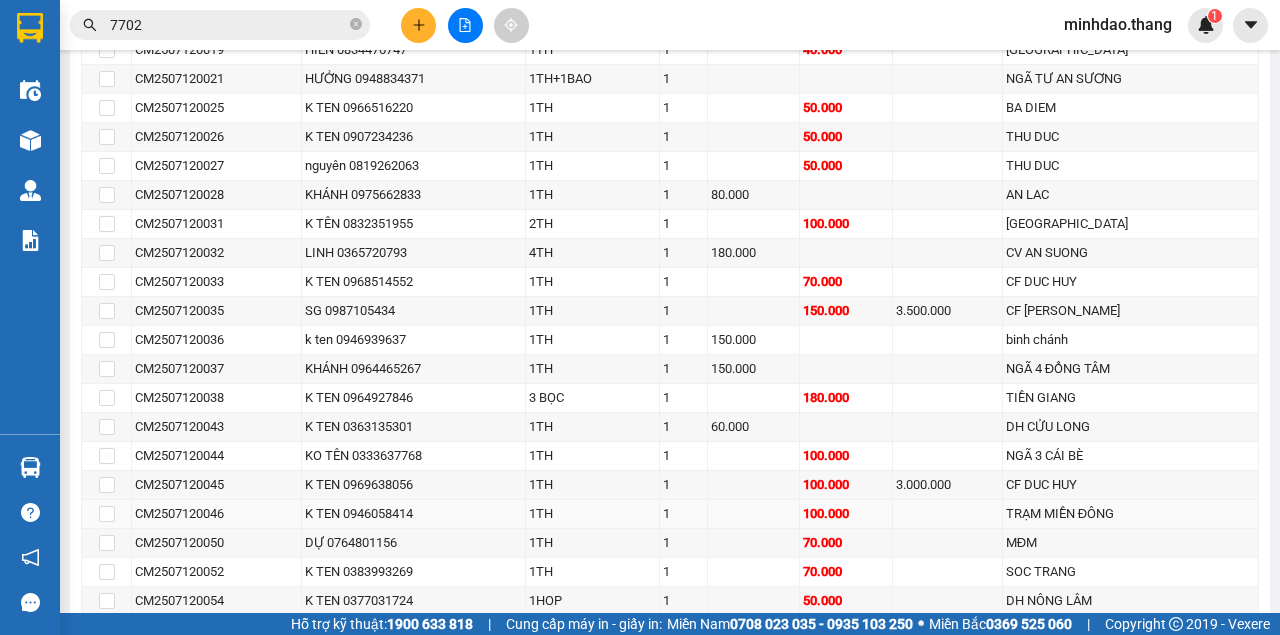 scroll, scrollTop: 568, scrollLeft: 0, axis: vertical 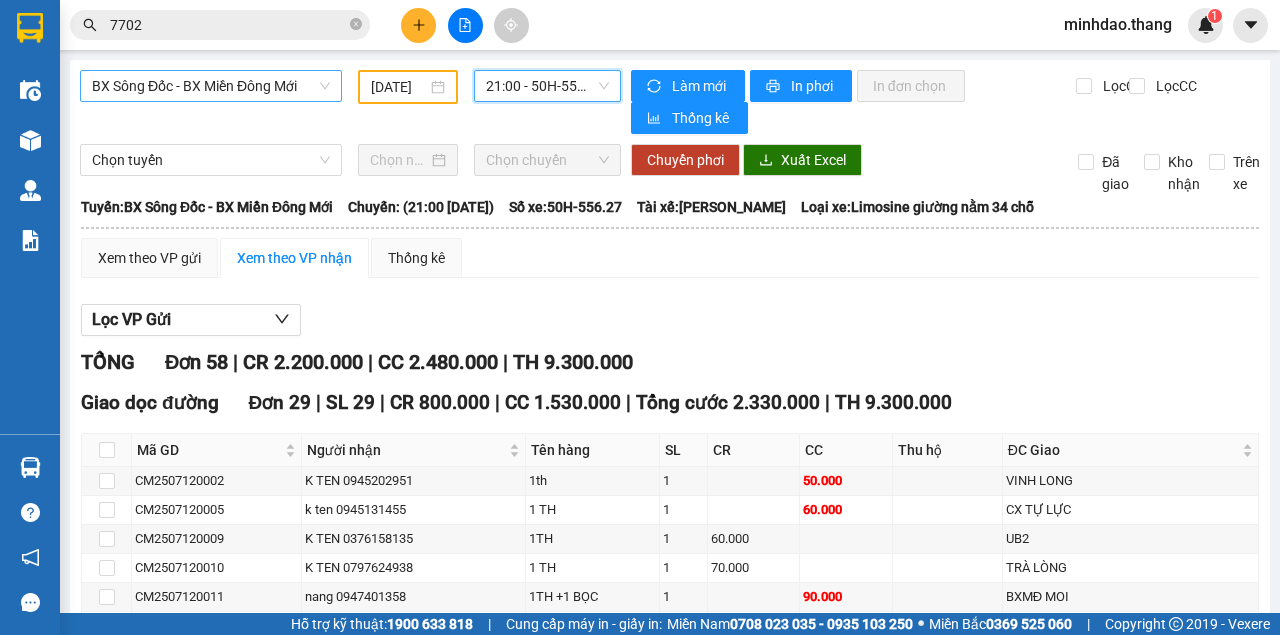 click on "BX Sông Đốc - BX Miền Đông Mới" at bounding box center (211, 86) 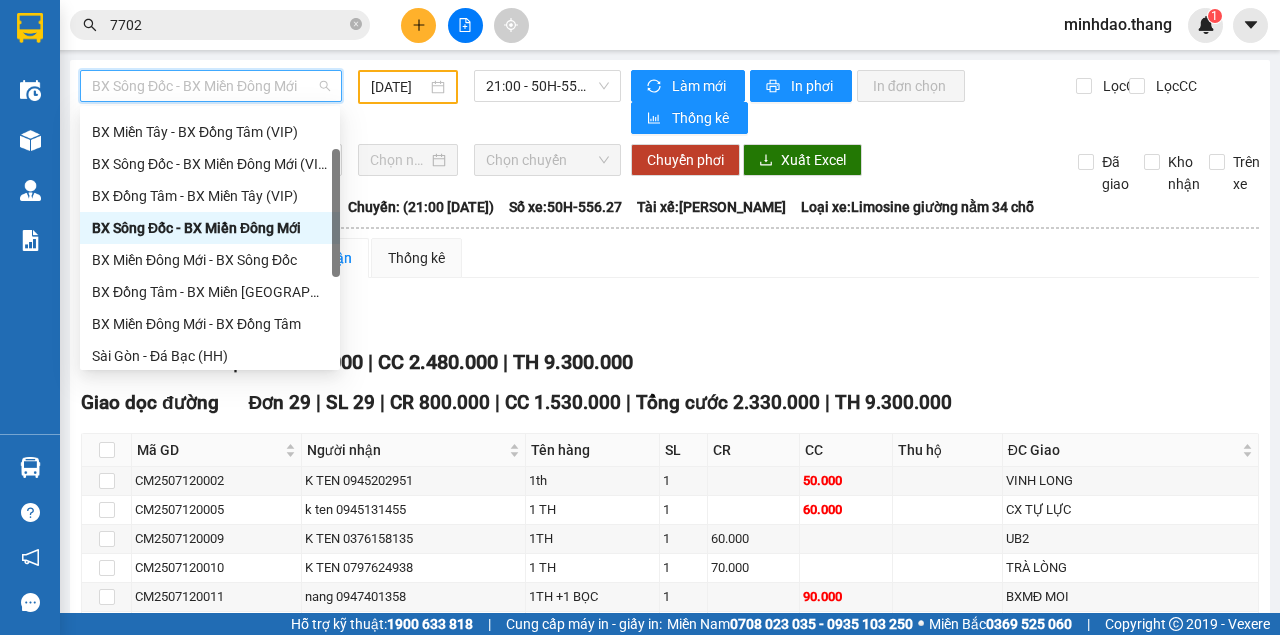 scroll, scrollTop: 192, scrollLeft: 0, axis: vertical 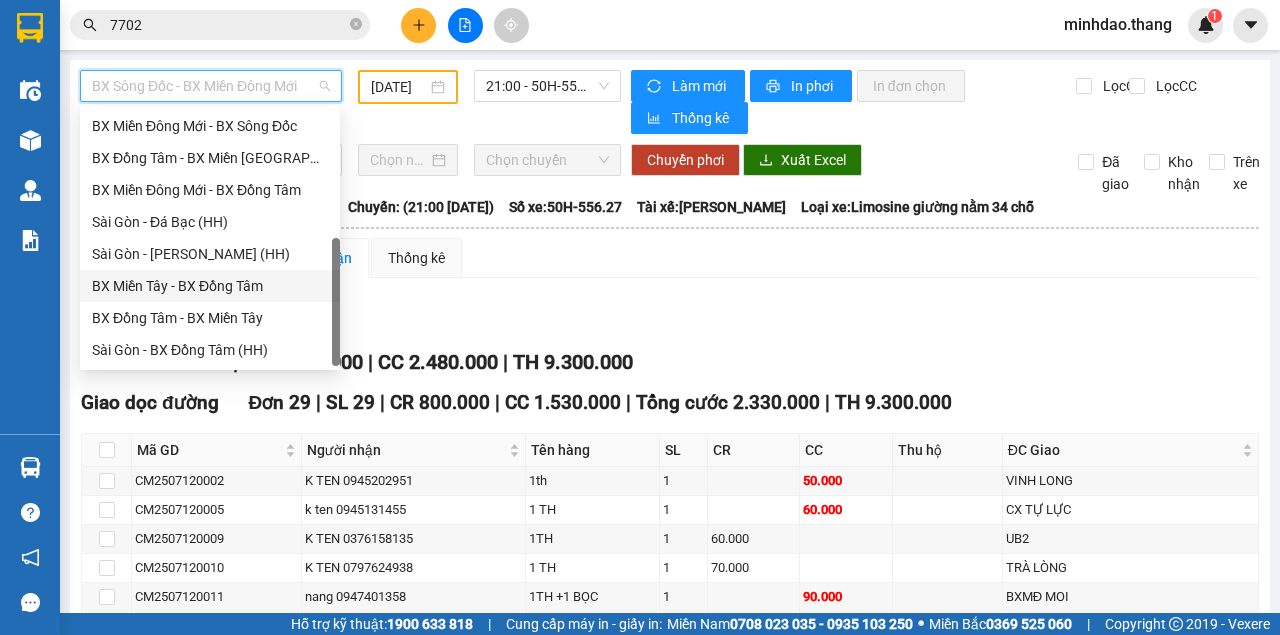 click on "BX Miền Tây - BX Đồng Tâm" at bounding box center [210, 286] 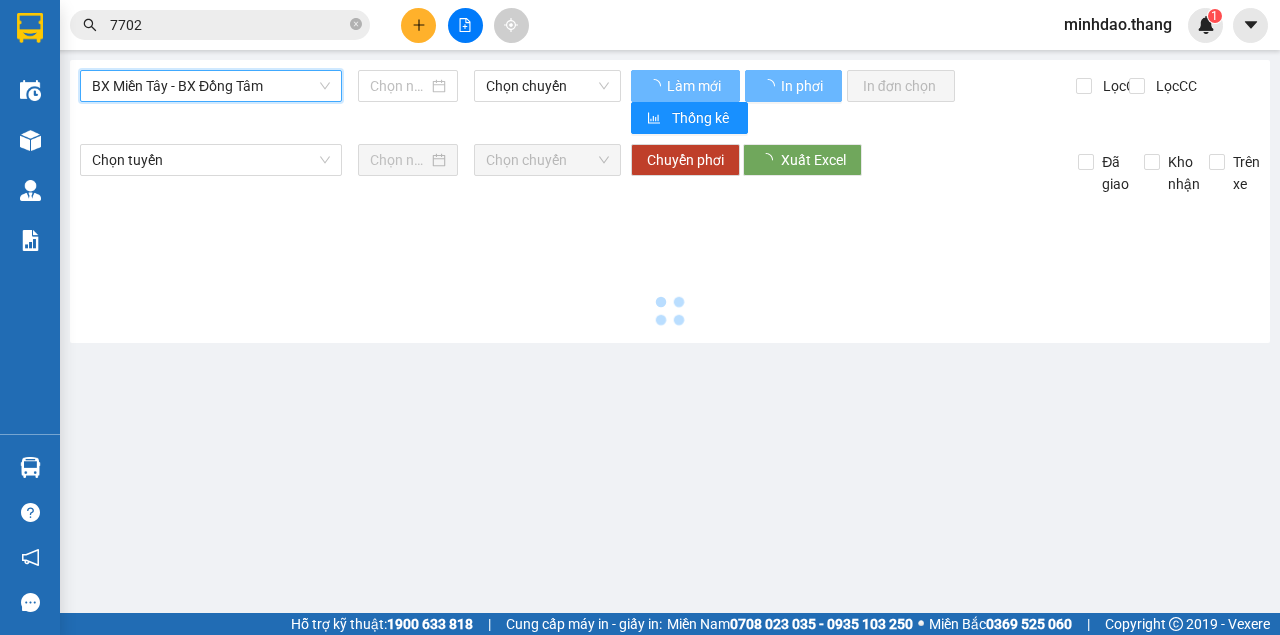 type on "[DATE]" 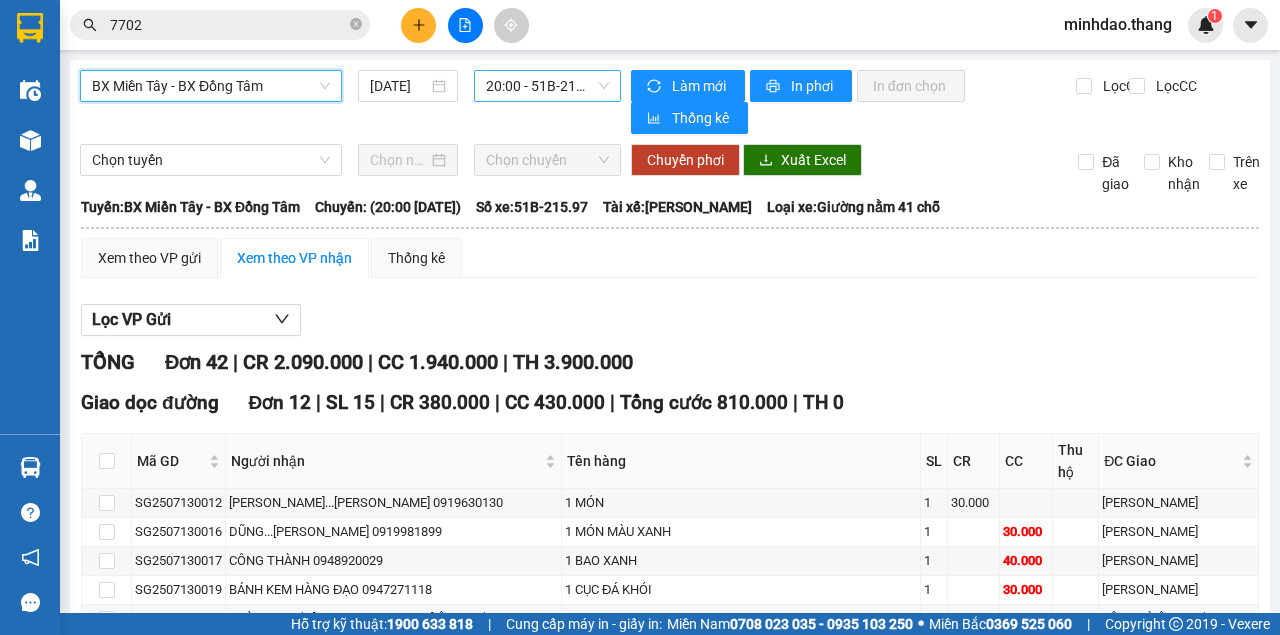 click on "20:00     - 51B-215.97" at bounding box center [547, 86] 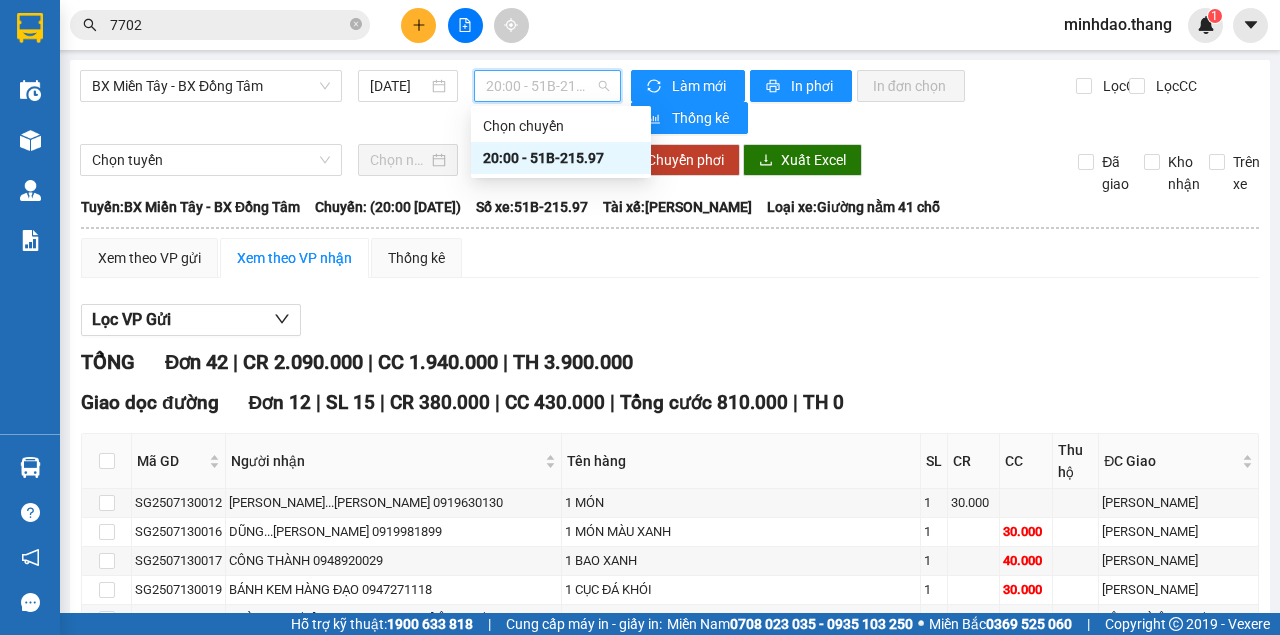 click on "20:00     - 51B-215.97" at bounding box center (561, 158) 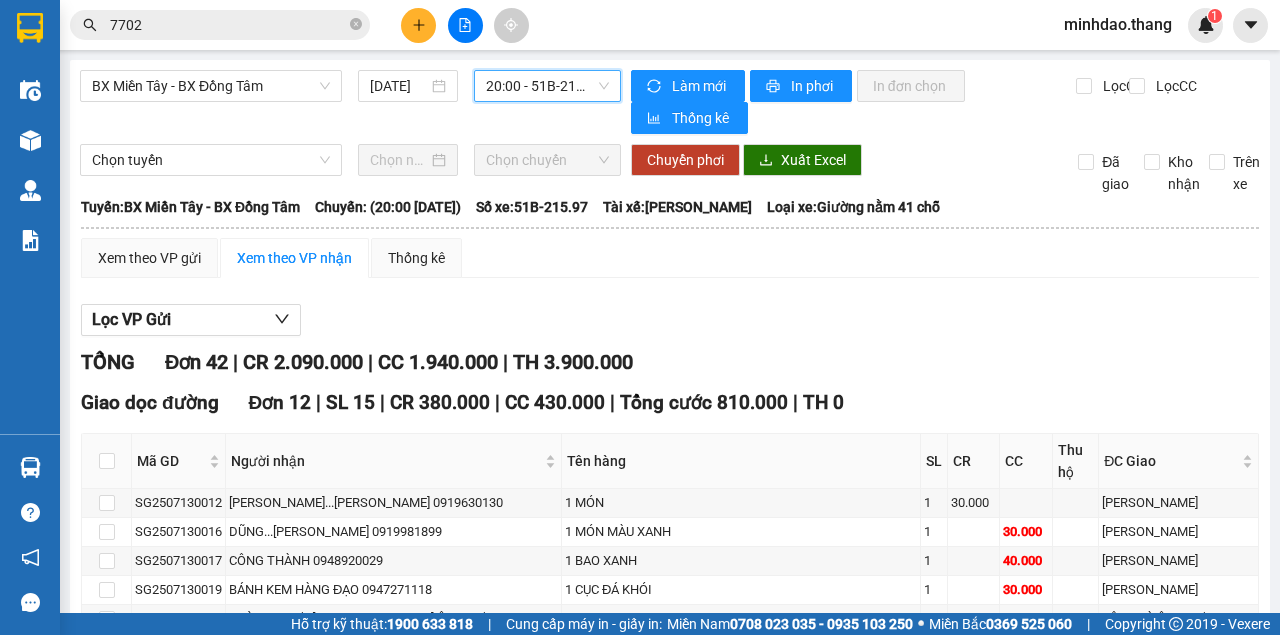 scroll, scrollTop: 0, scrollLeft: 0, axis: both 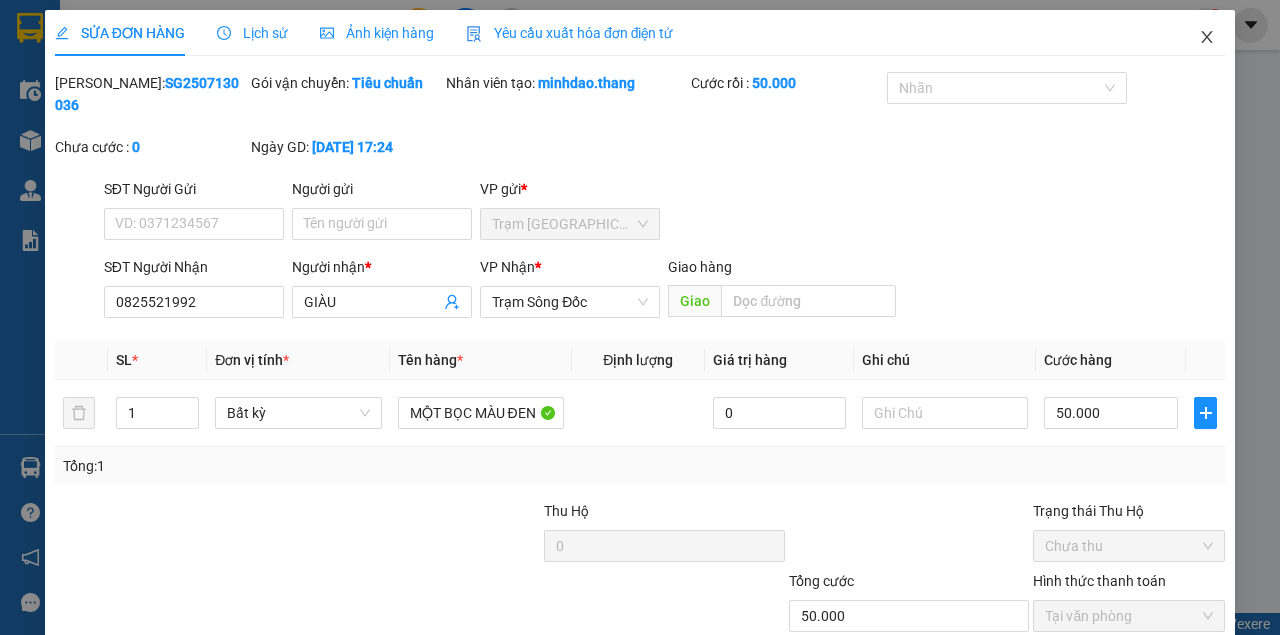 click at bounding box center [1207, 38] 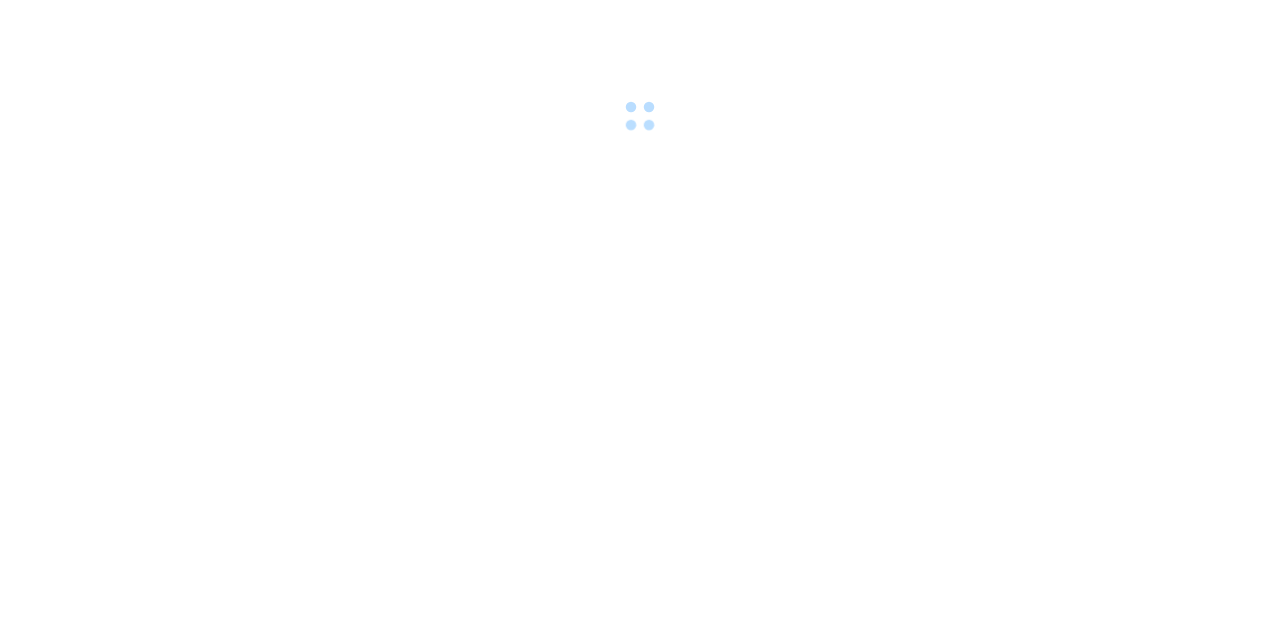 scroll, scrollTop: 0, scrollLeft: 0, axis: both 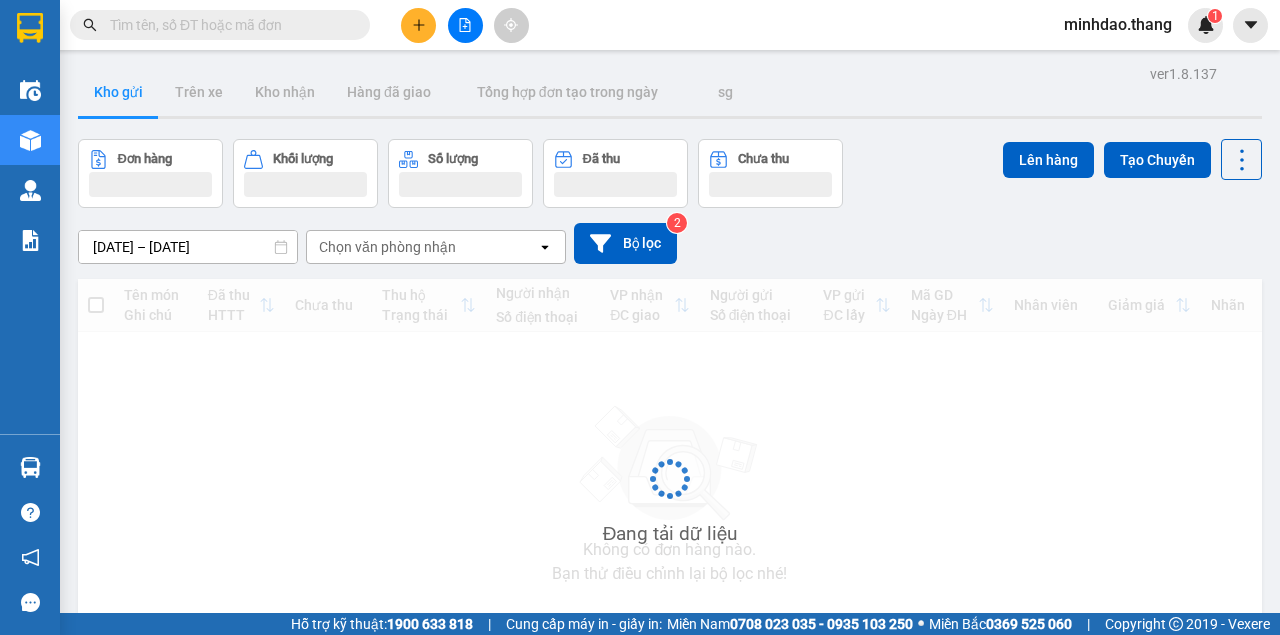 click at bounding box center [228, 25] 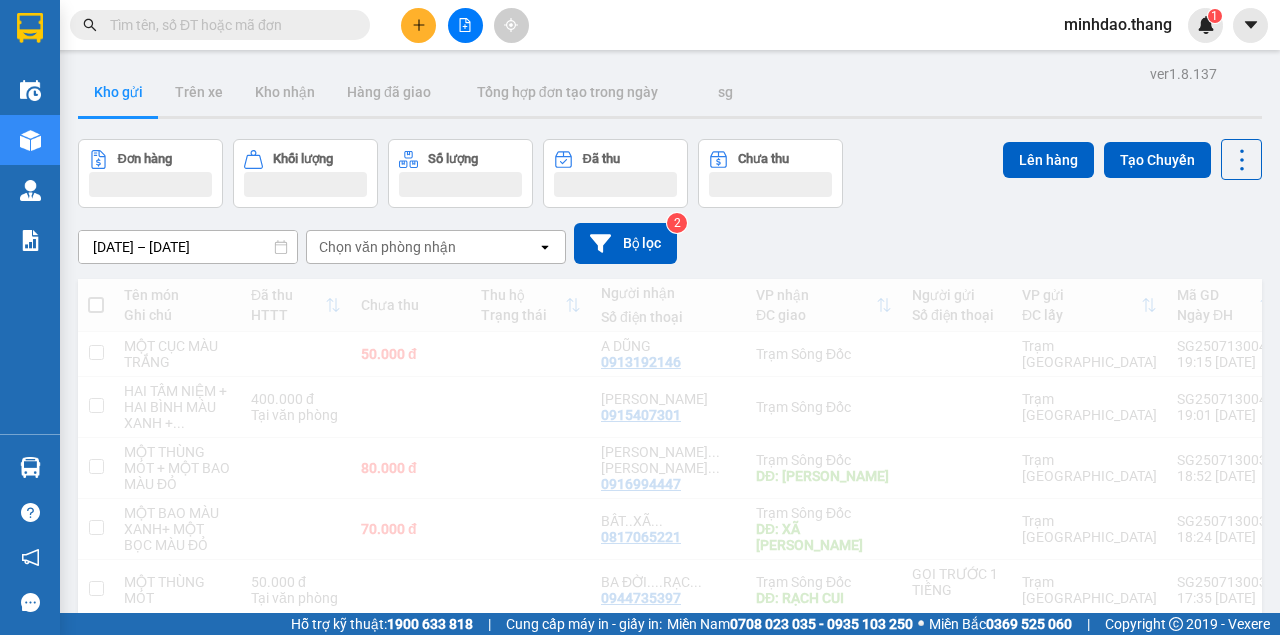 paste on "0919095132" 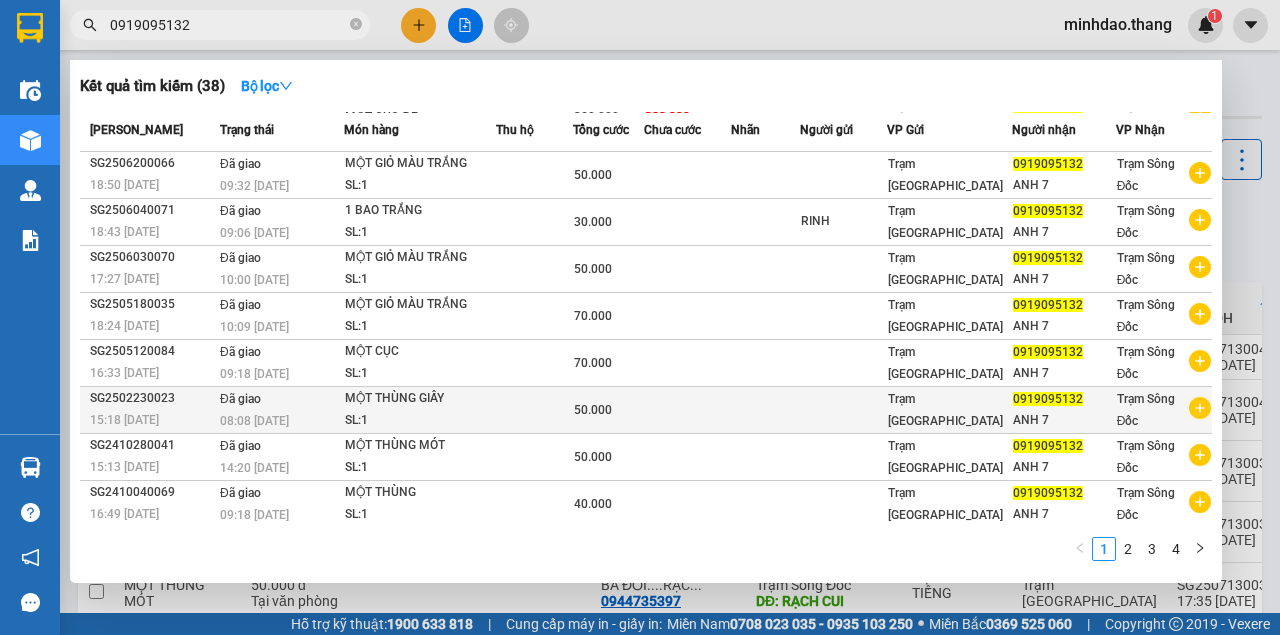 scroll, scrollTop: 116, scrollLeft: 0, axis: vertical 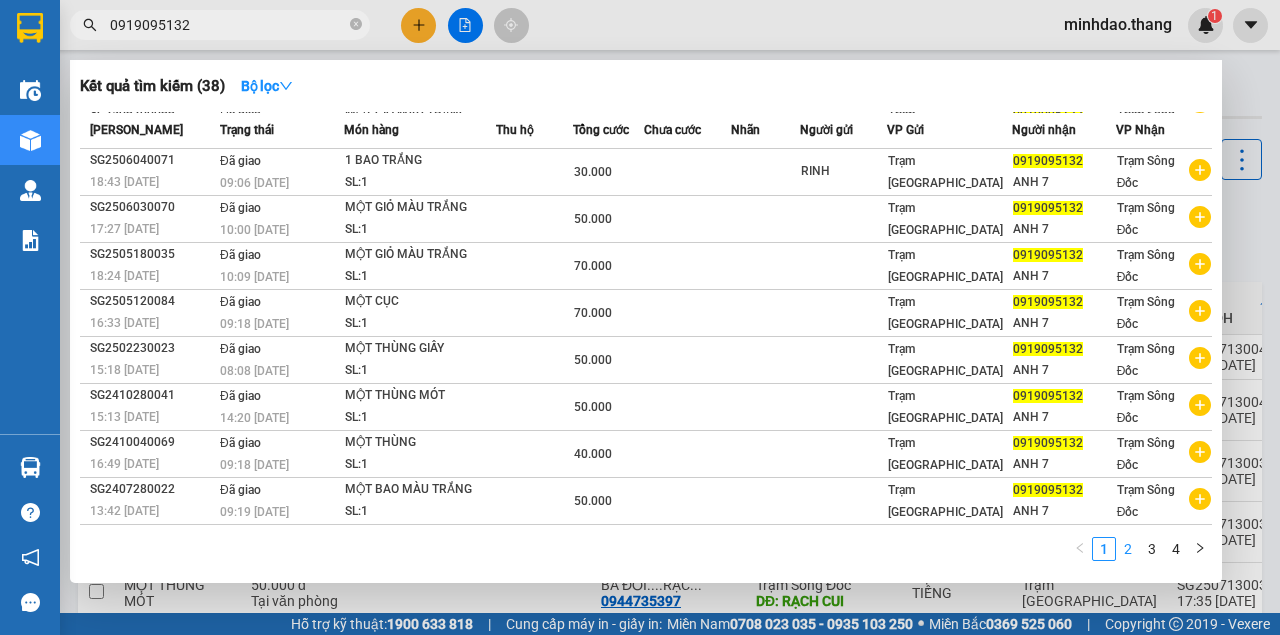 type on "0919095132" 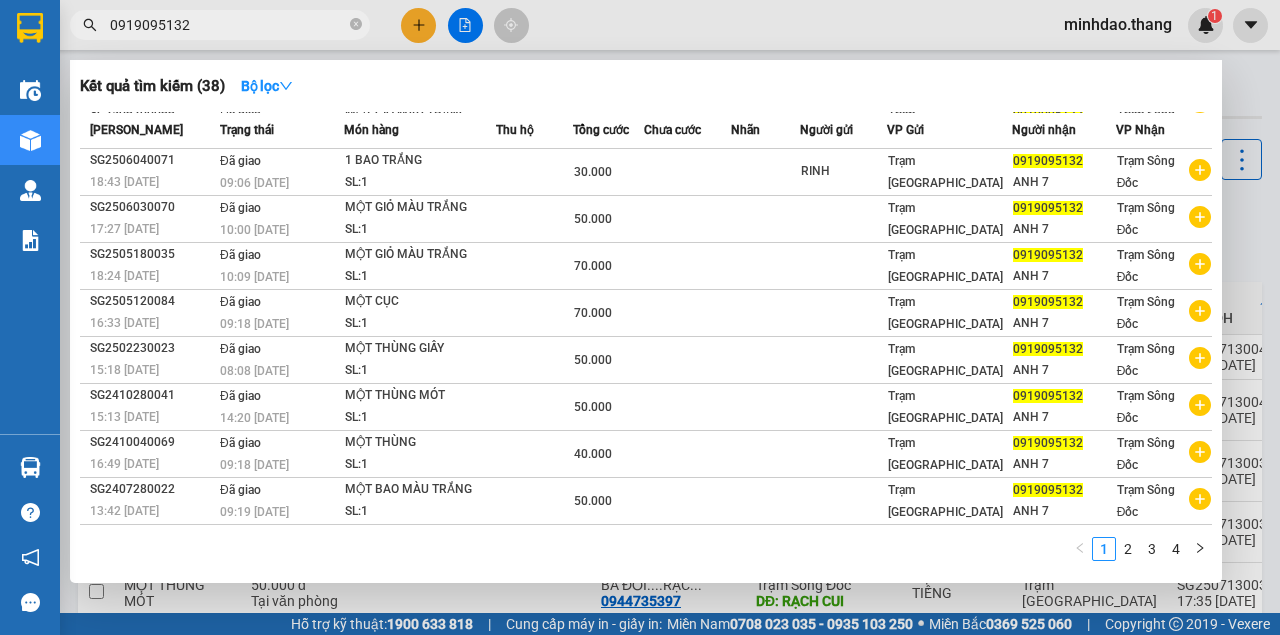 click on "2" at bounding box center [1128, 549] 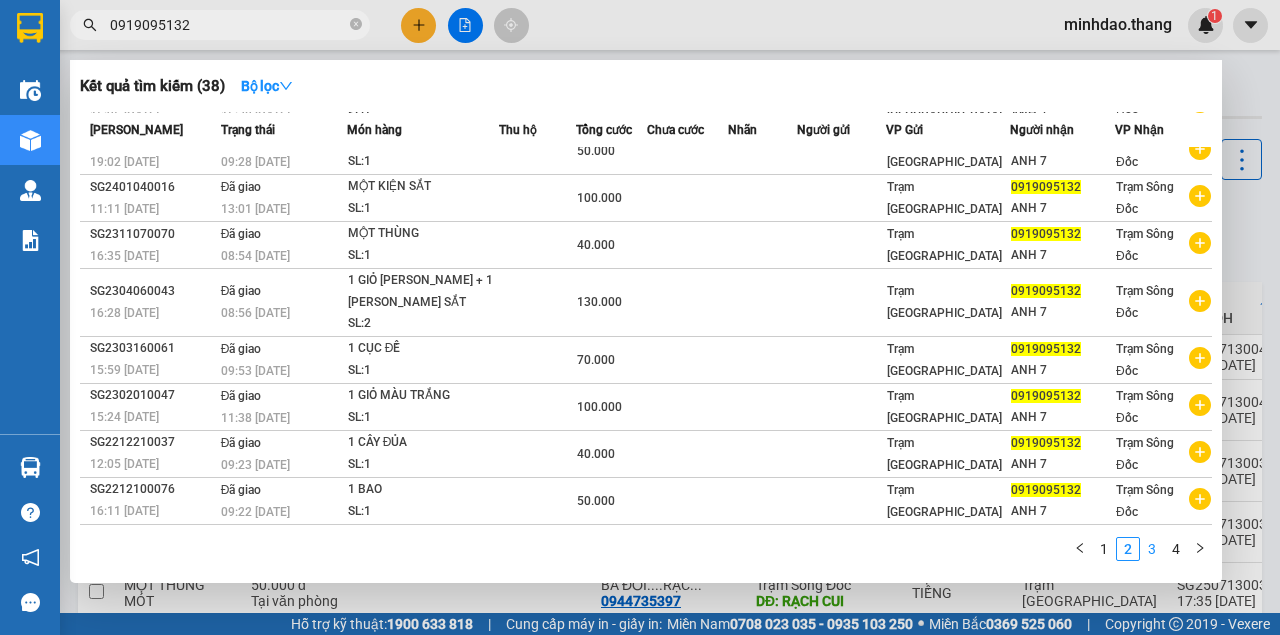 click on "3" at bounding box center (1152, 549) 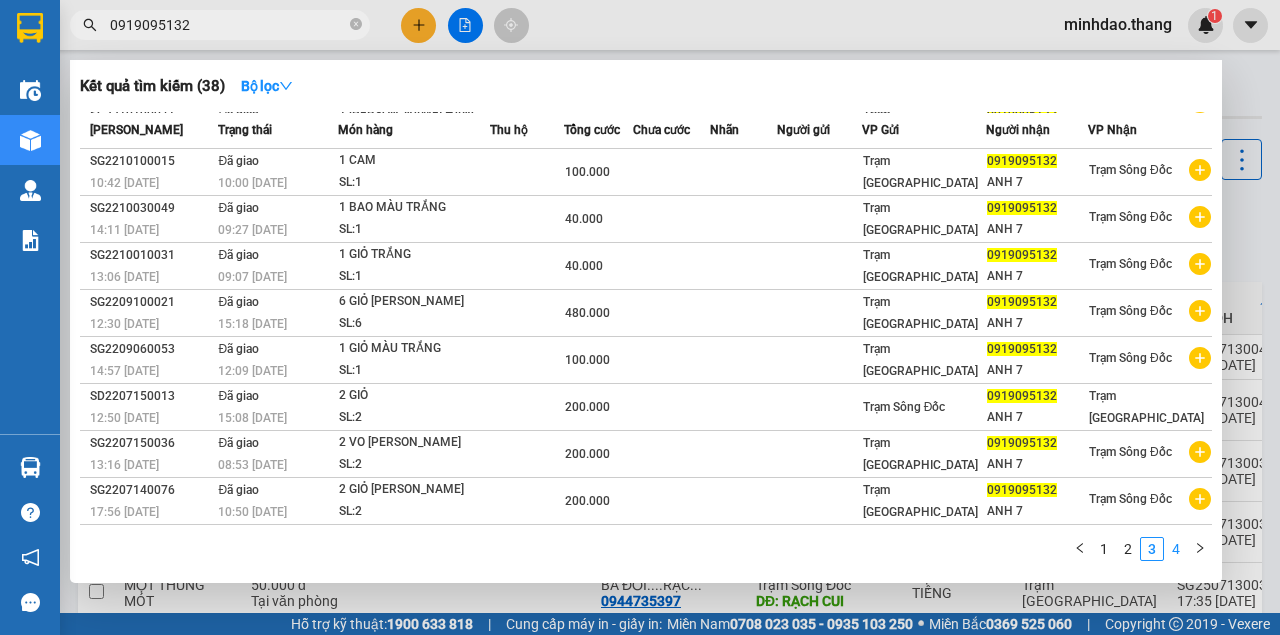 click on "4" at bounding box center [1176, 549] 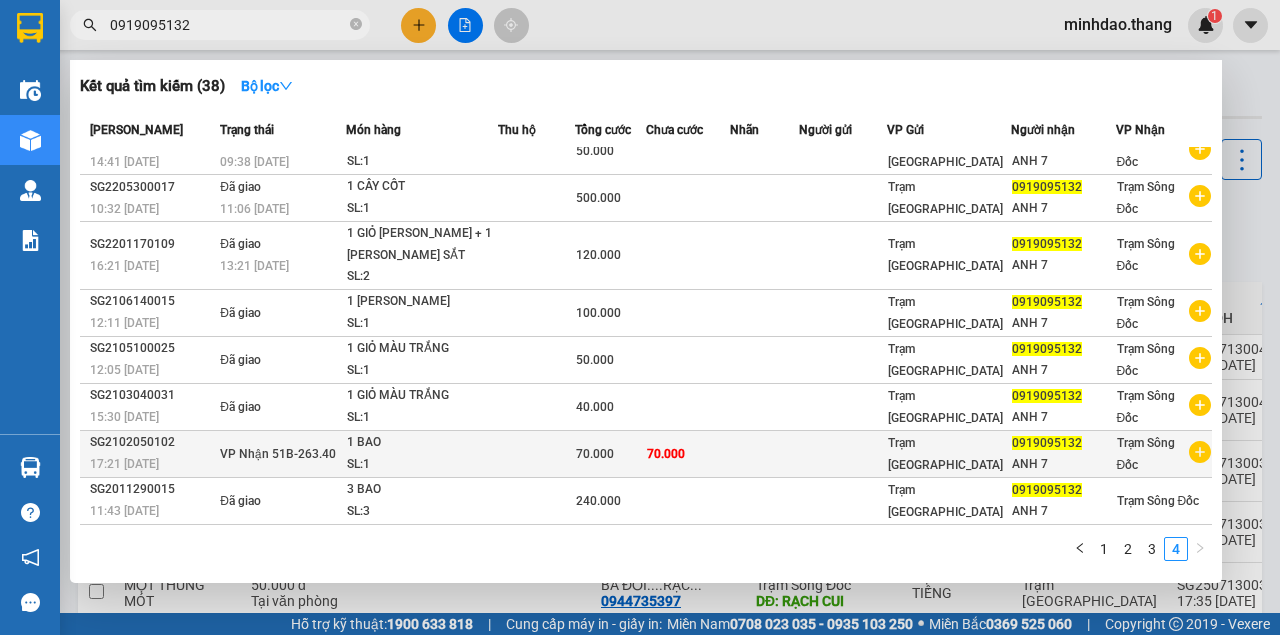 scroll, scrollTop: 20, scrollLeft: 0, axis: vertical 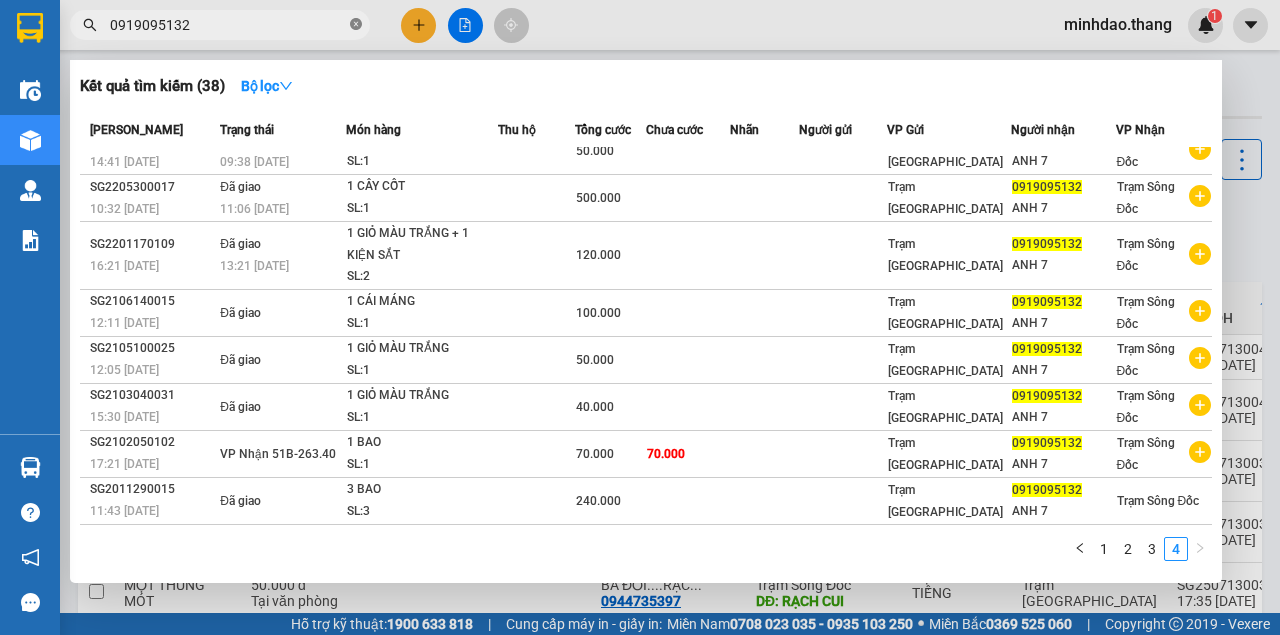 click 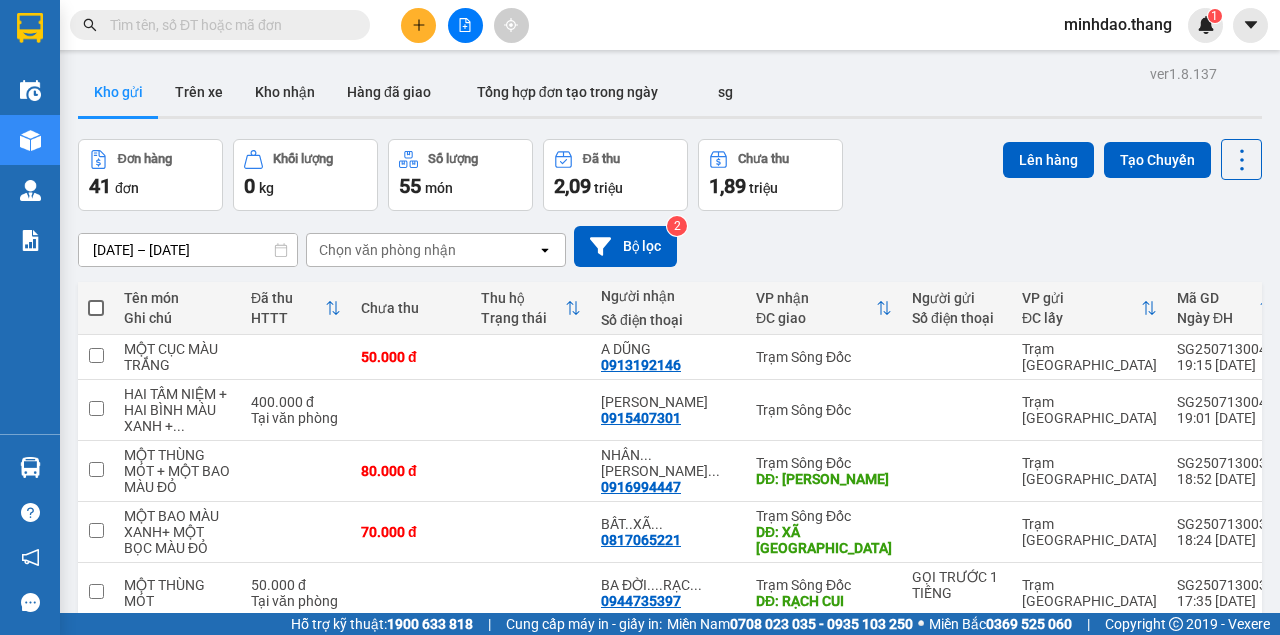 drag, startPoint x: 302, startPoint y: 30, endPoint x: 299, endPoint y: 20, distance: 10.440307 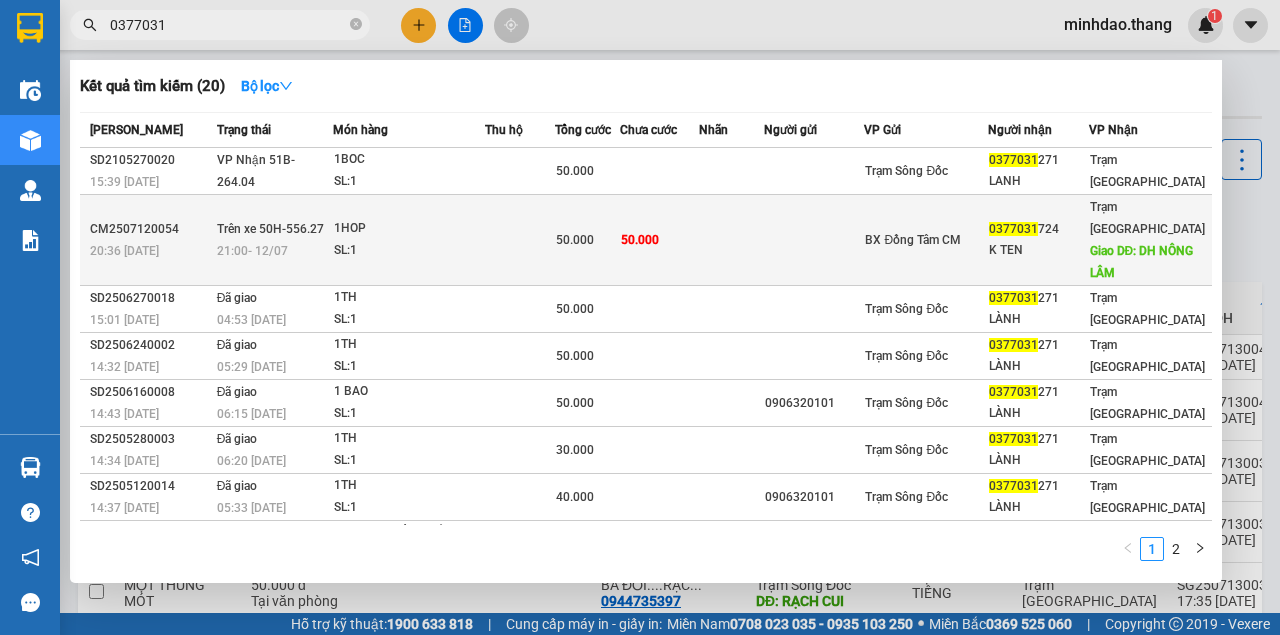 type on "0377031" 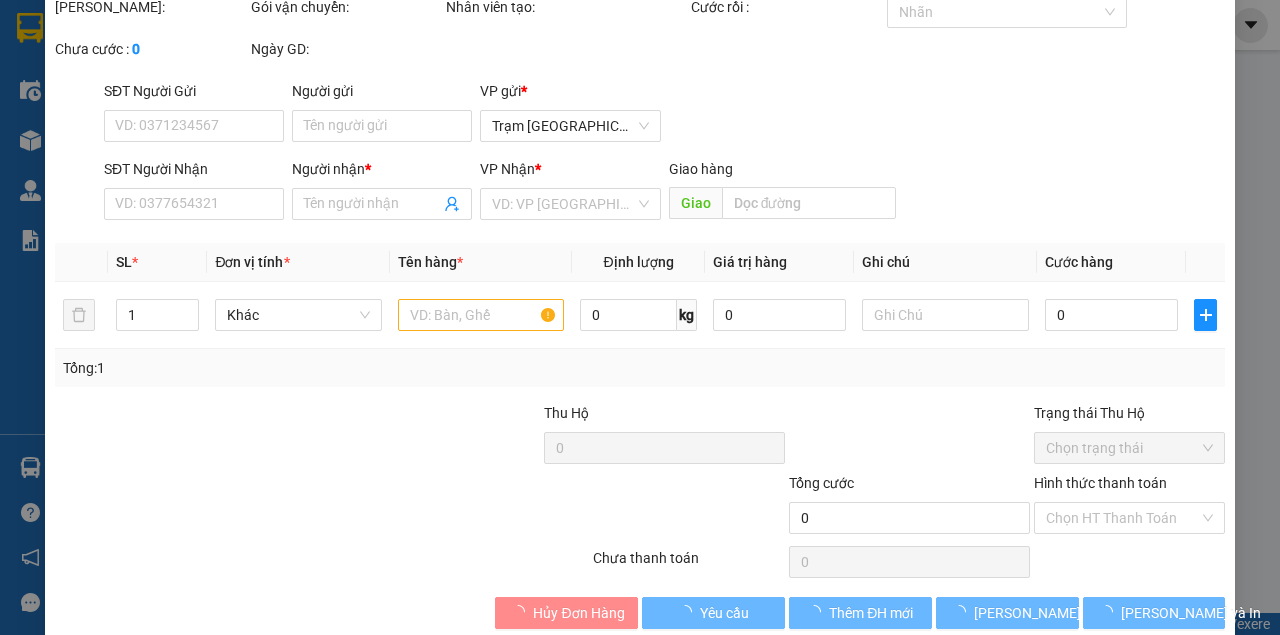 type on "0377031724" 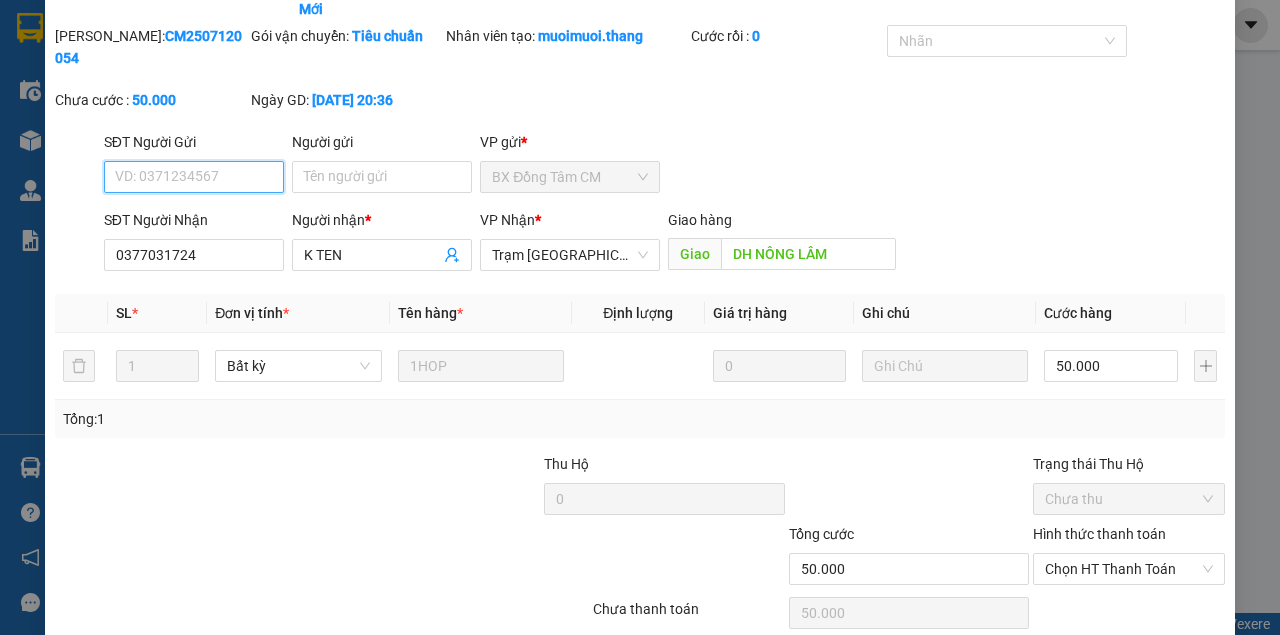scroll, scrollTop: 178, scrollLeft: 0, axis: vertical 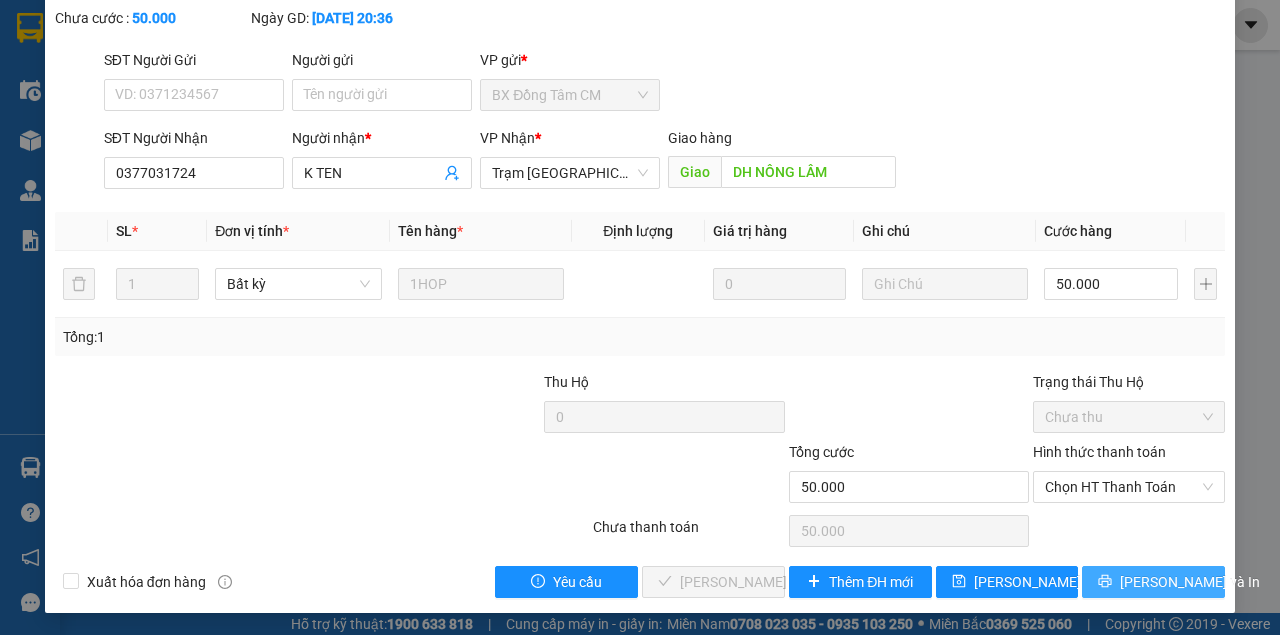 click on "[PERSON_NAME] và In" at bounding box center [1153, 582] 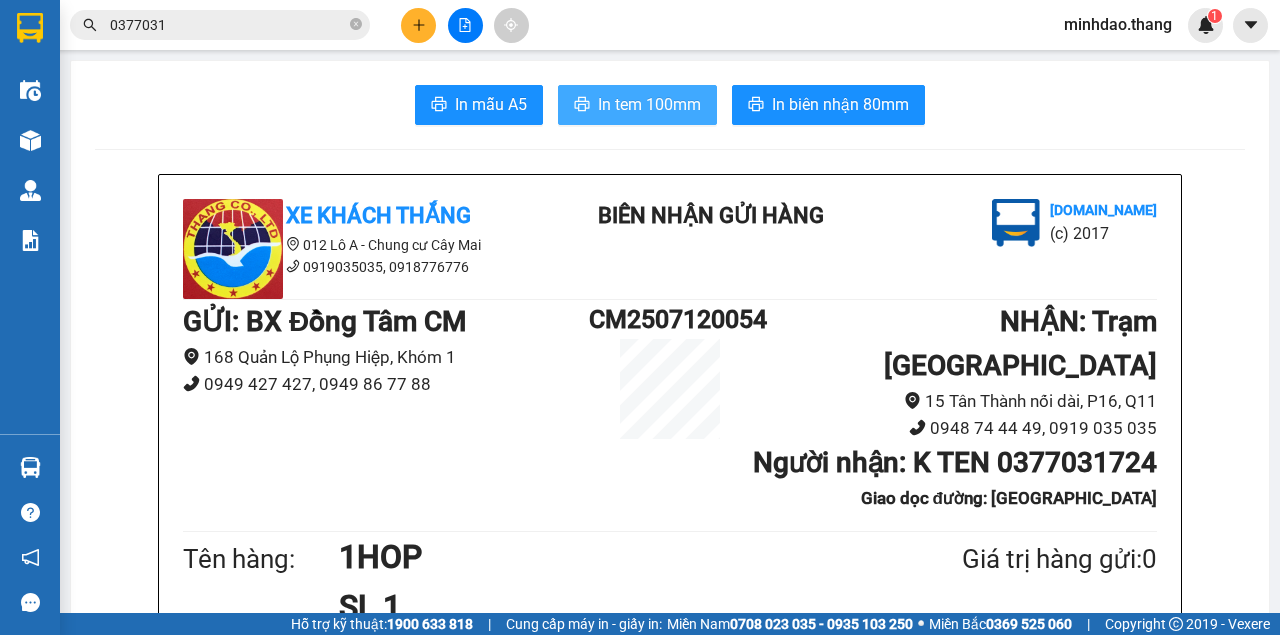 click on "In tem 100mm" at bounding box center [637, 105] 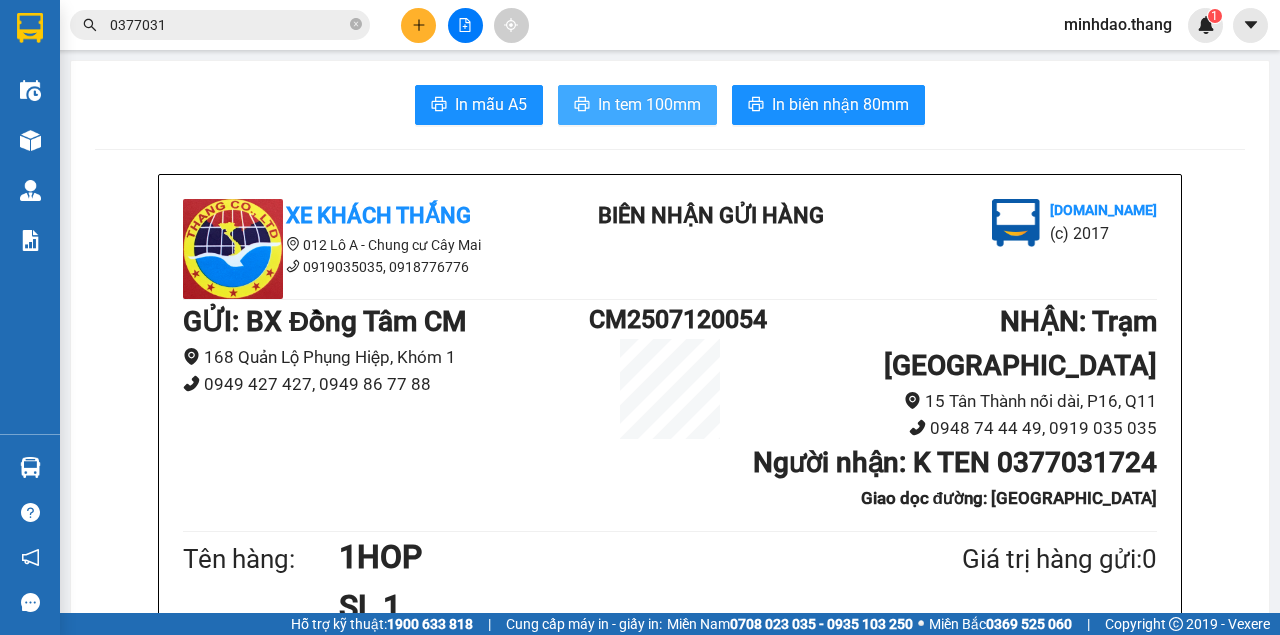 scroll, scrollTop: 0, scrollLeft: 0, axis: both 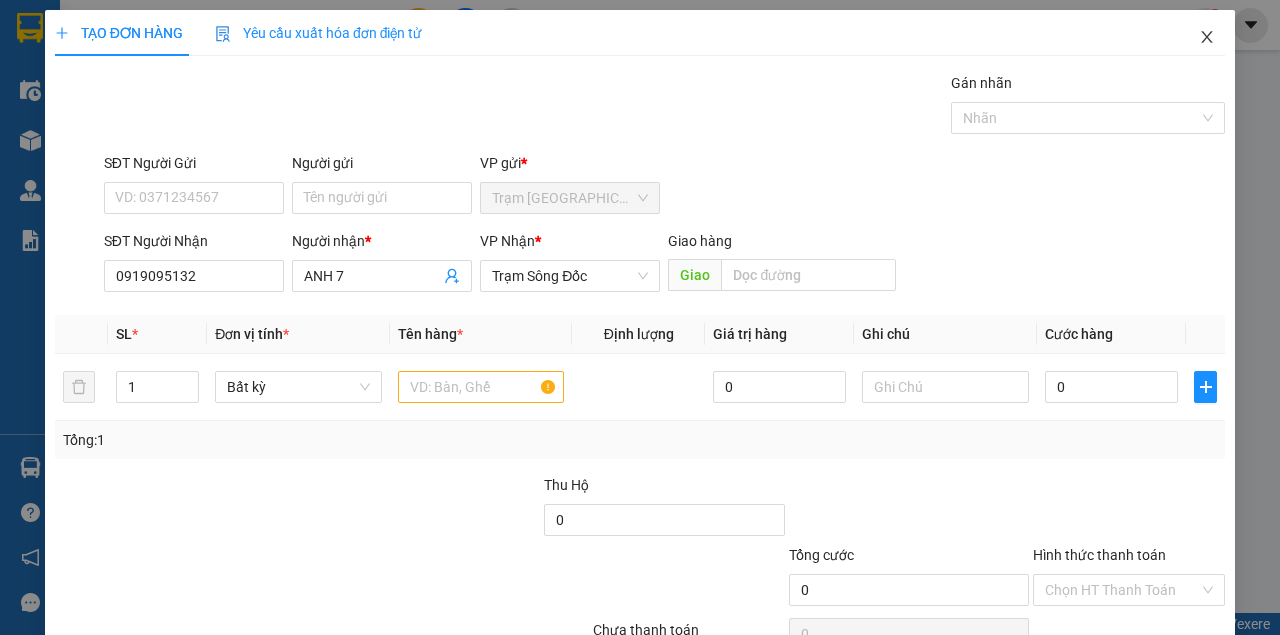 click at bounding box center (1207, 38) 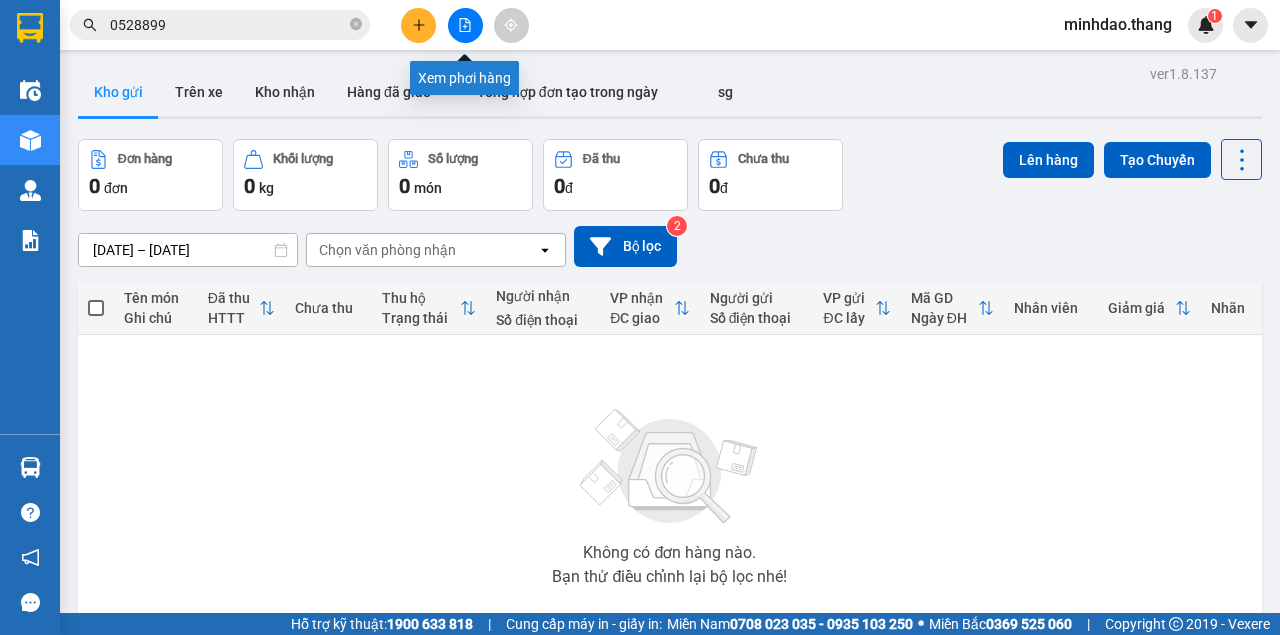 click at bounding box center (465, 25) 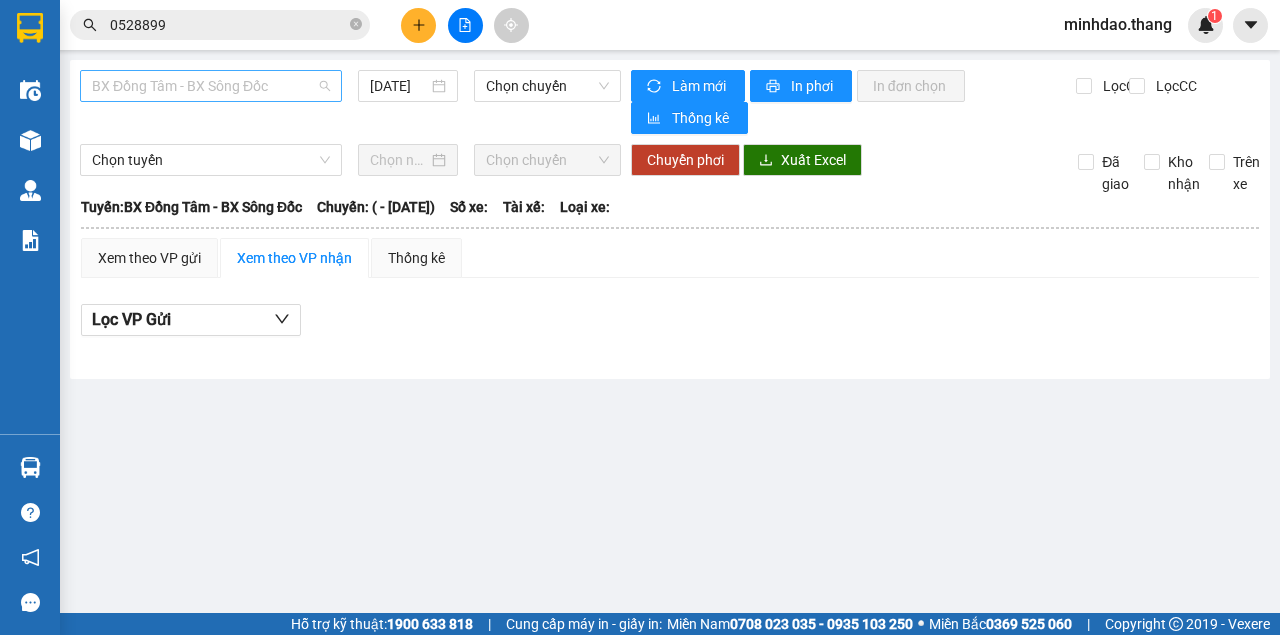 click on "BX Đồng Tâm - BX Sông Đốc" at bounding box center (211, 86) 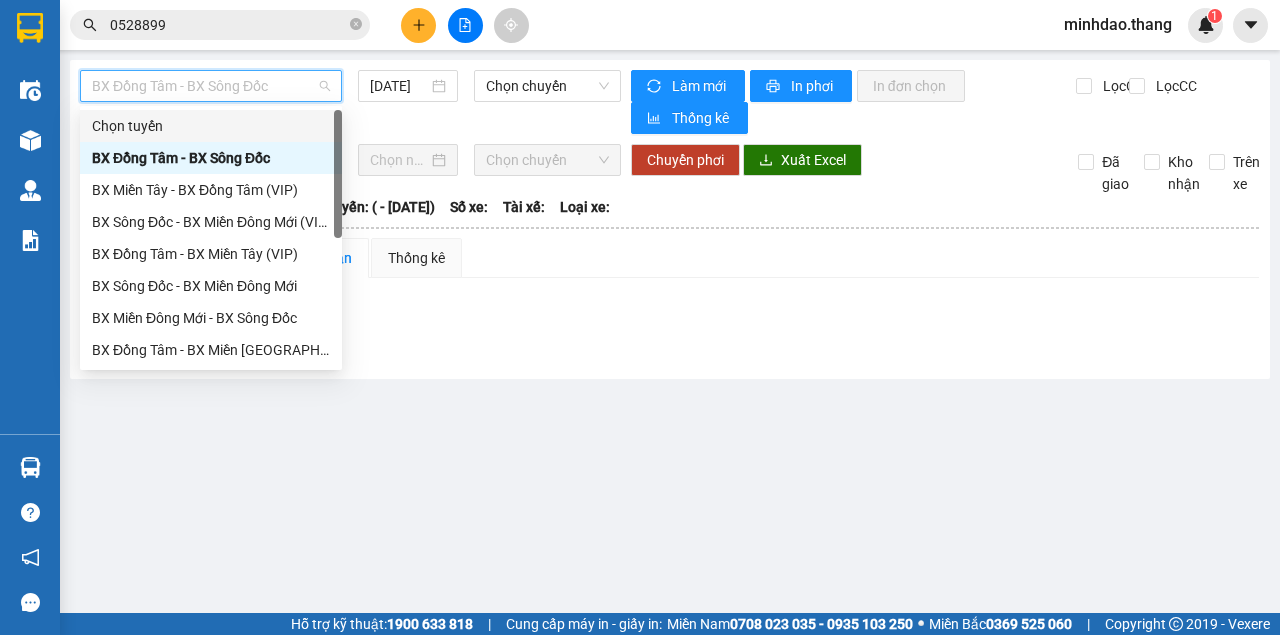 scroll, scrollTop: 192, scrollLeft: 0, axis: vertical 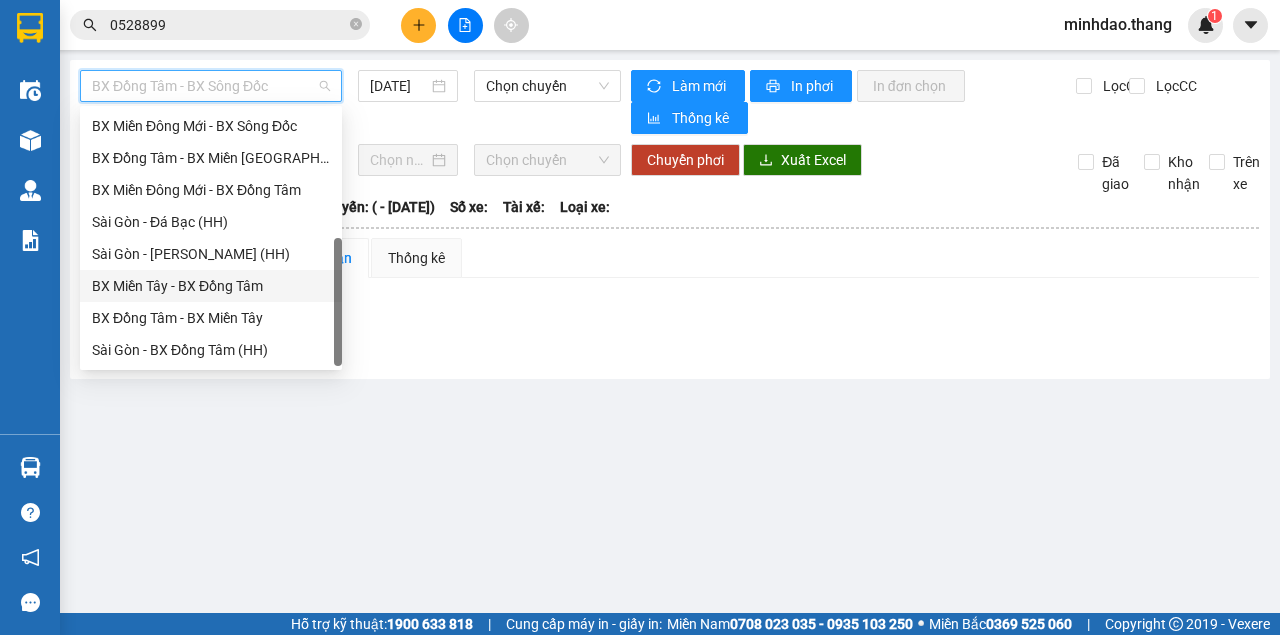 click on "BX Miền Tây - BX Đồng Tâm" at bounding box center [211, 286] 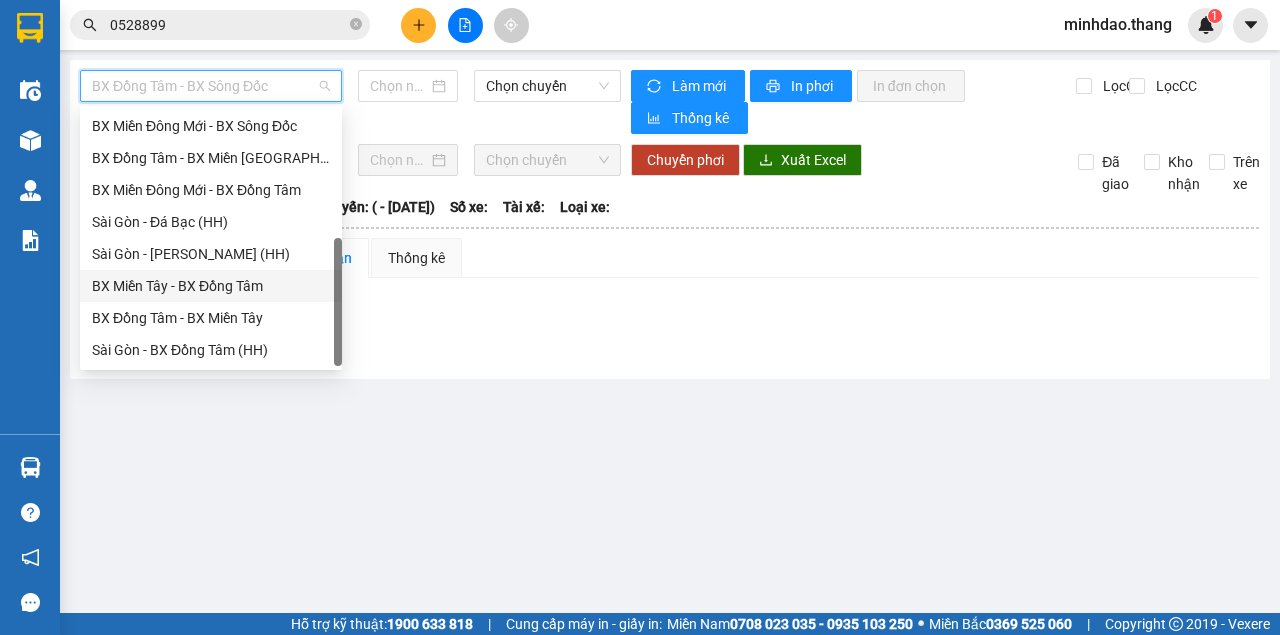 type on "[DATE]" 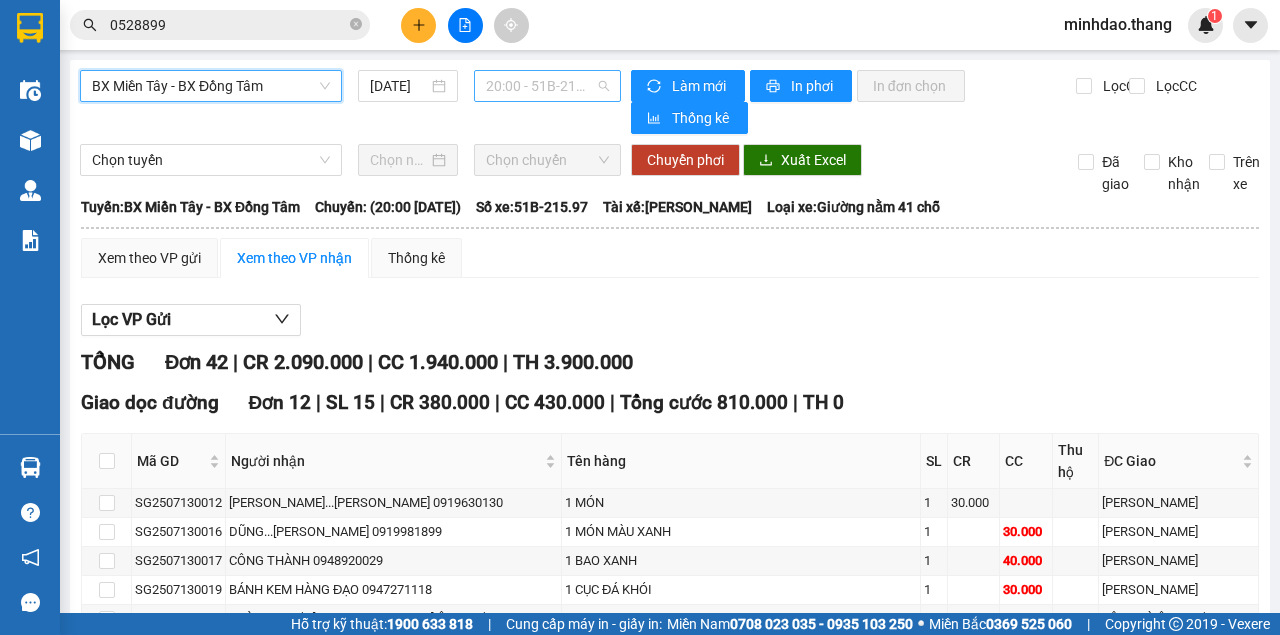 click on "20:00     - 51B-215.97" at bounding box center (547, 86) 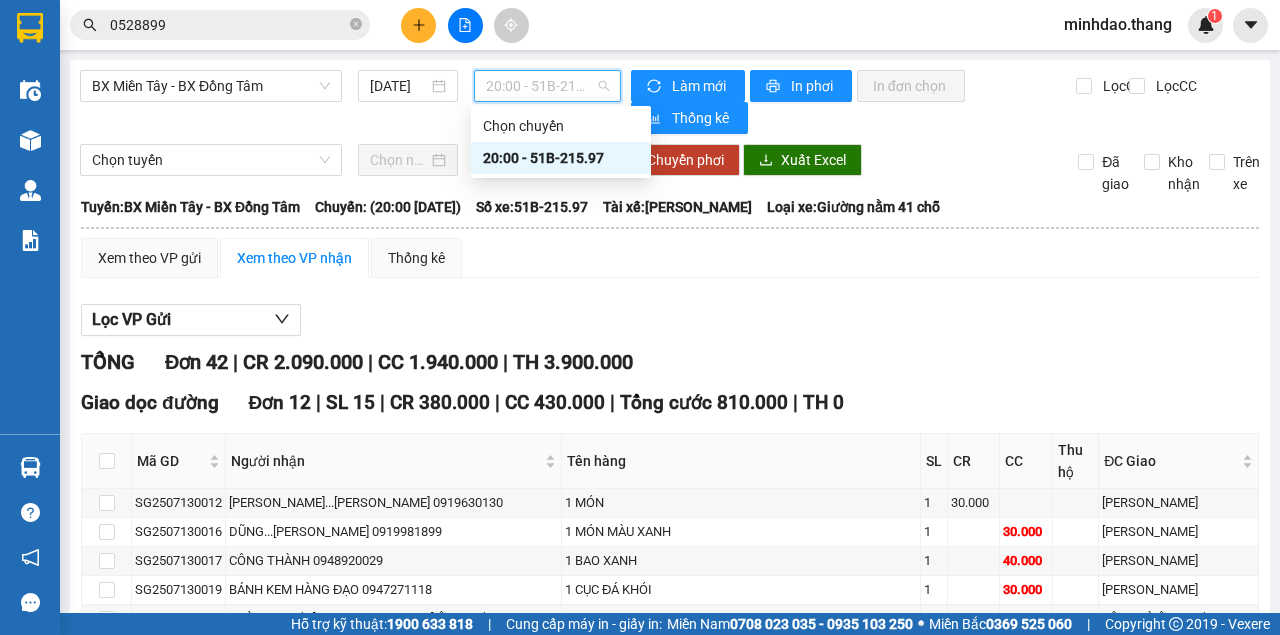 click on "20:00     - 51B-215.97" at bounding box center [561, 158] 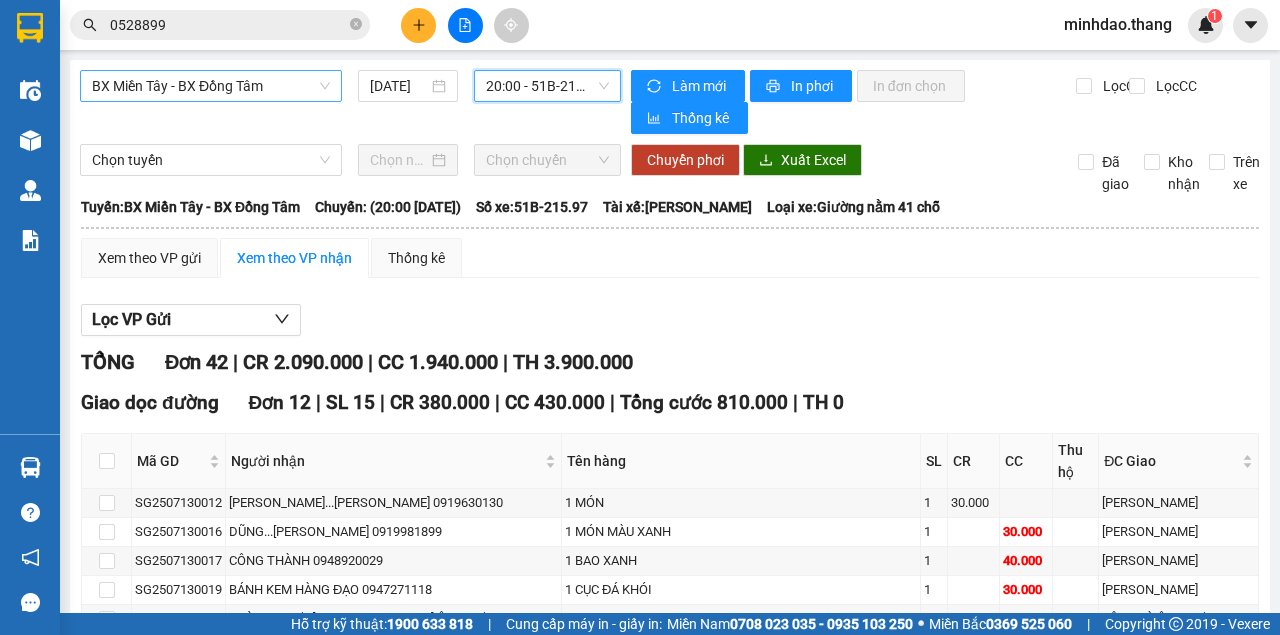 click on "BX Miền Tây - BX Đồng Tâm" at bounding box center [211, 86] 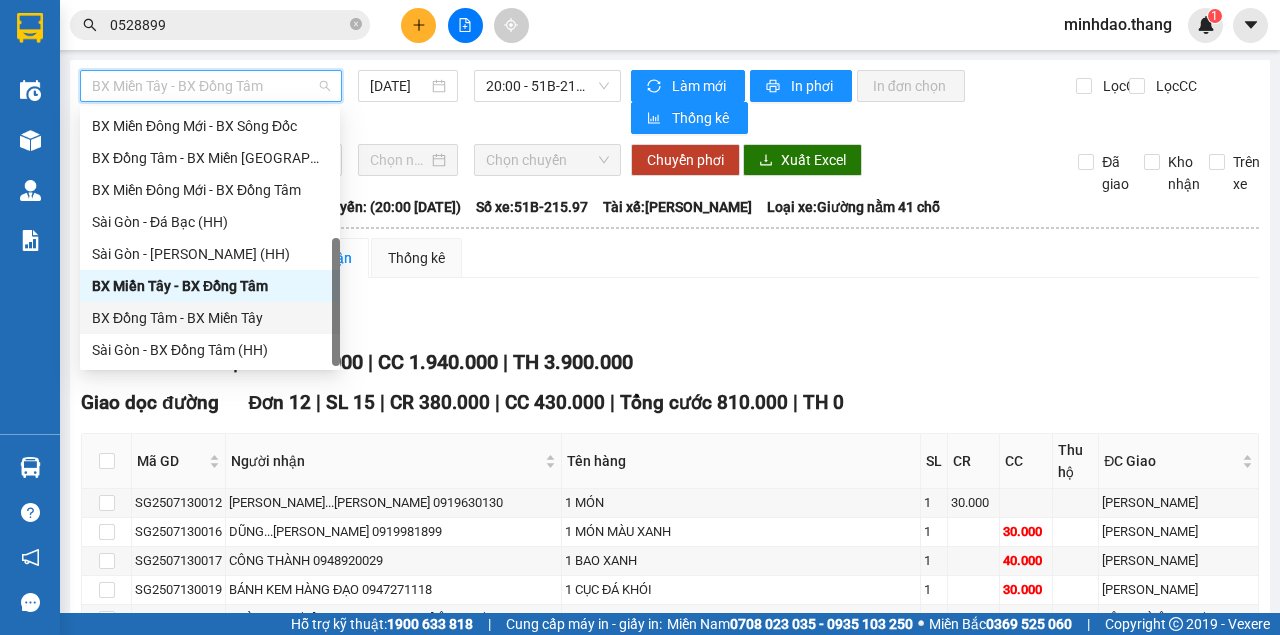 click on "BX Đồng Tâm - BX Miền Tây" at bounding box center [210, 318] 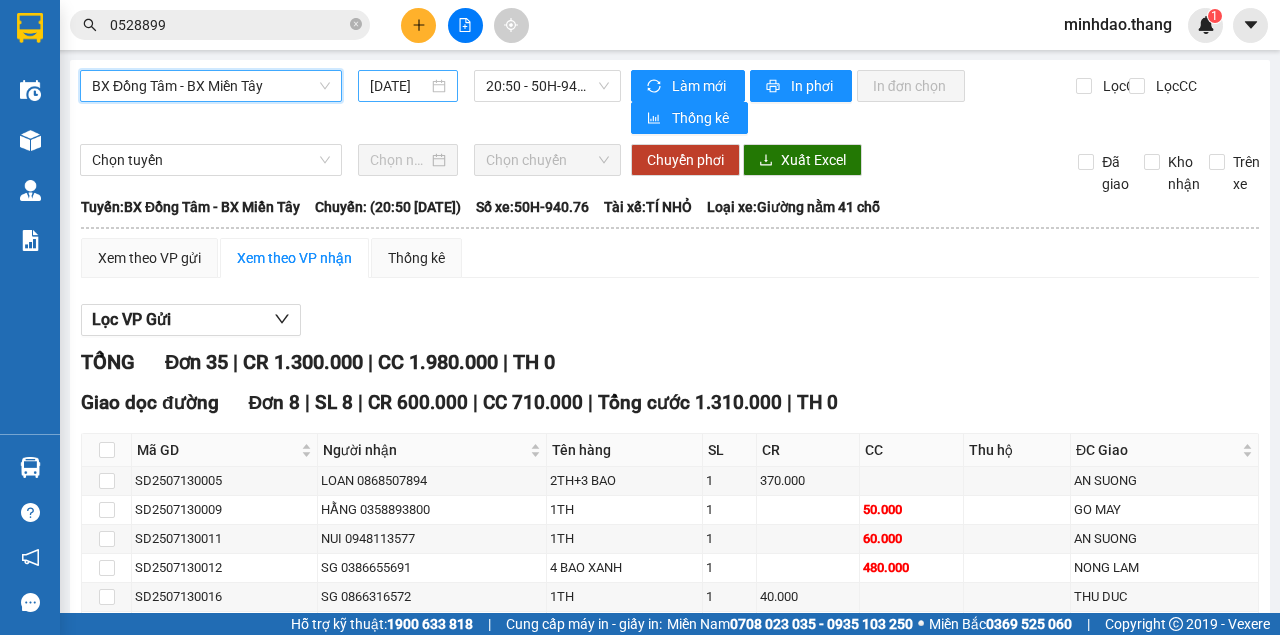 click on "[DATE]" at bounding box center (399, 86) 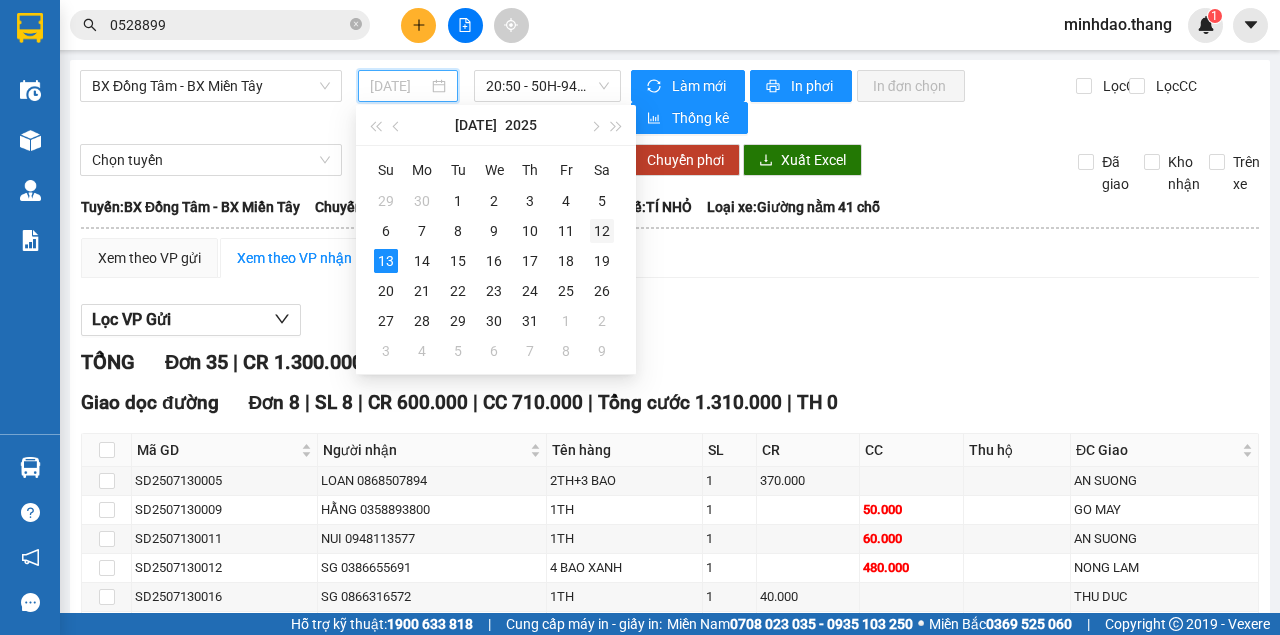 click on "12" at bounding box center [602, 231] 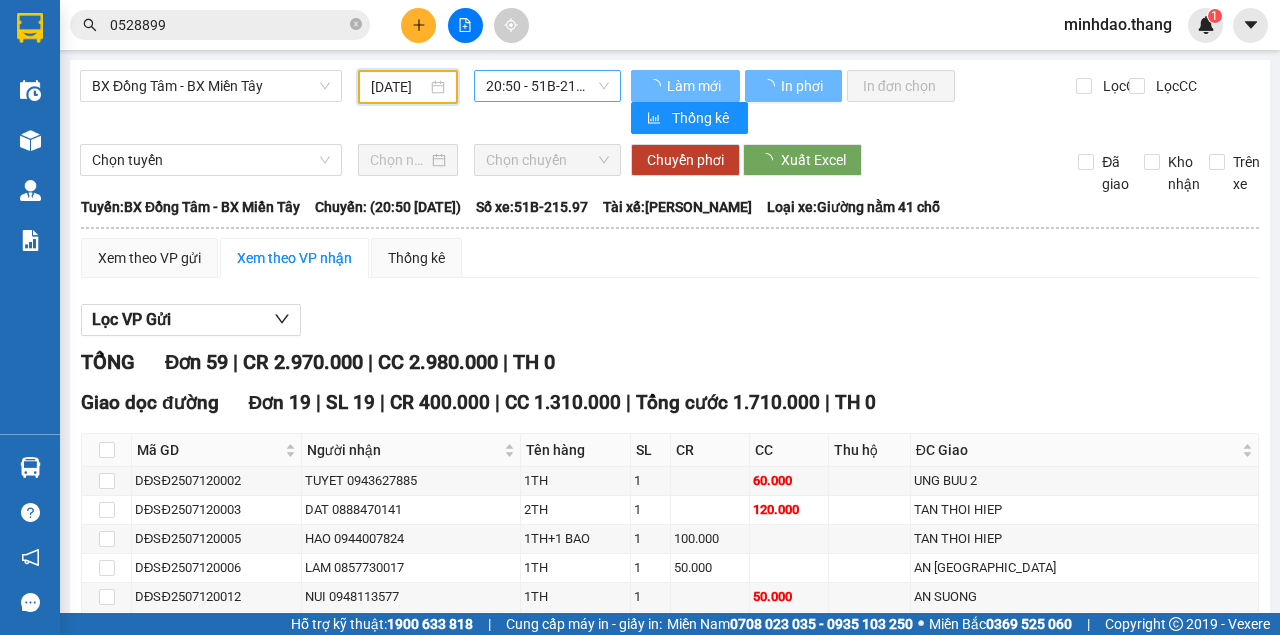click on "20:50     - 51B-215.97" at bounding box center (547, 86) 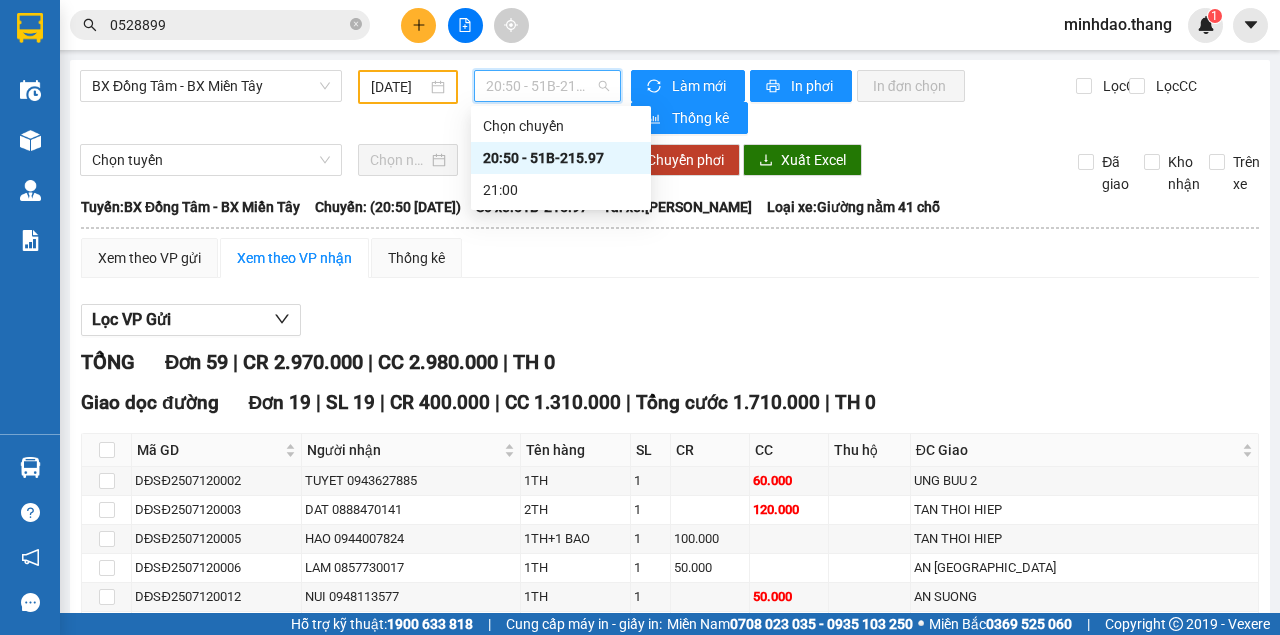 click on "20:50     - 51B-215.97" at bounding box center (561, 158) 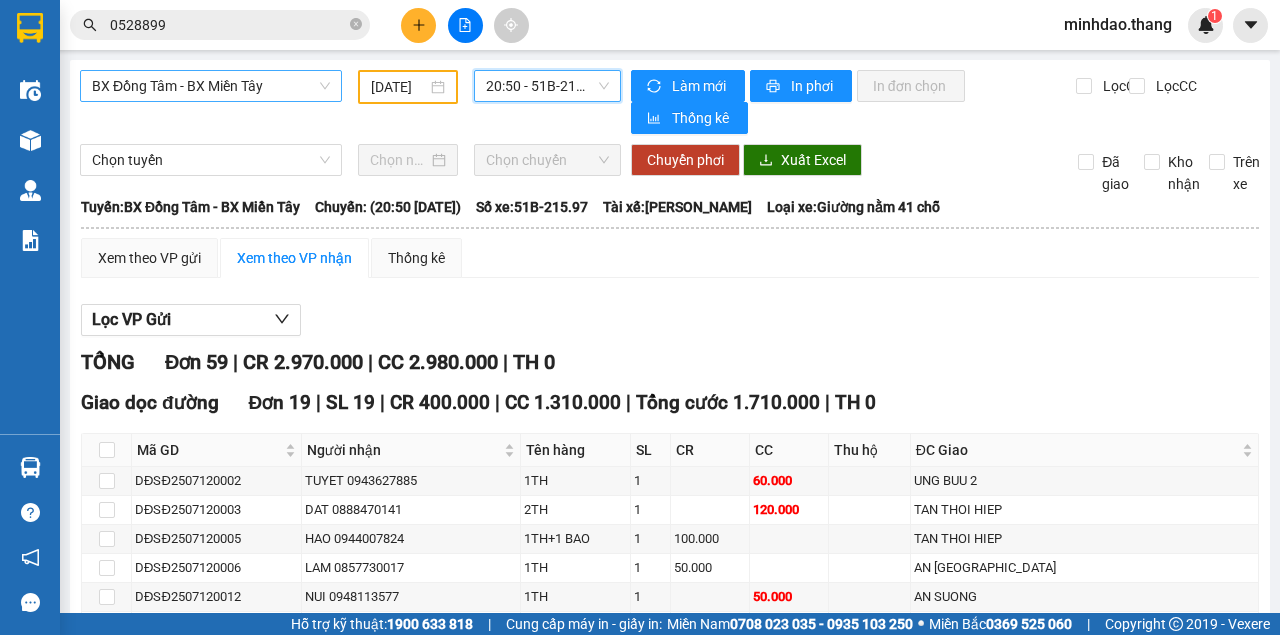 click on "BX Đồng Tâm - BX Miền Tây" at bounding box center (211, 86) 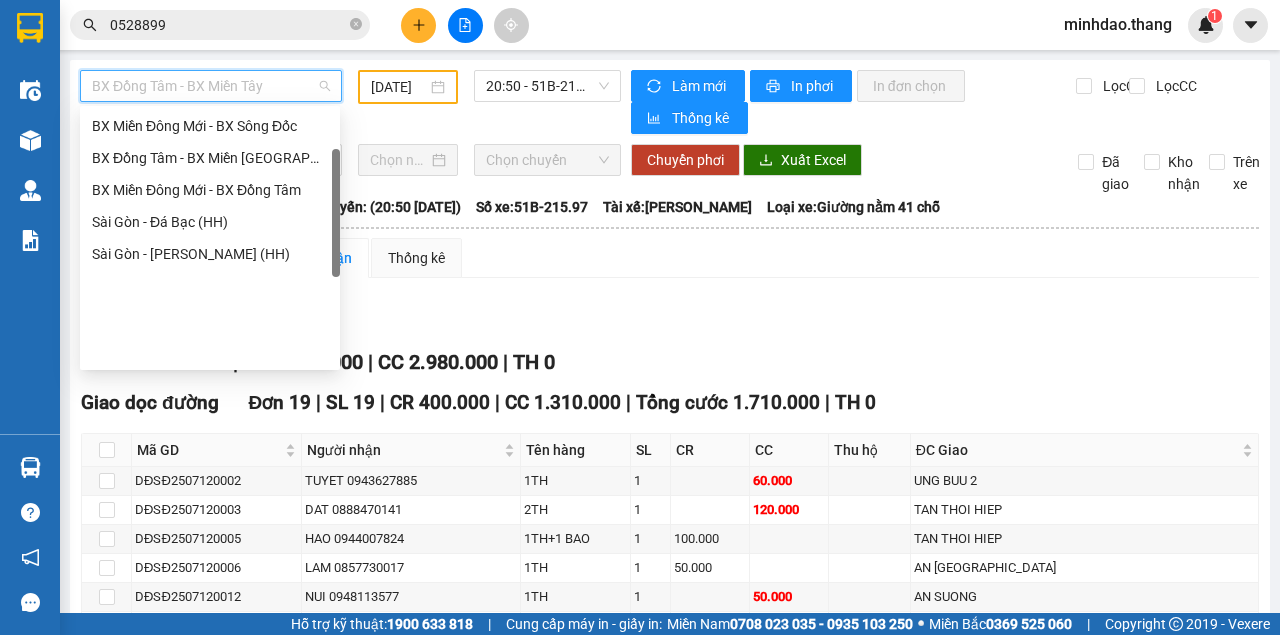 scroll, scrollTop: 58, scrollLeft: 0, axis: vertical 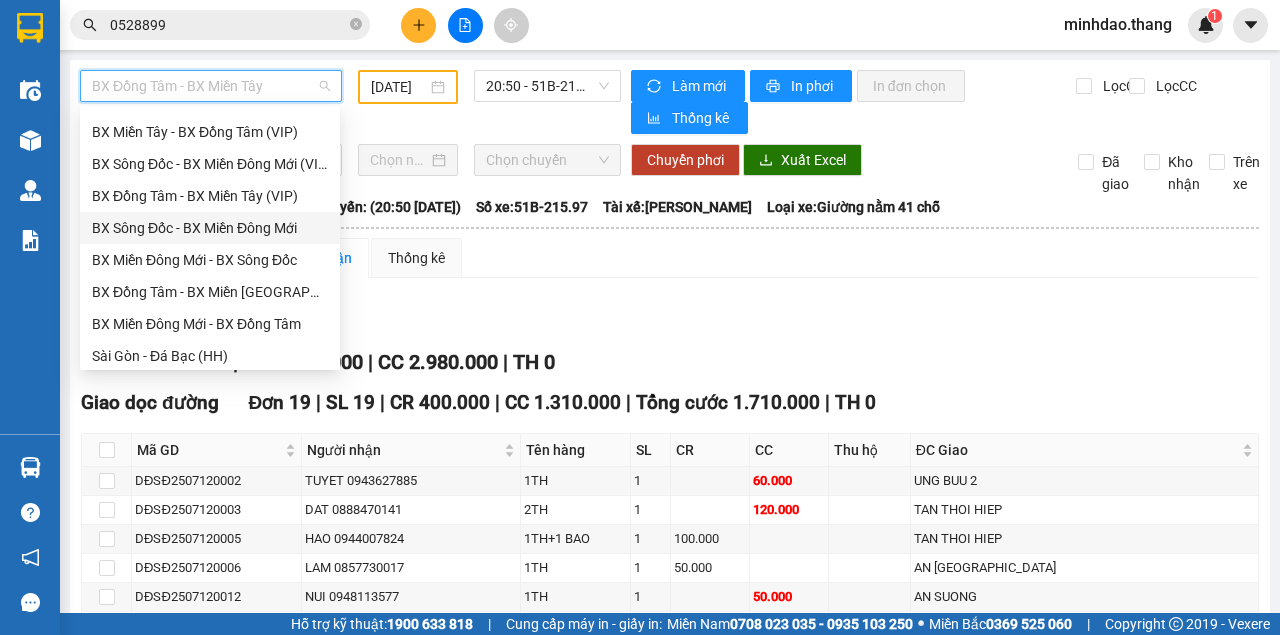 click on "BX Sông Đốc - BX Miền Đông Mới" at bounding box center (210, 228) 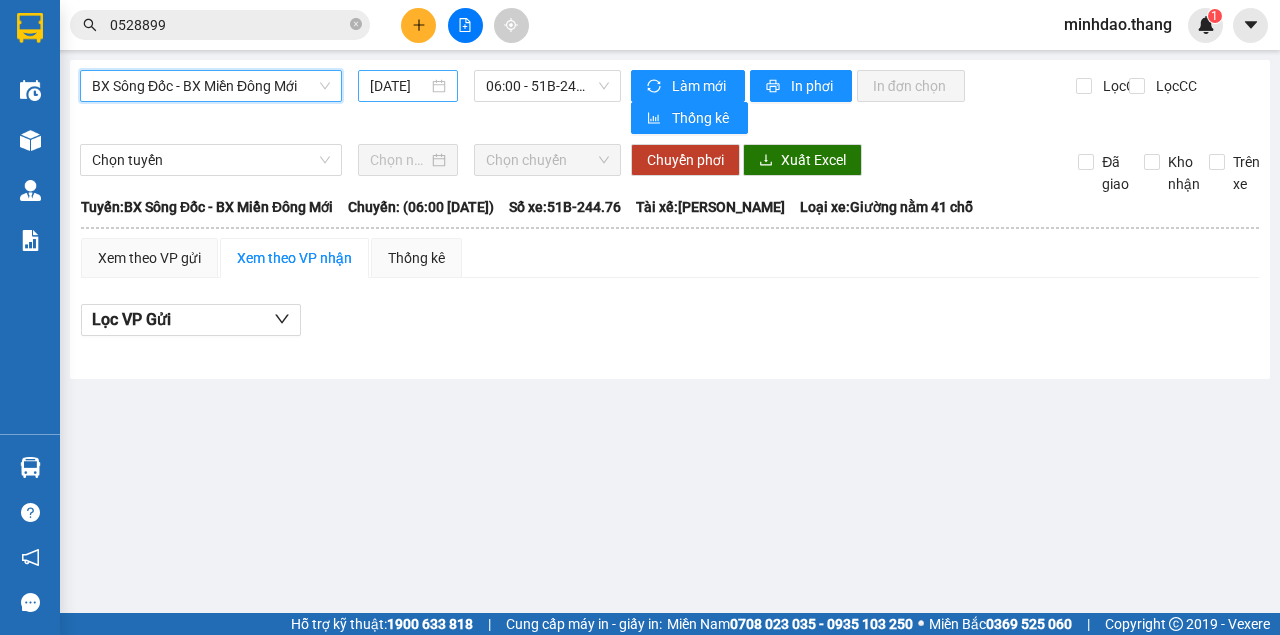 click on "[DATE]" at bounding box center (399, 86) 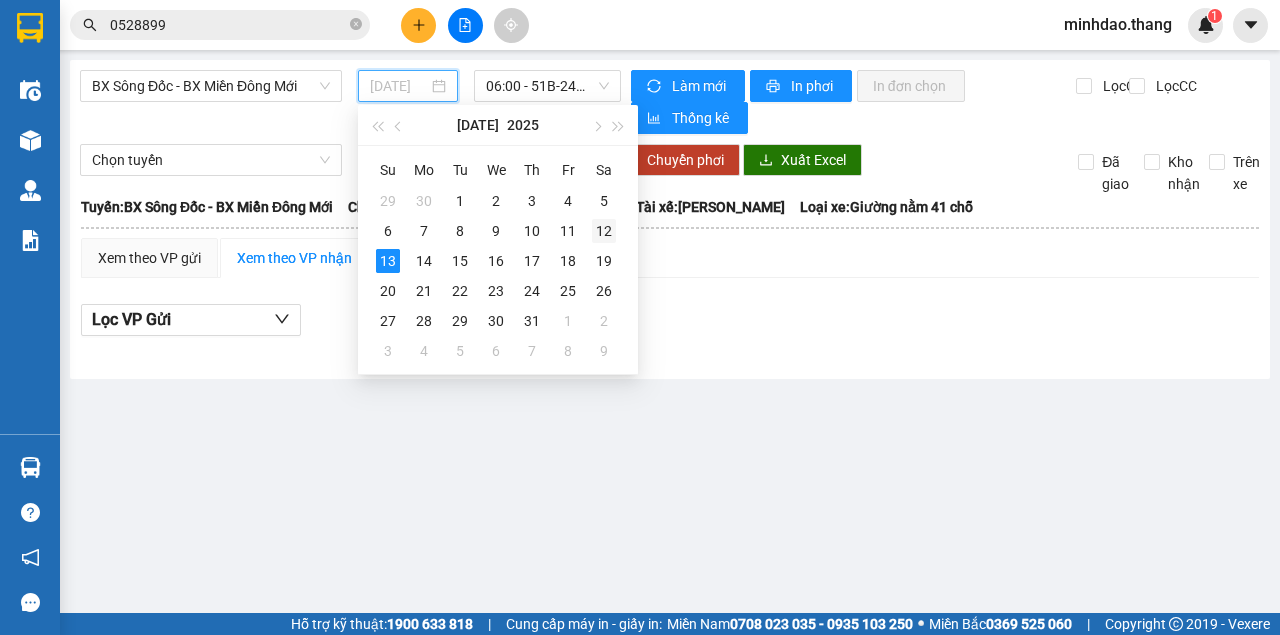 click on "12" at bounding box center [604, 231] 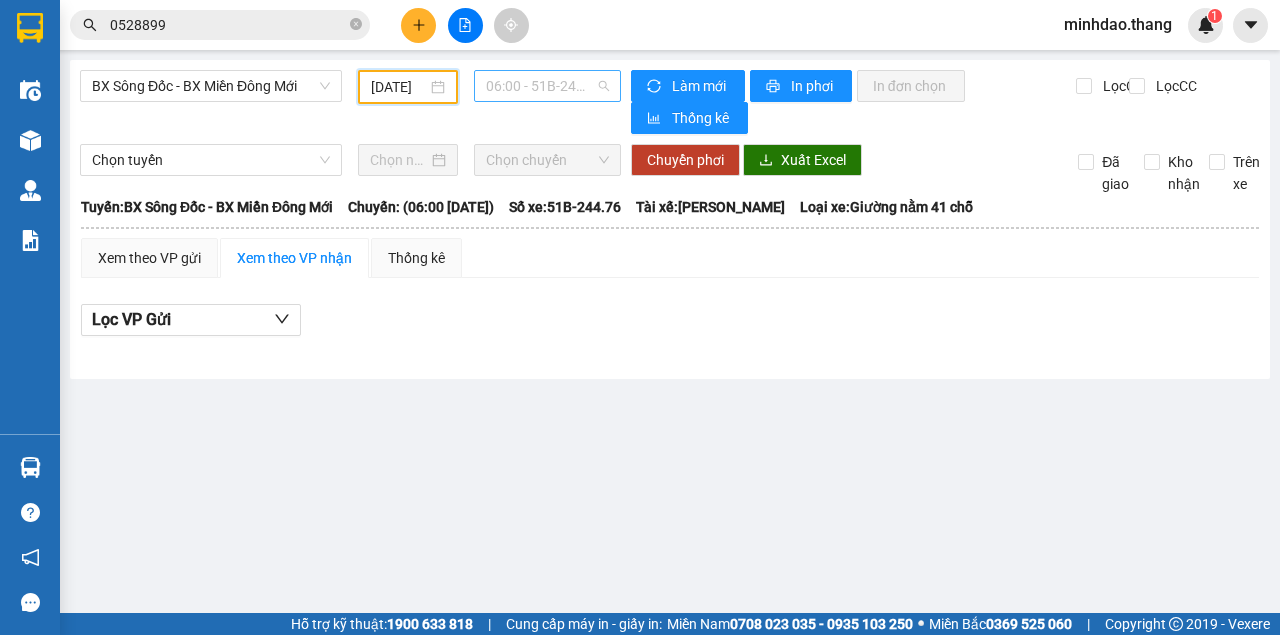 click on "06:00     - 51B-244.76" at bounding box center [547, 86] 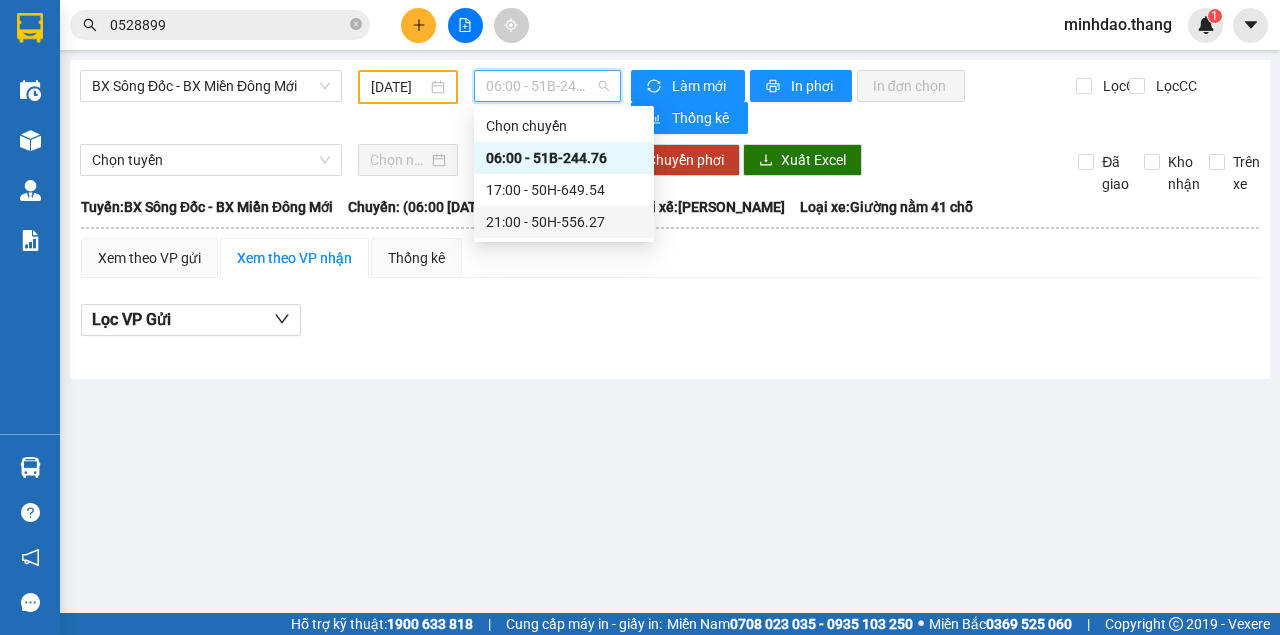 click on "21:00     - 50H-556.27" at bounding box center [564, 222] 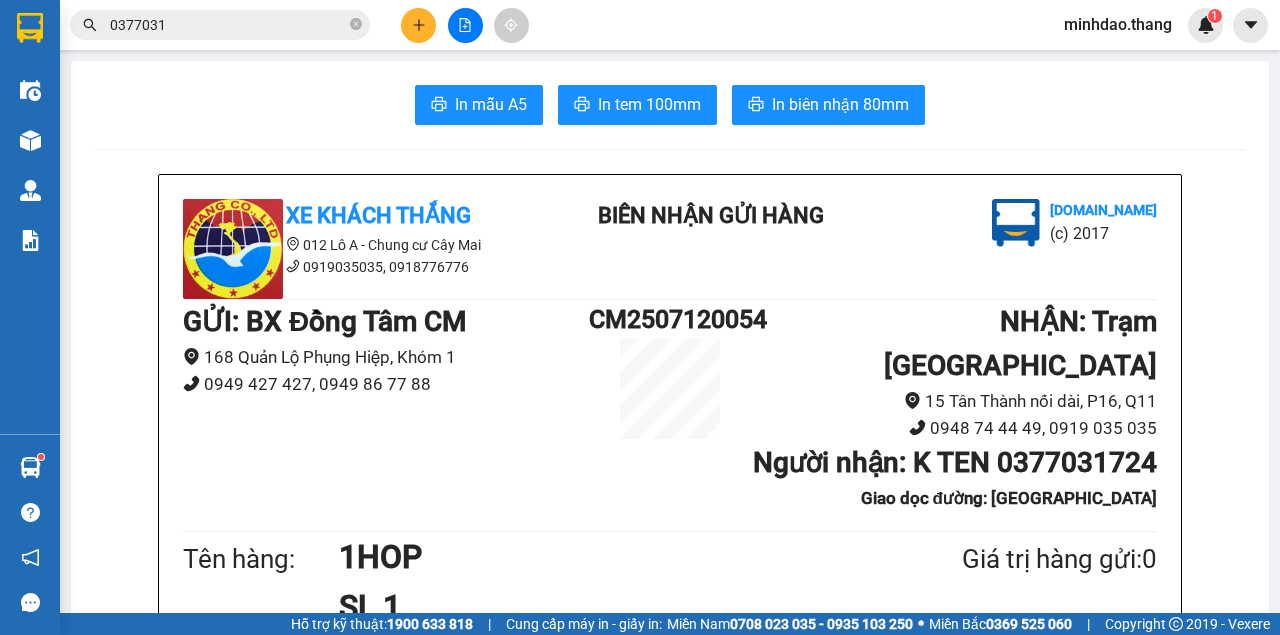 scroll, scrollTop: 0, scrollLeft: 0, axis: both 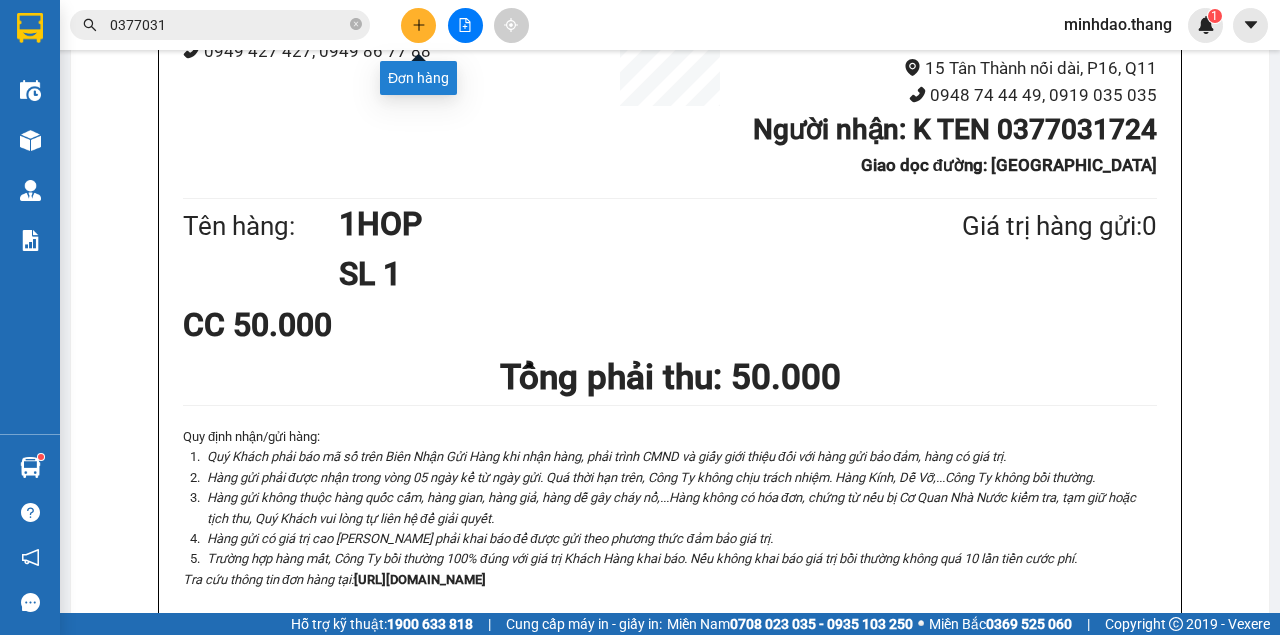 click 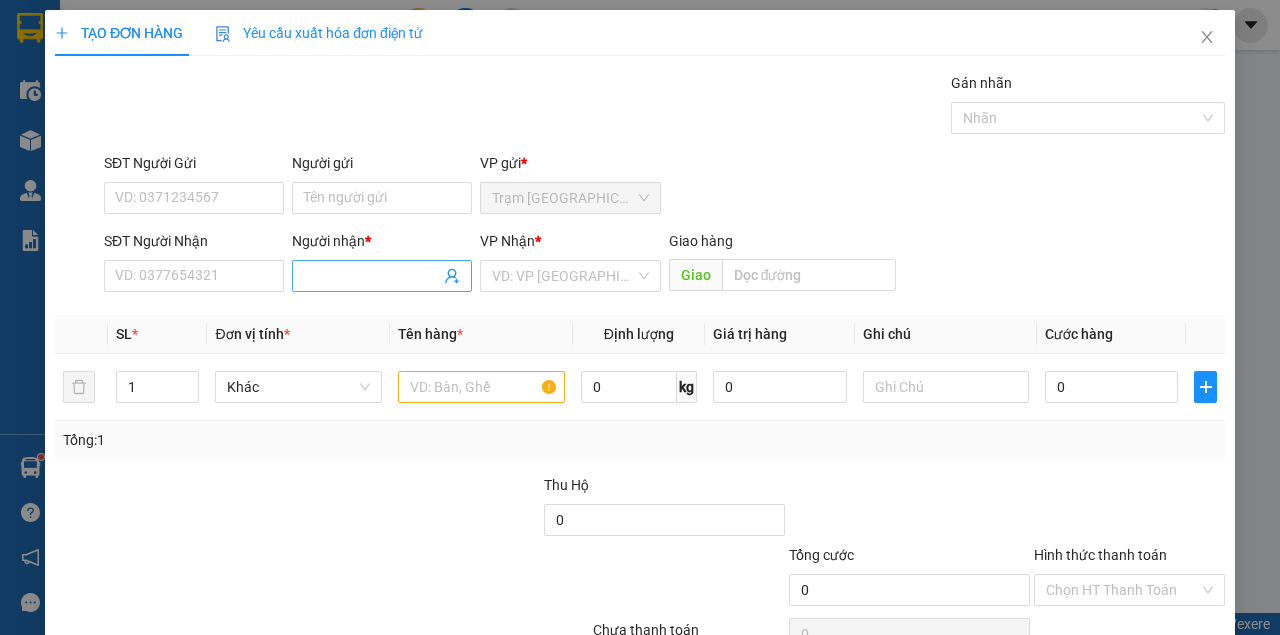 scroll, scrollTop: 0, scrollLeft: 0, axis: both 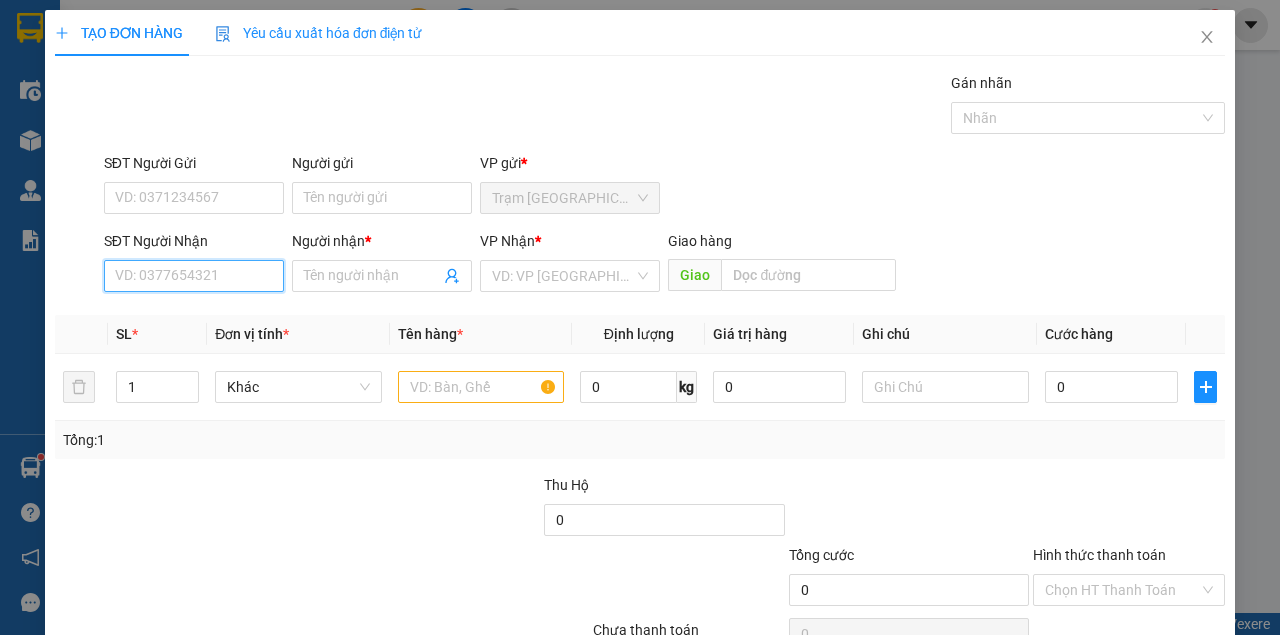 click on "SĐT Người Nhận" at bounding box center (194, 276) 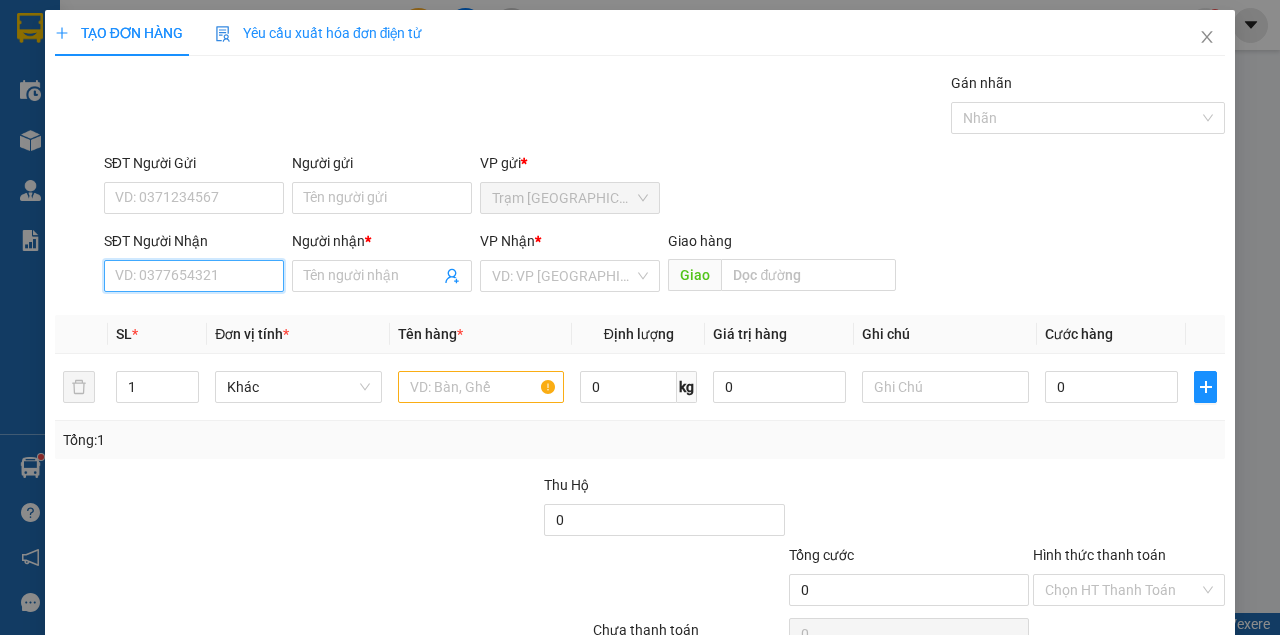click on "SĐT Người Nhận" at bounding box center [194, 276] 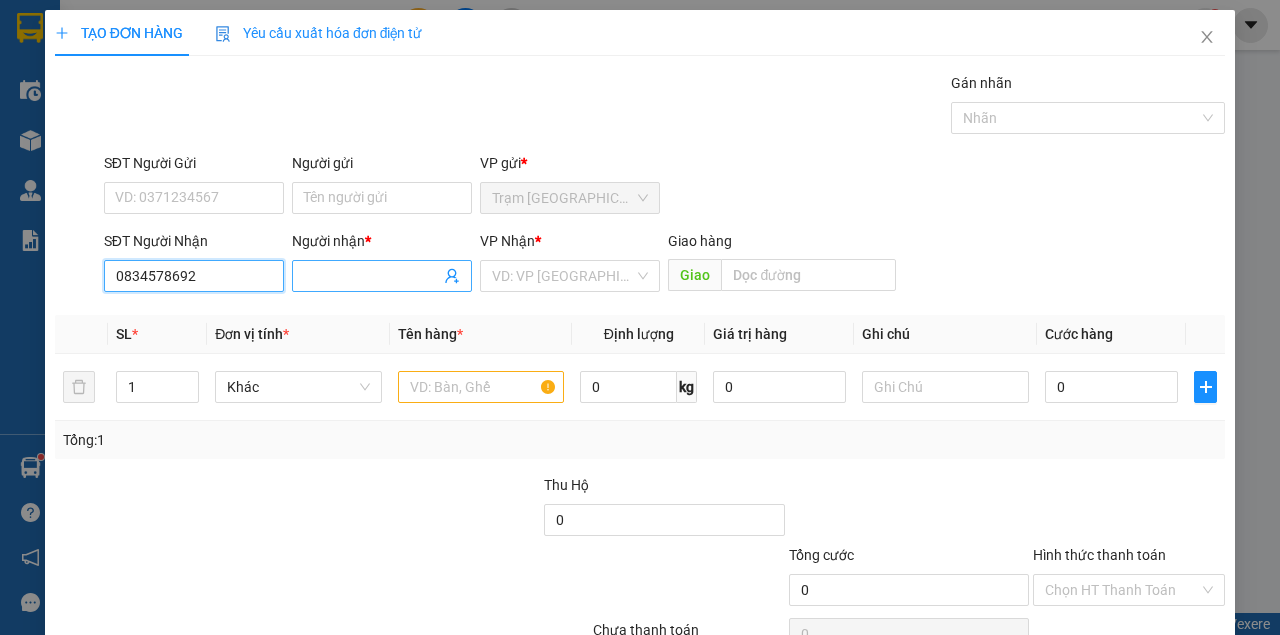 type on "0834578692" 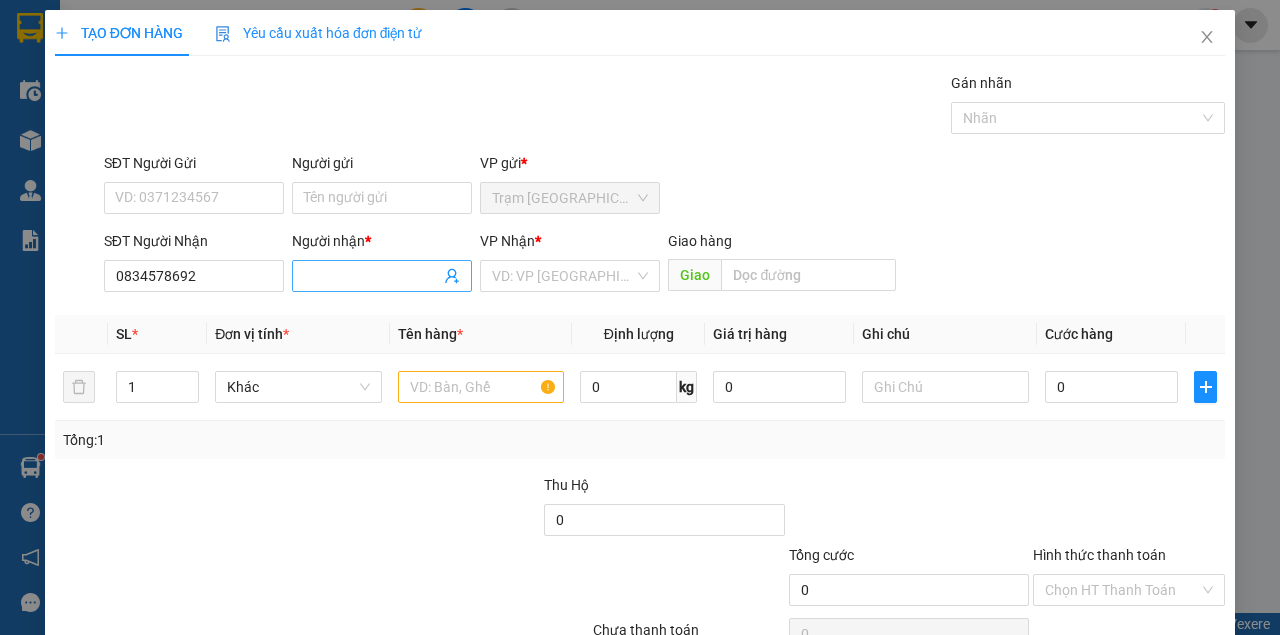 click on "Người nhận  *" at bounding box center [372, 276] 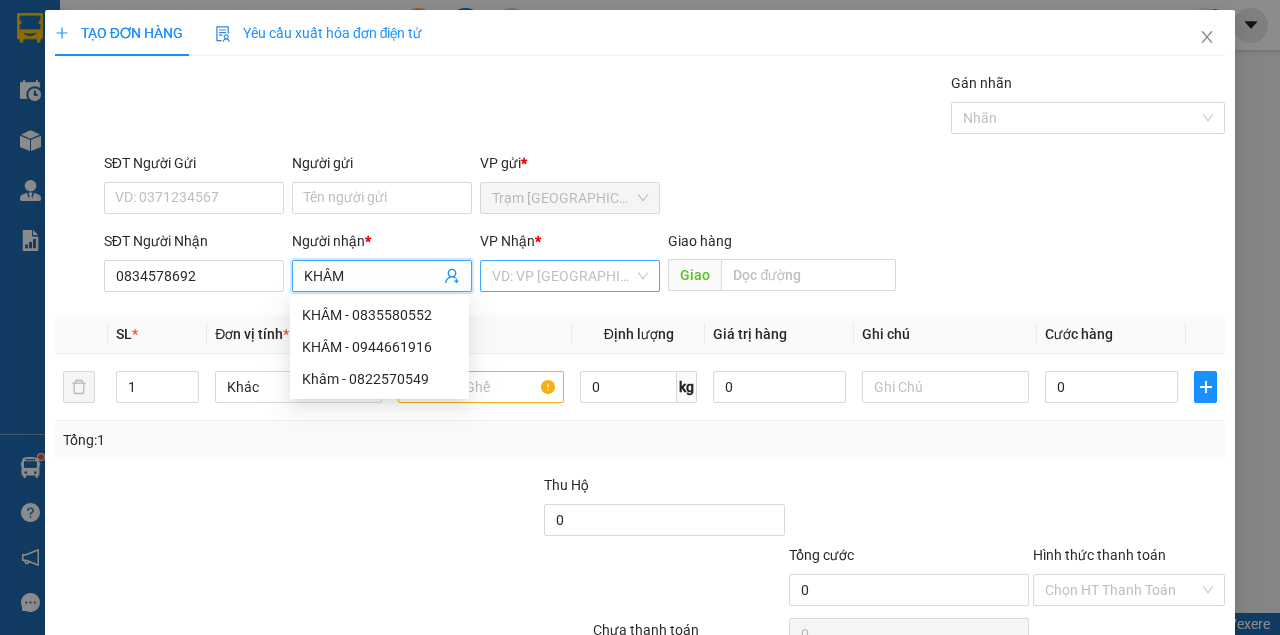 type on "KHÂM" 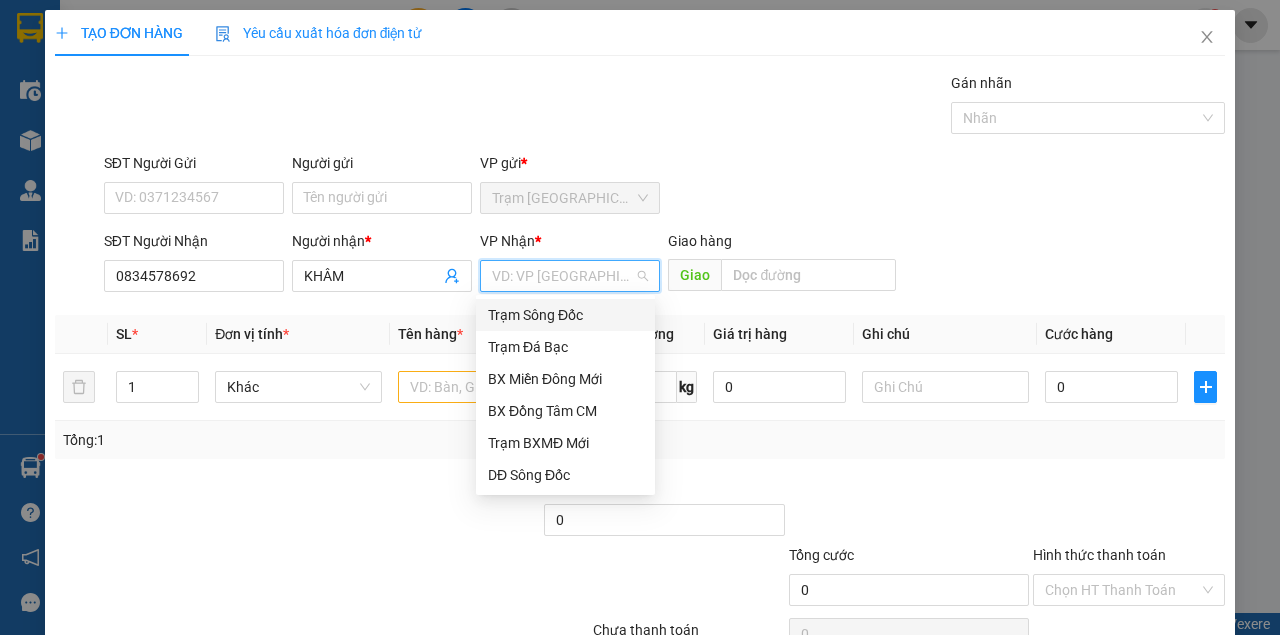 drag, startPoint x: 569, startPoint y: 305, endPoint x: 532, endPoint y: 341, distance: 51.62364 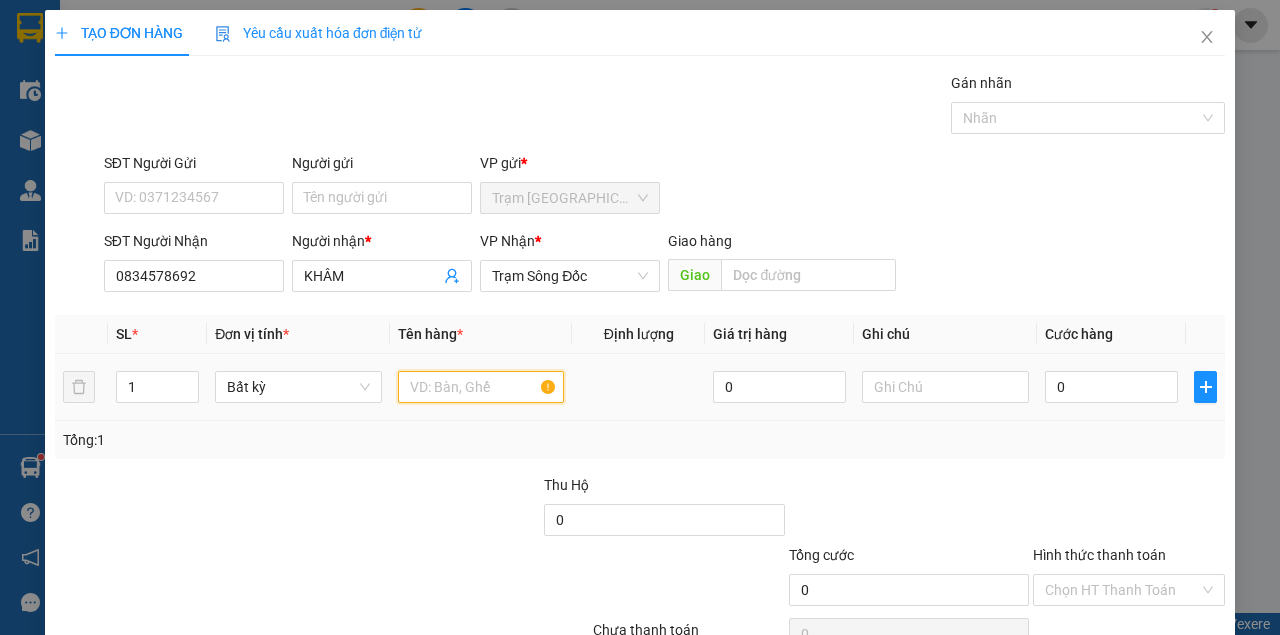 click at bounding box center (481, 387) 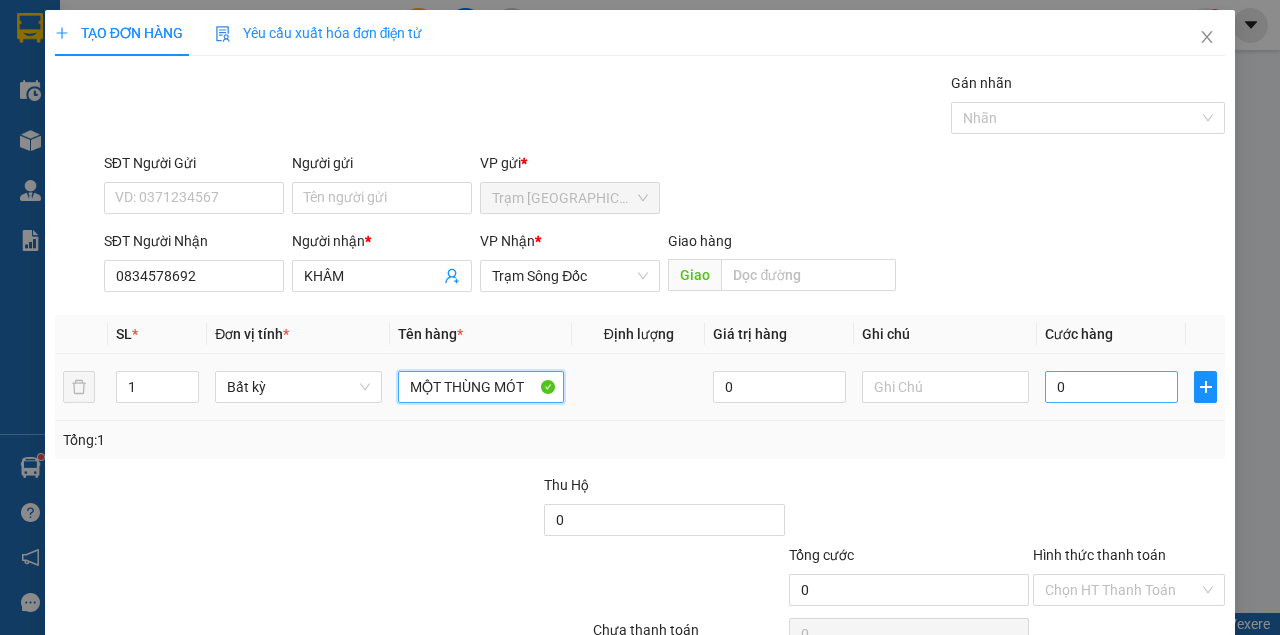 type on "MỘT THÙNG MÓT" 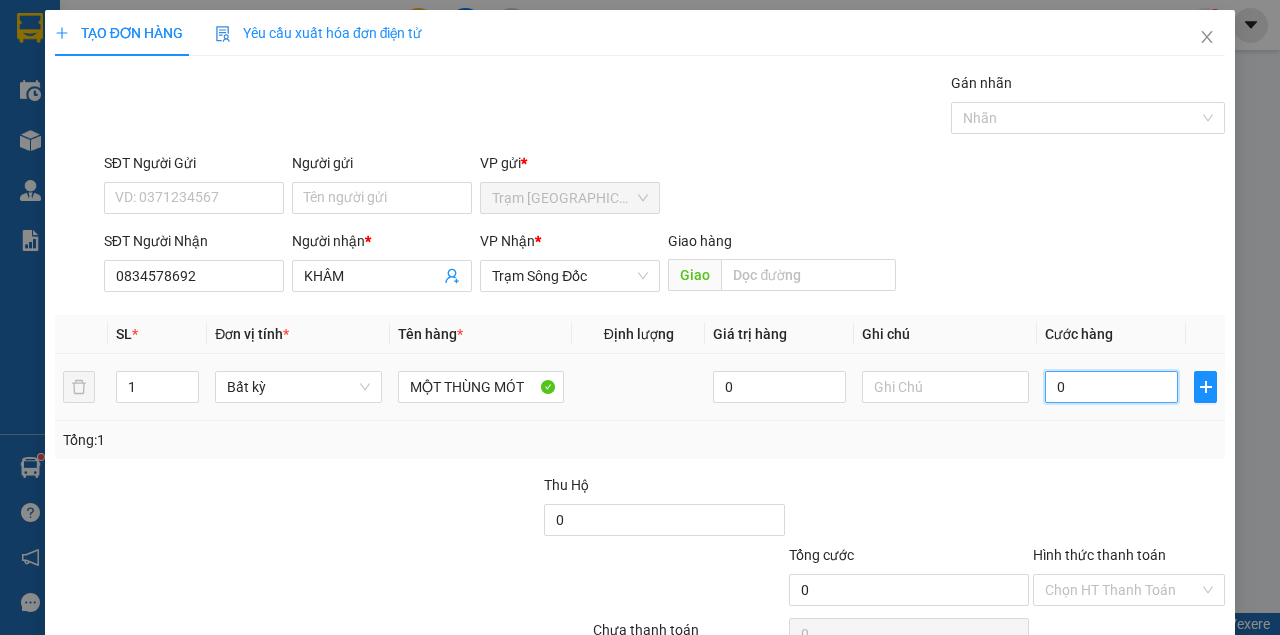 click on "0" at bounding box center [1111, 387] 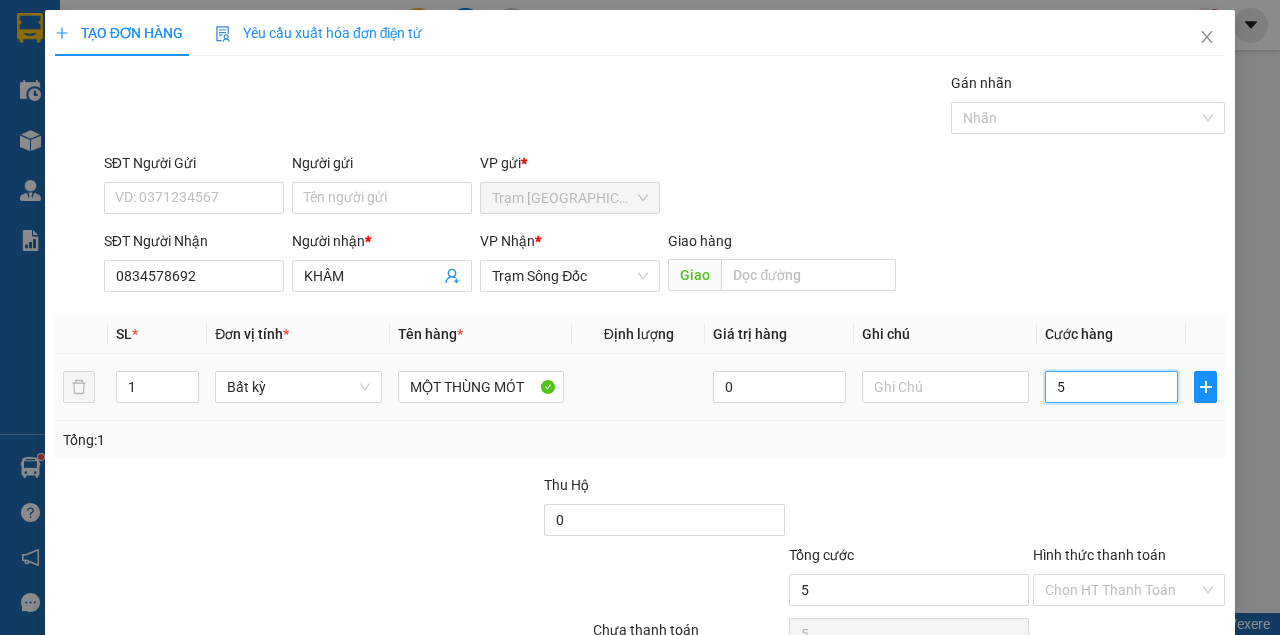 type on "50" 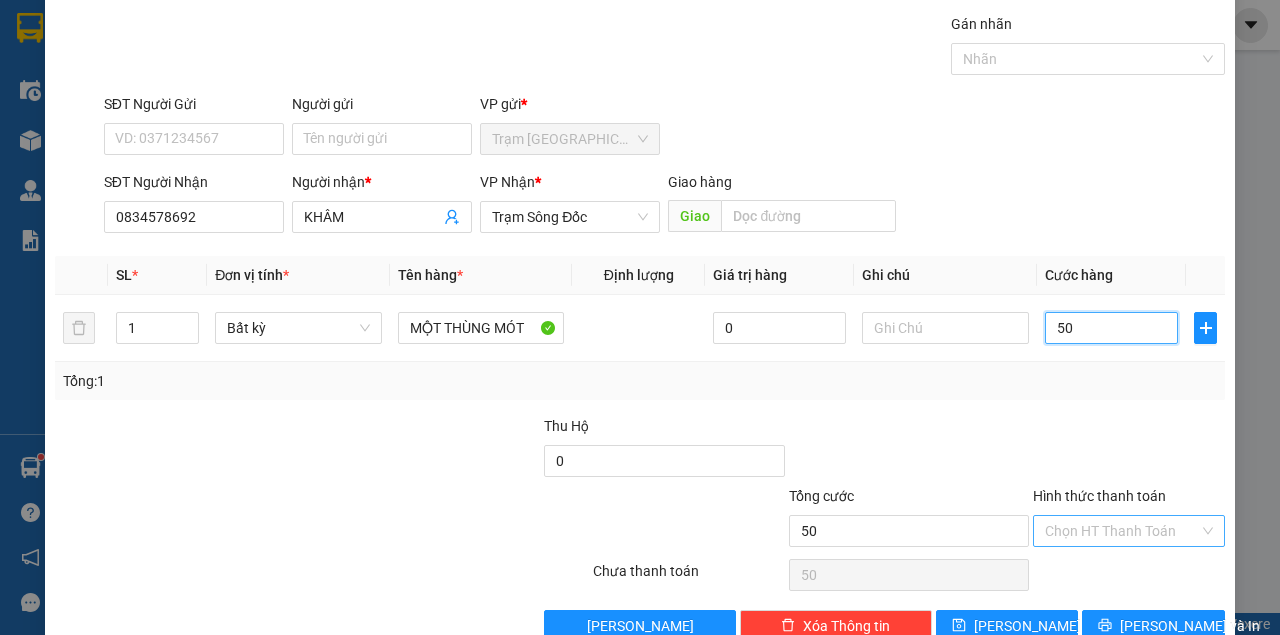 scroll, scrollTop: 102, scrollLeft: 0, axis: vertical 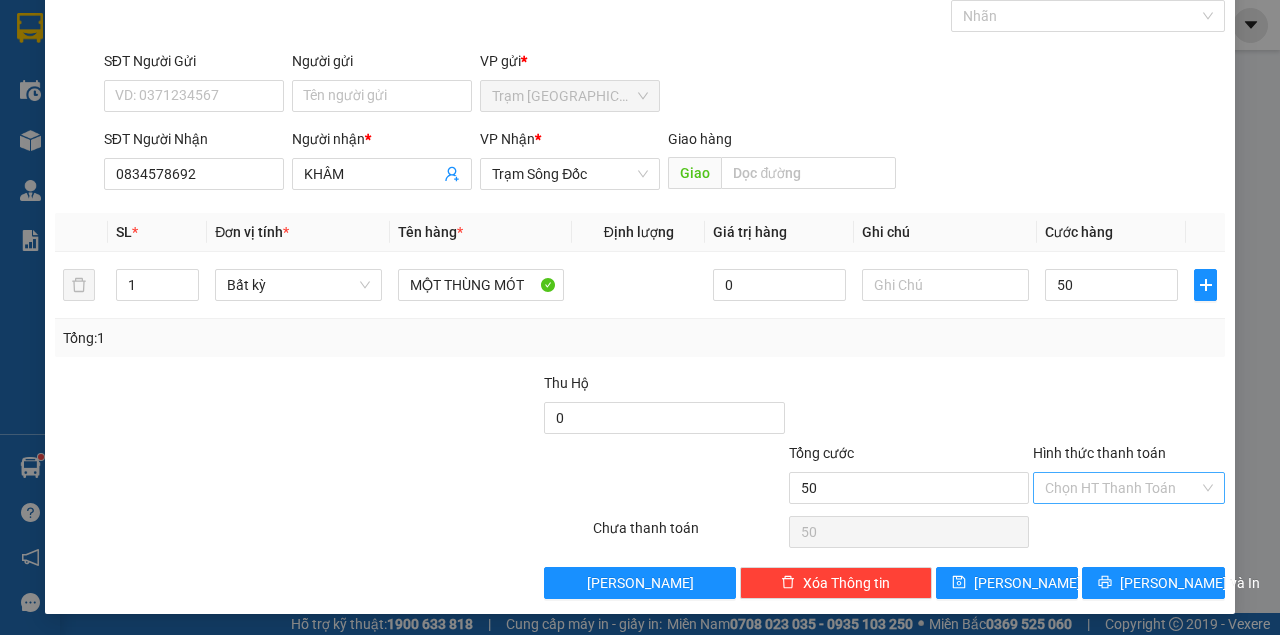 type on "50.000" 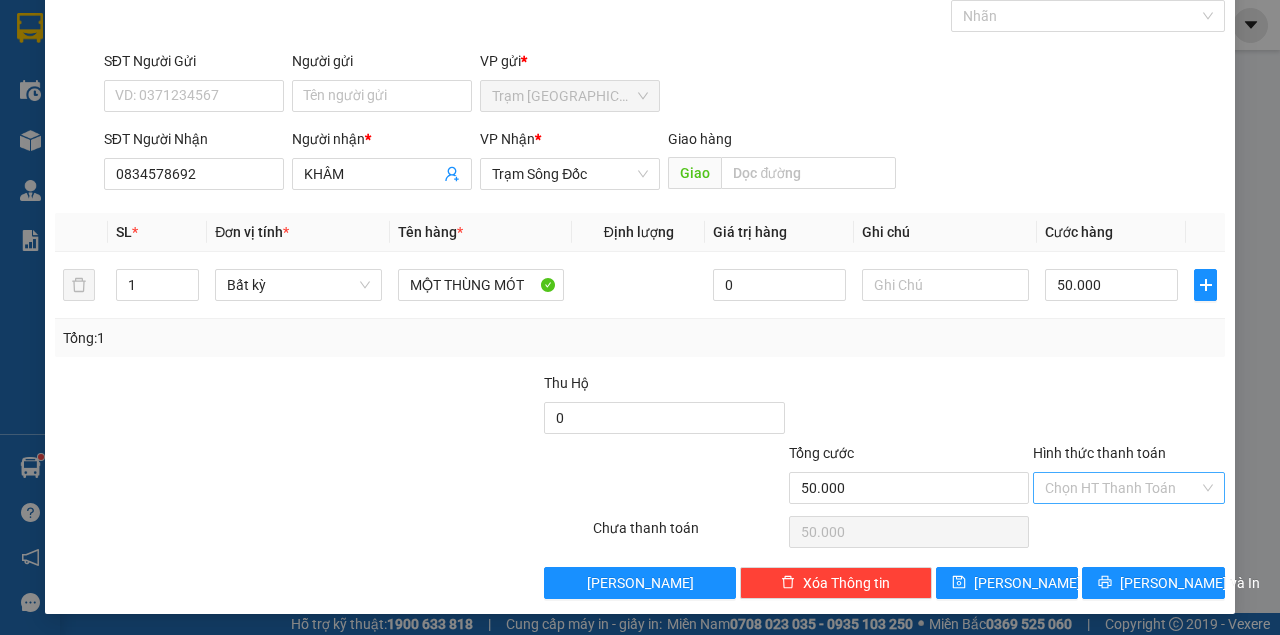 click on "Hình thức thanh toán" at bounding box center [1122, 488] 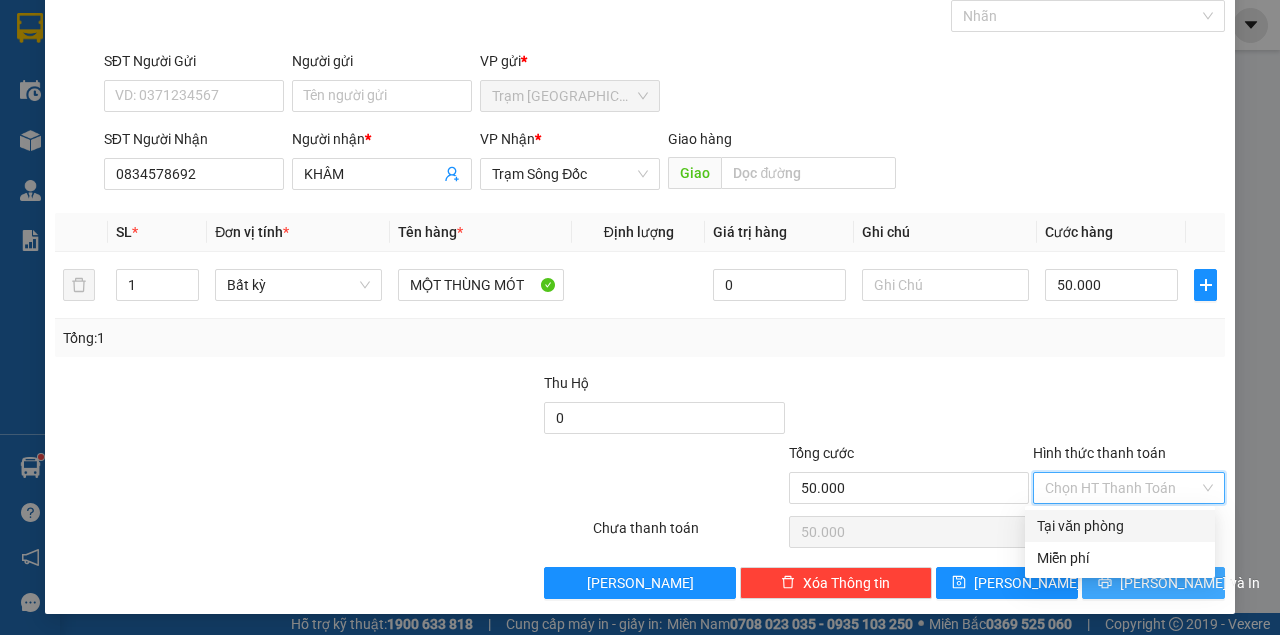 drag, startPoint x: 1100, startPoint y: 524, endPoint x: 1116, endPoint y: 564, distance: 43.081318 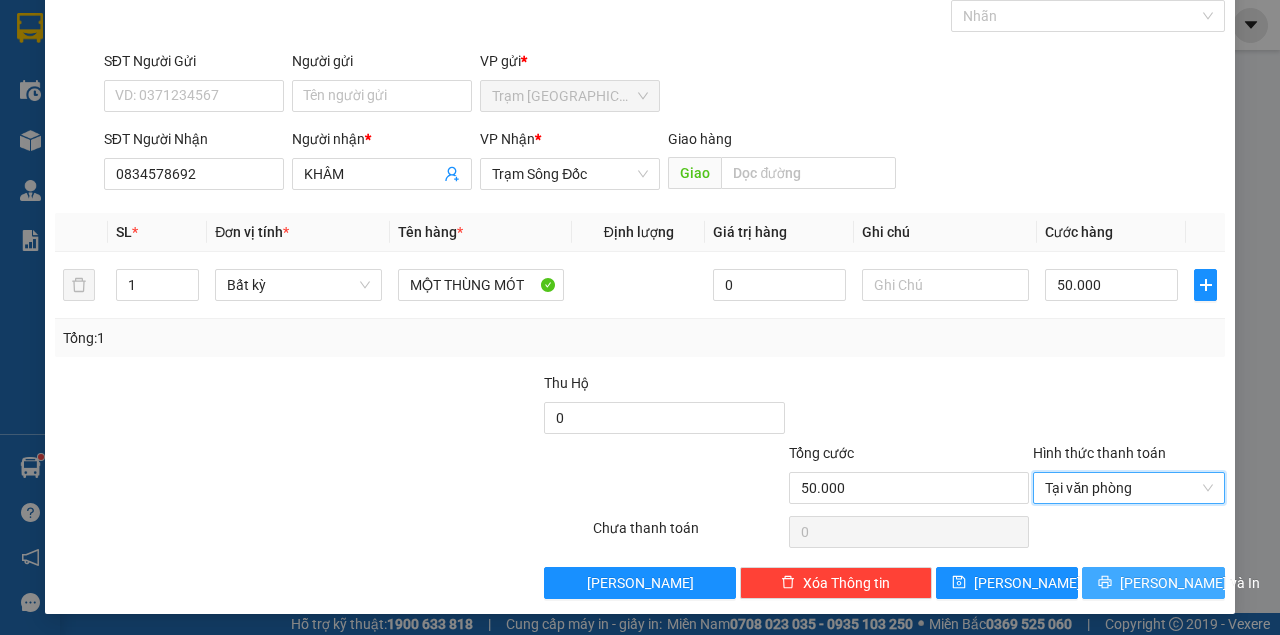 click on "[PERSON_NAME] và In" at bounding box center [1153, 583] 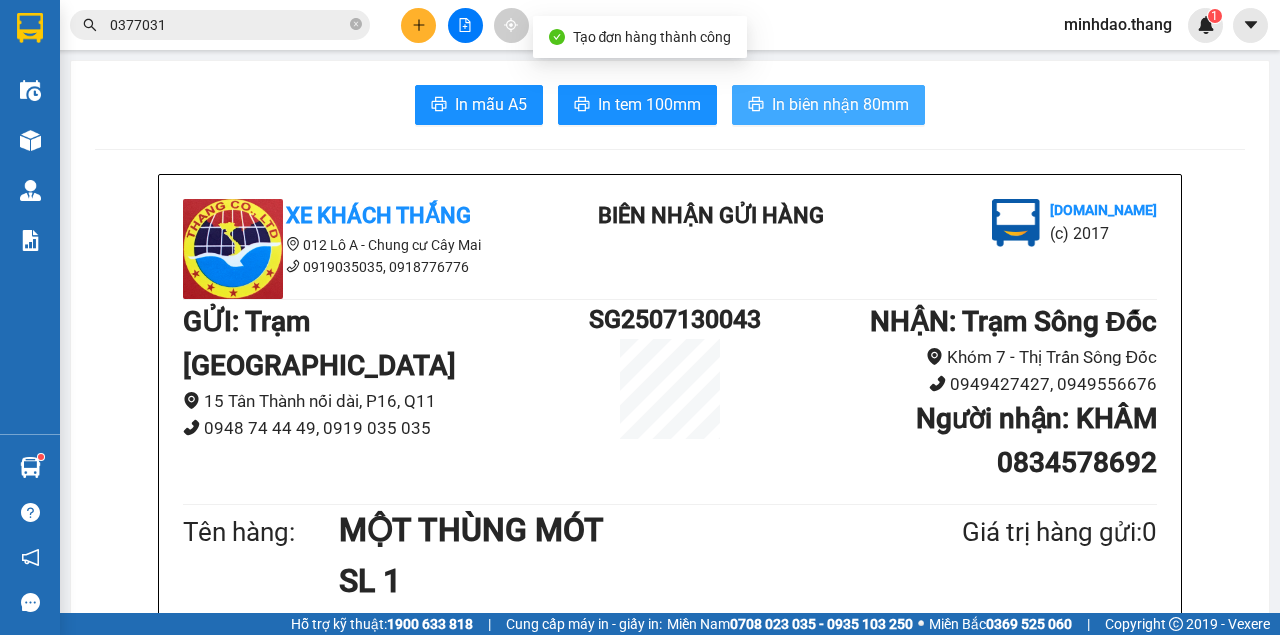 click on "In biên nhận 80mm" at bounding box center [840, 104] 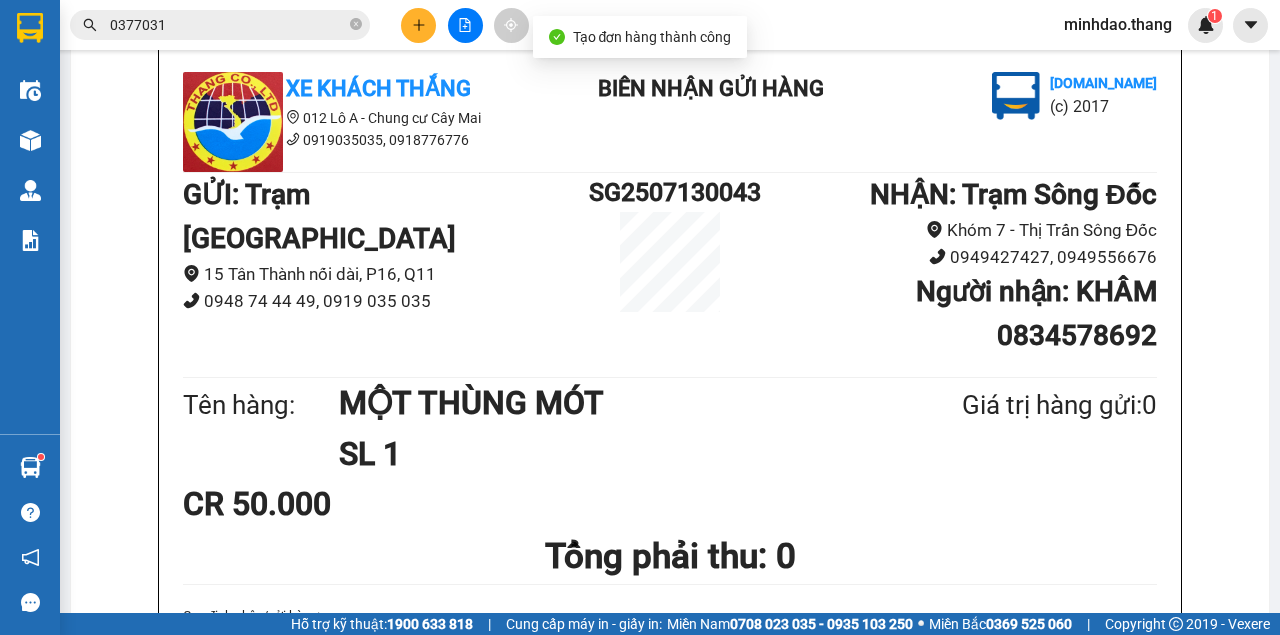 scroll, scrollTop: 200, scrollLeft: 0, axis: vertical 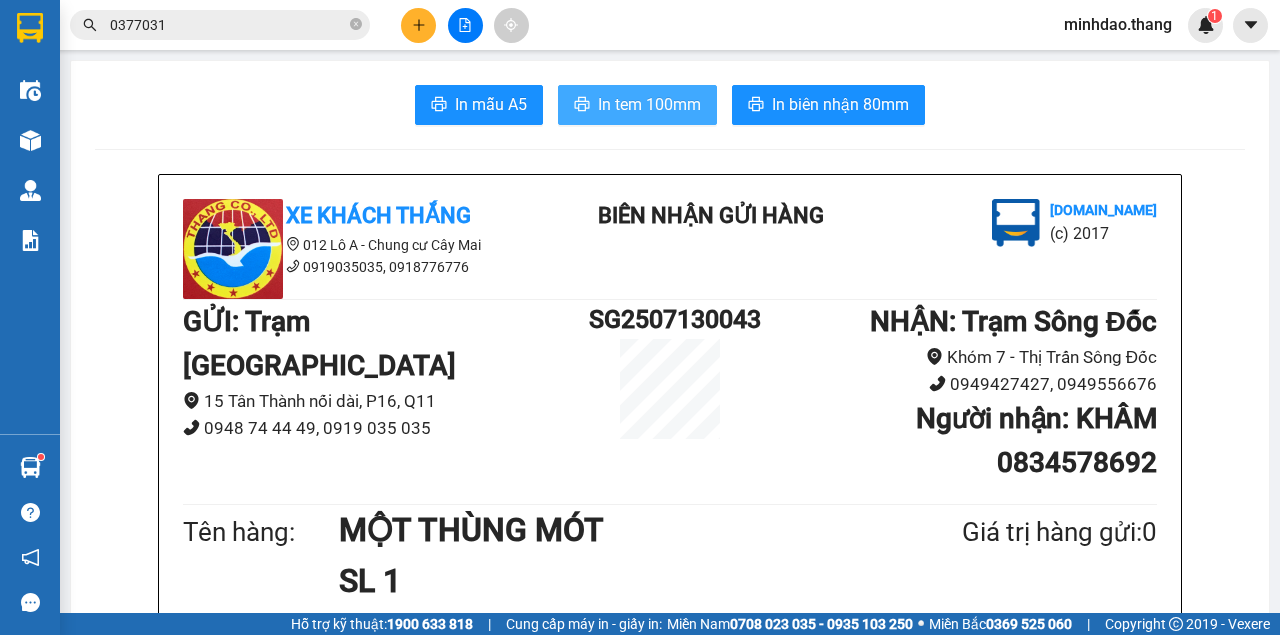 click on "In tem 100mm" at bounding box center (649, 104) 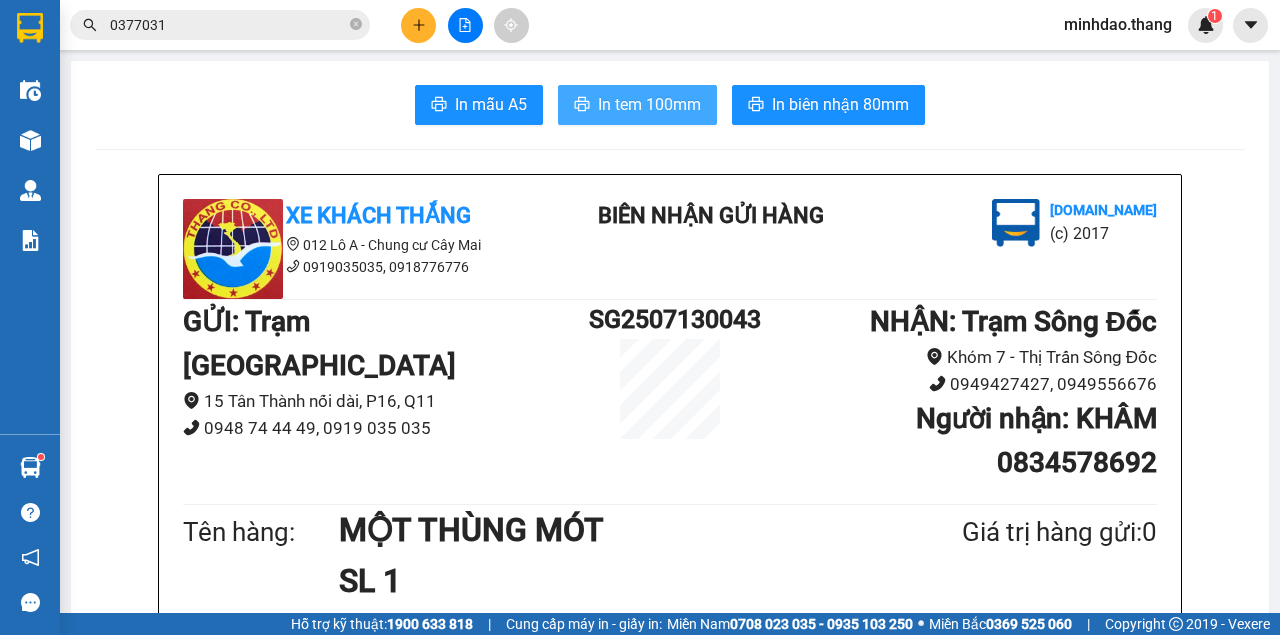 scroll, scrollTop: 0, scrollLeft: 0, axis: both 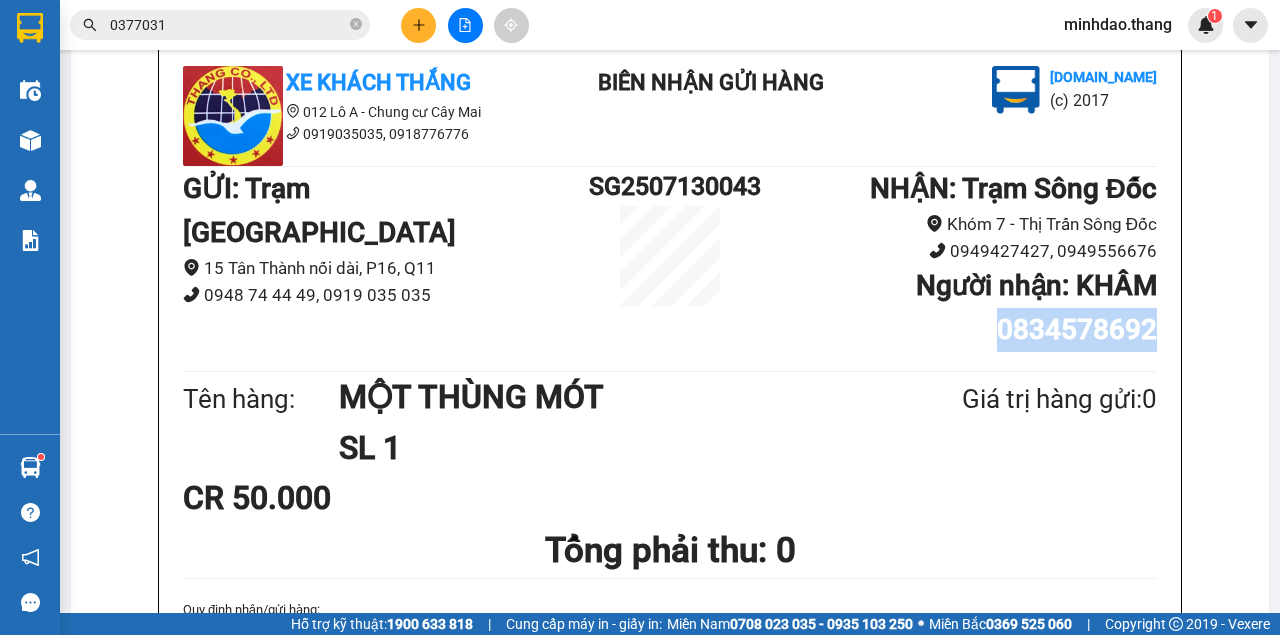 drag, startPoint x: 978, startPoint y: 337, endPoint x: 1149, endPoint y: 325, distance: 171.42053 